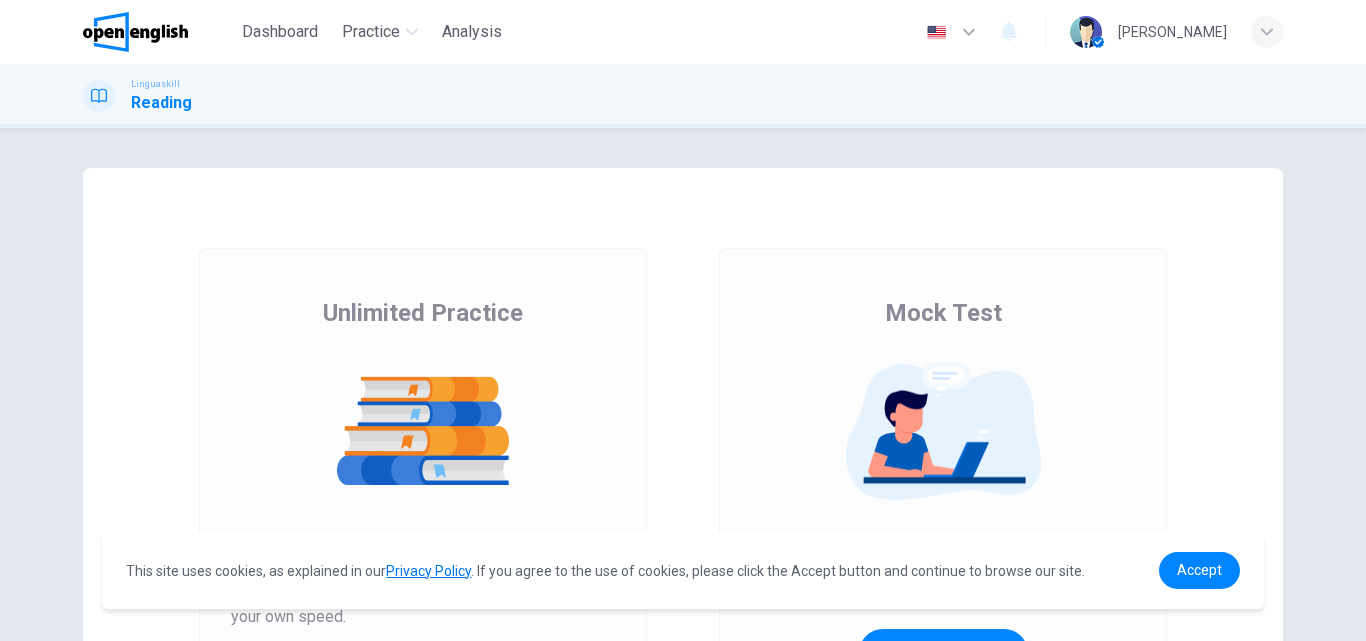 scroll, scrollTop: 0, scrollLeft: 0, axis: both 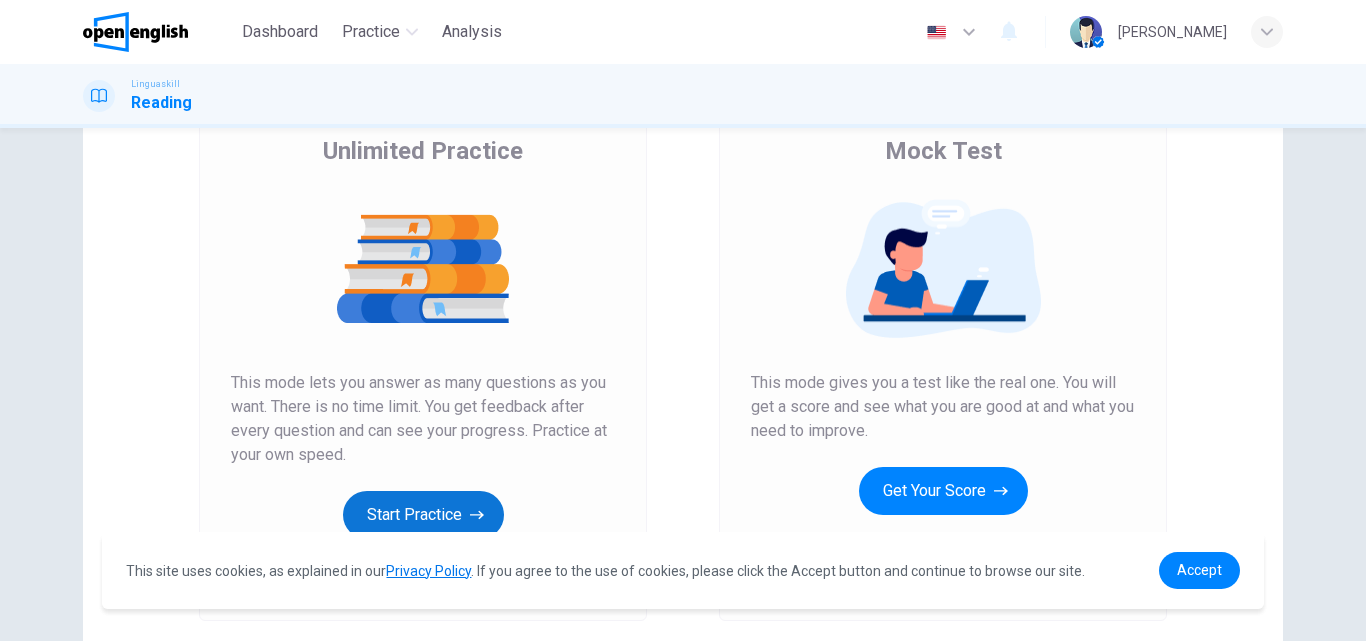 click 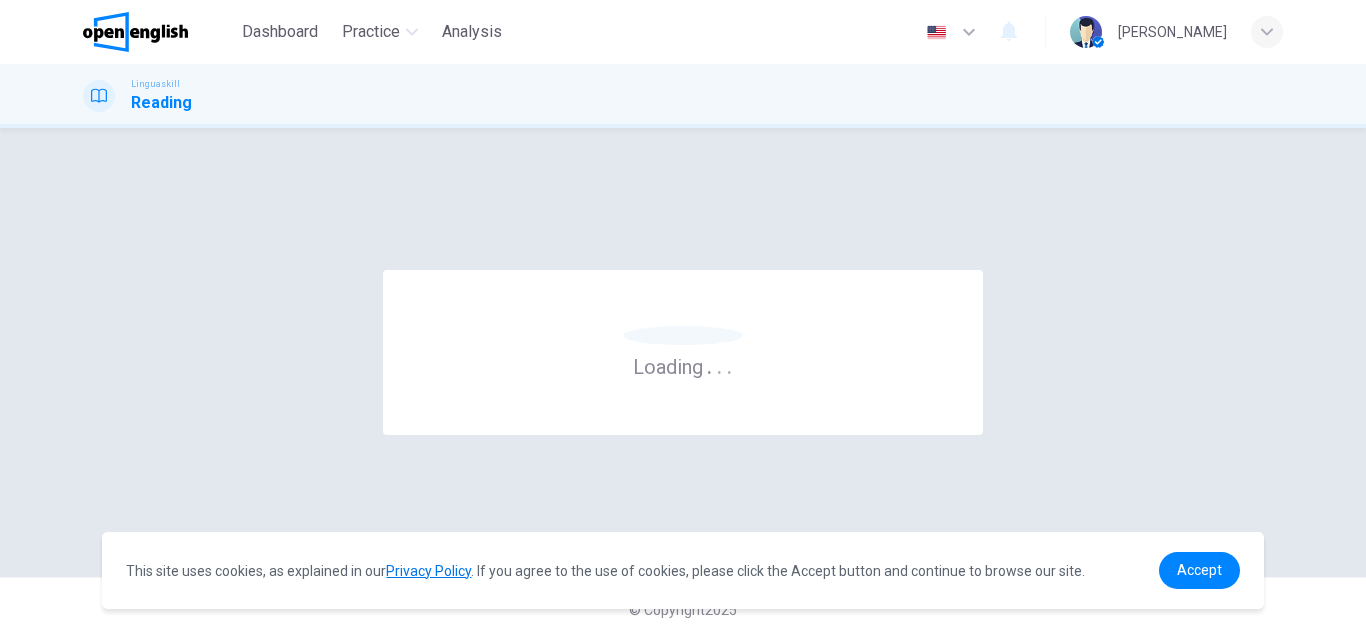 scroll, scrollTop: 0, scrollLeft: 0, axis: both 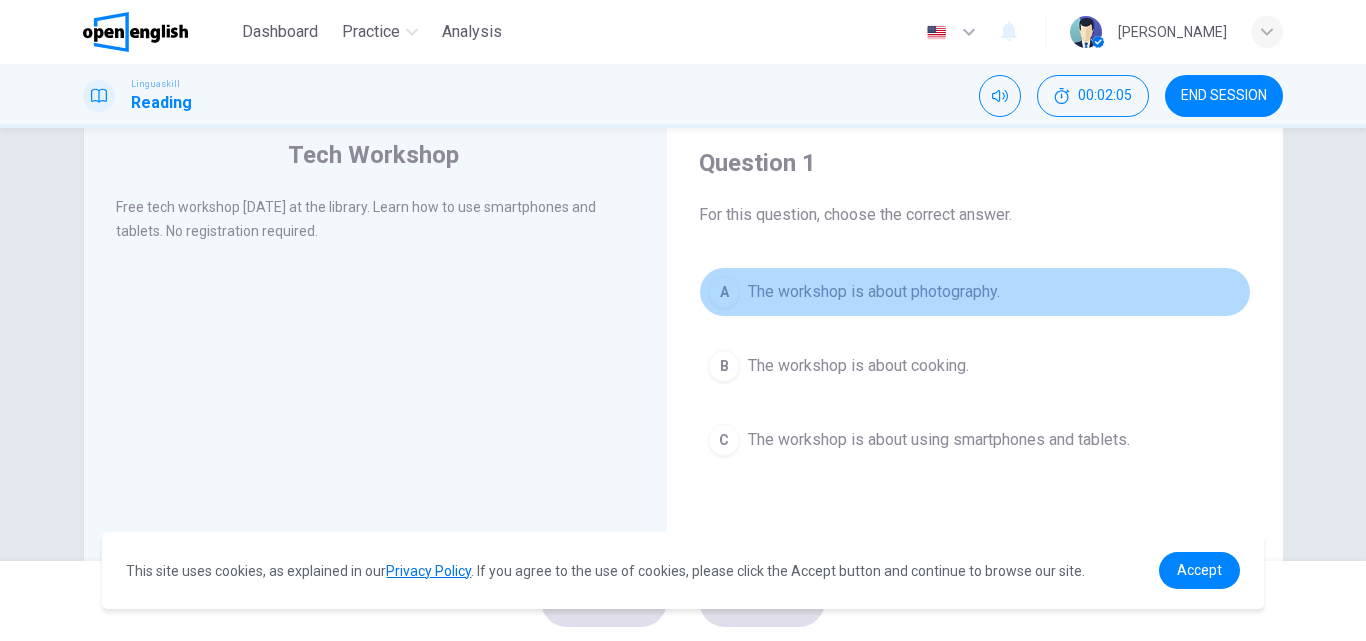 click on "The workshop is about photography." at bounding box center (874, 292) 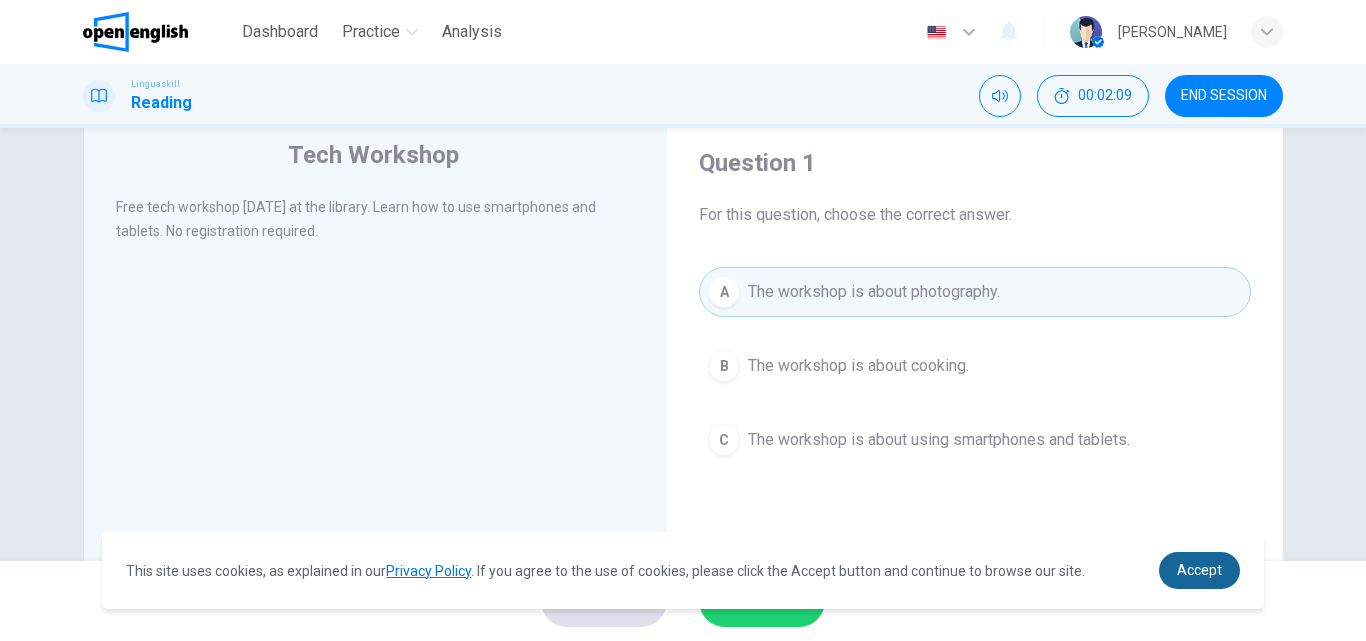 click on "Accept" at bounding box center (1199, 570) 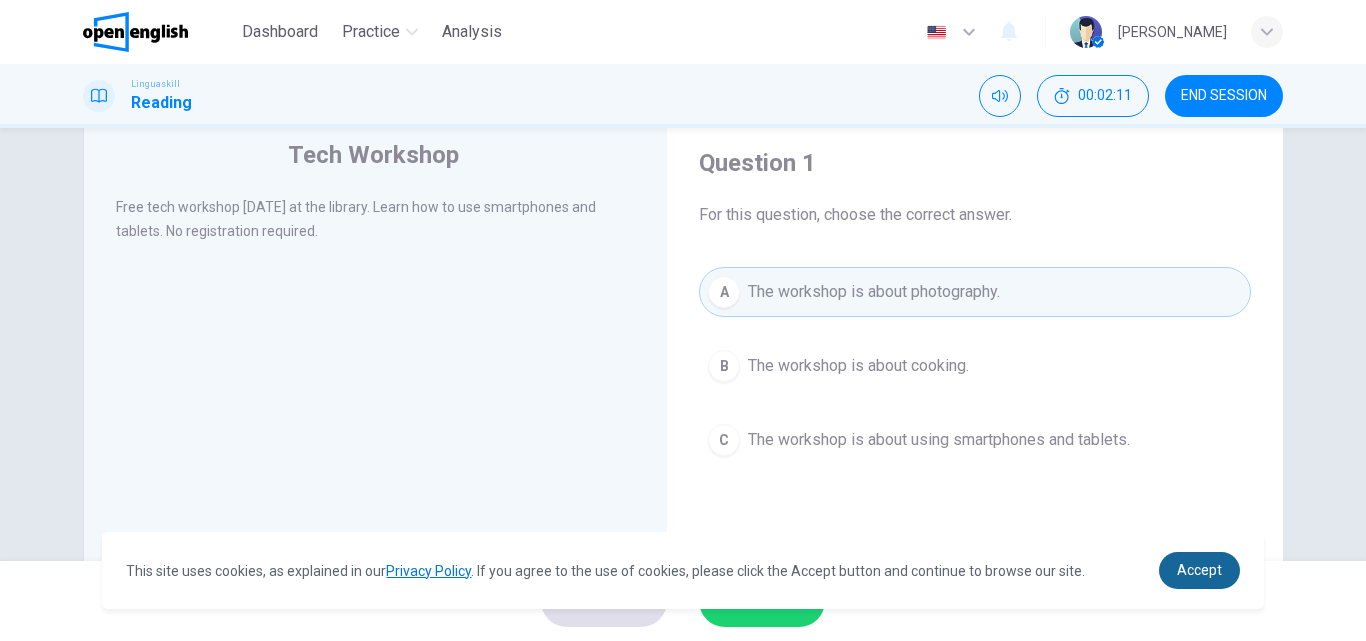 click on "Accept" at bounding box center [1199, 570] 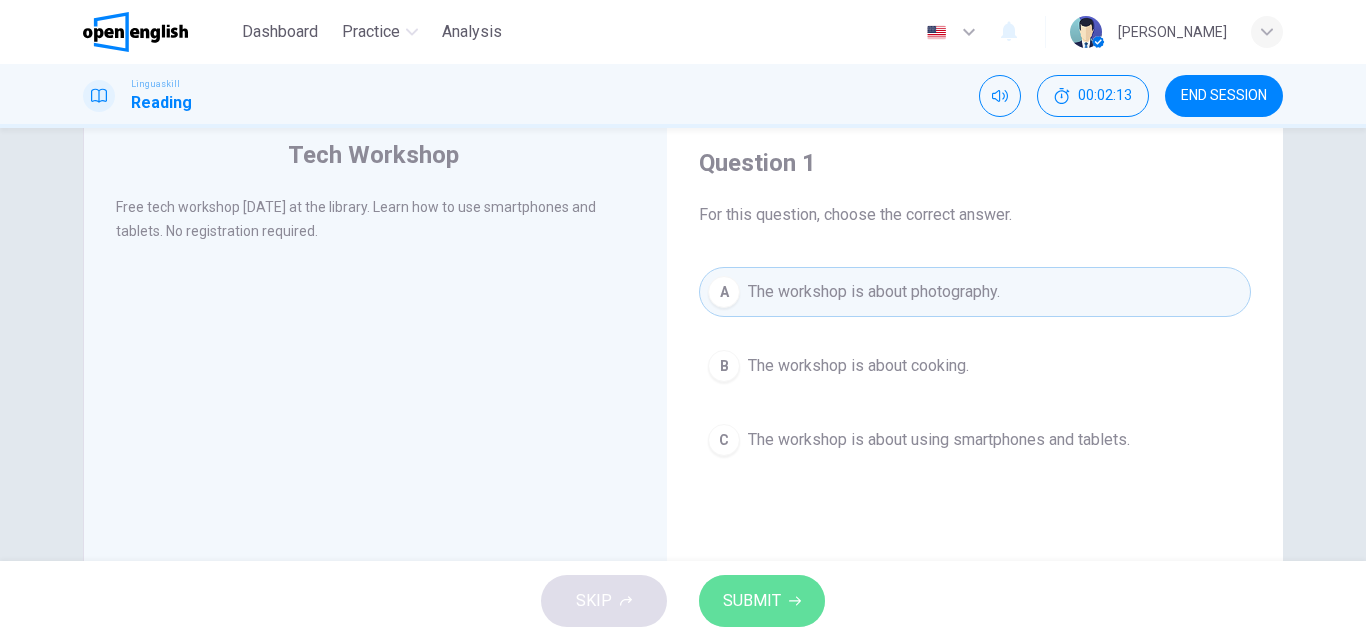 click on "SUBMIT" at bounding box center [762, 601] 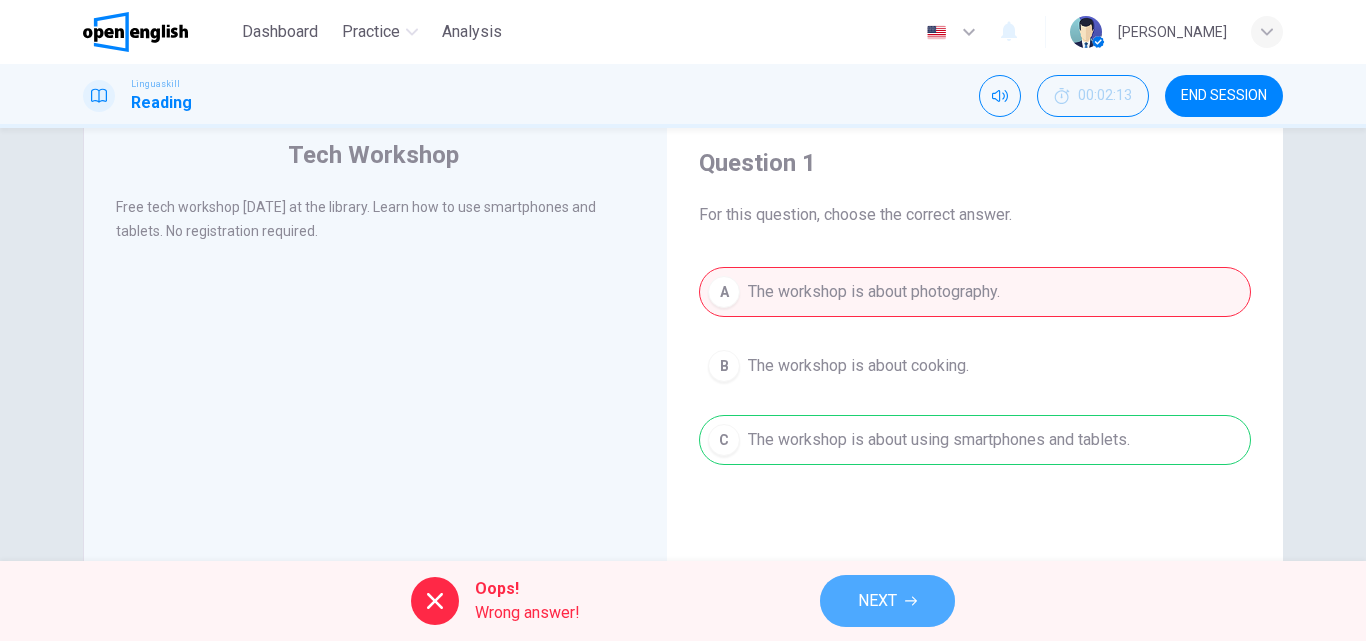 click on "NEXT" at bounding box center (887, 601) 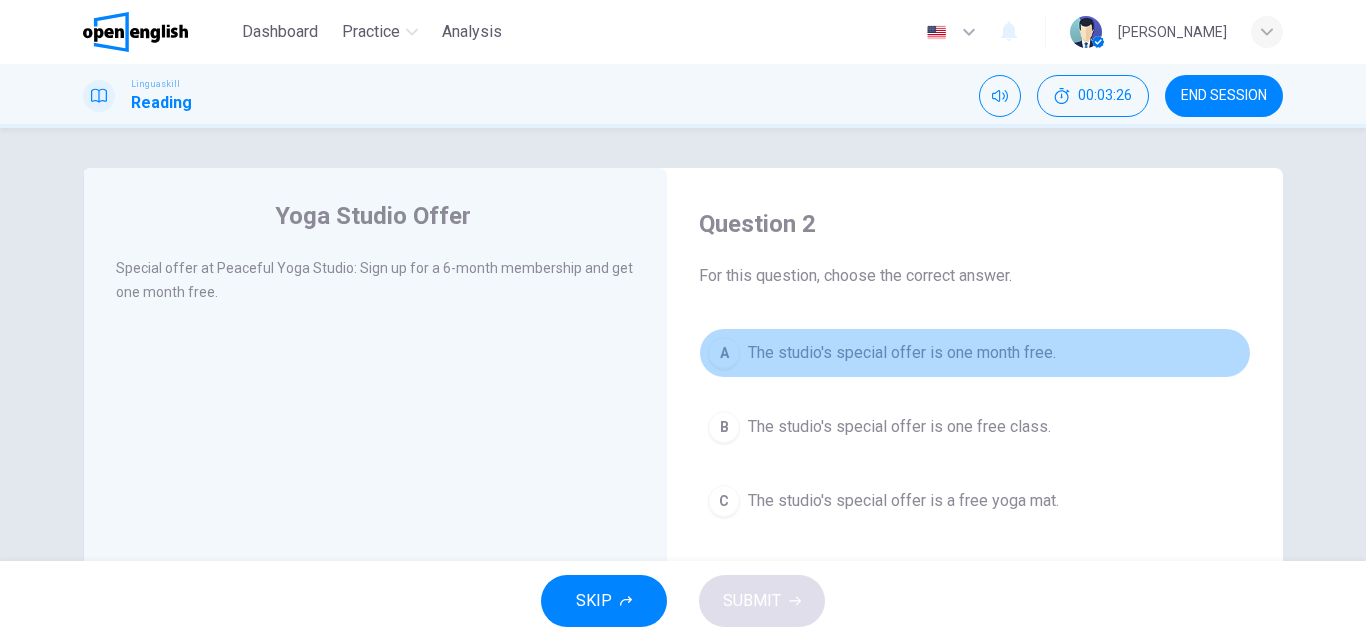 click on "A The studio's special offer is one month free." at bounding box center [975, 353] 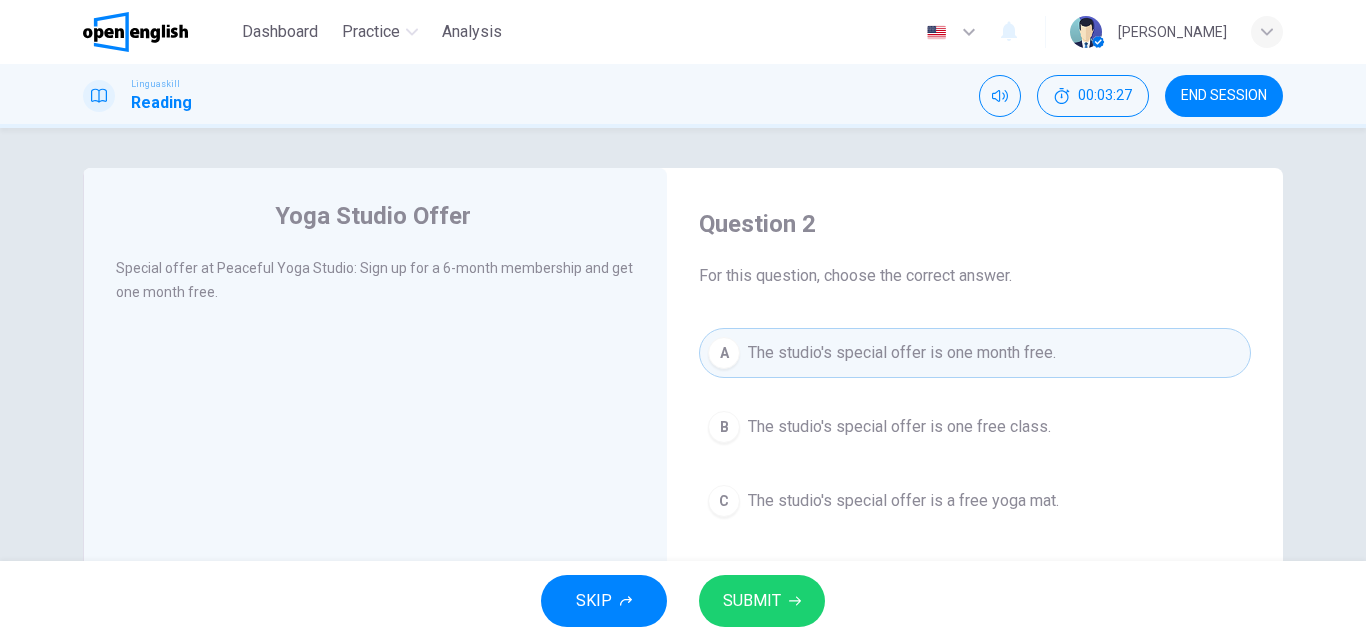 click on "SUBMIT" at bounding box center [752, 601] 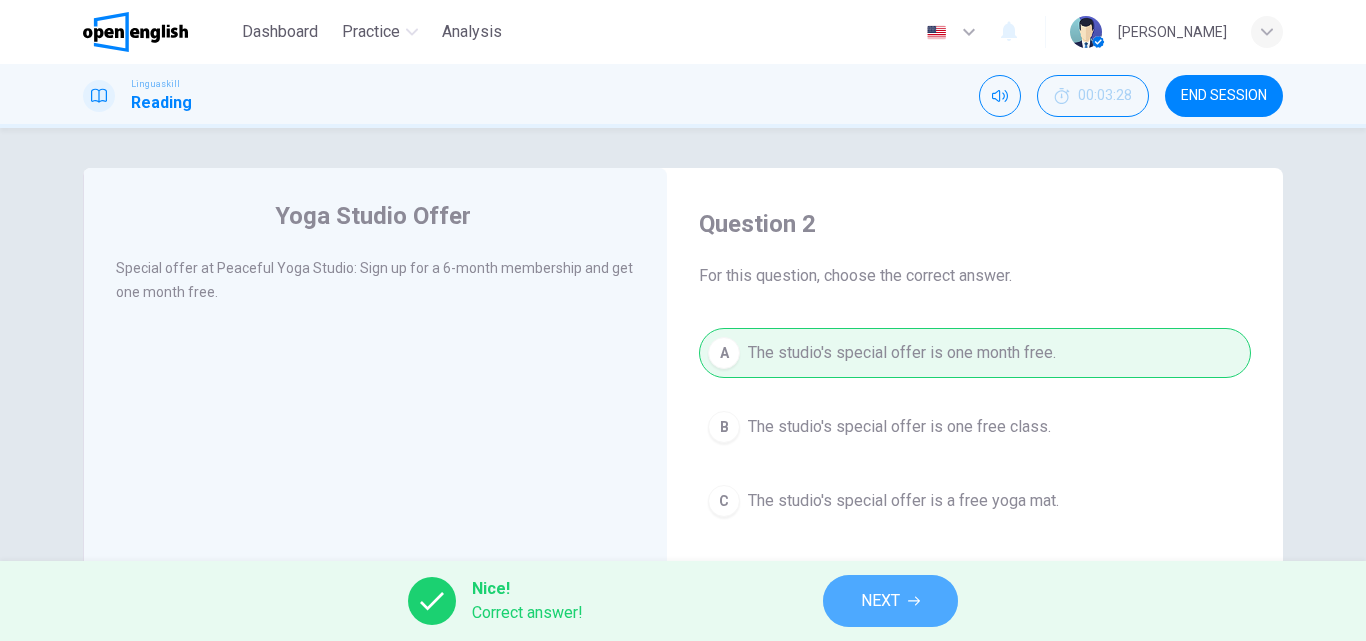 click on "NEXT" at bounding box center [890, 601] 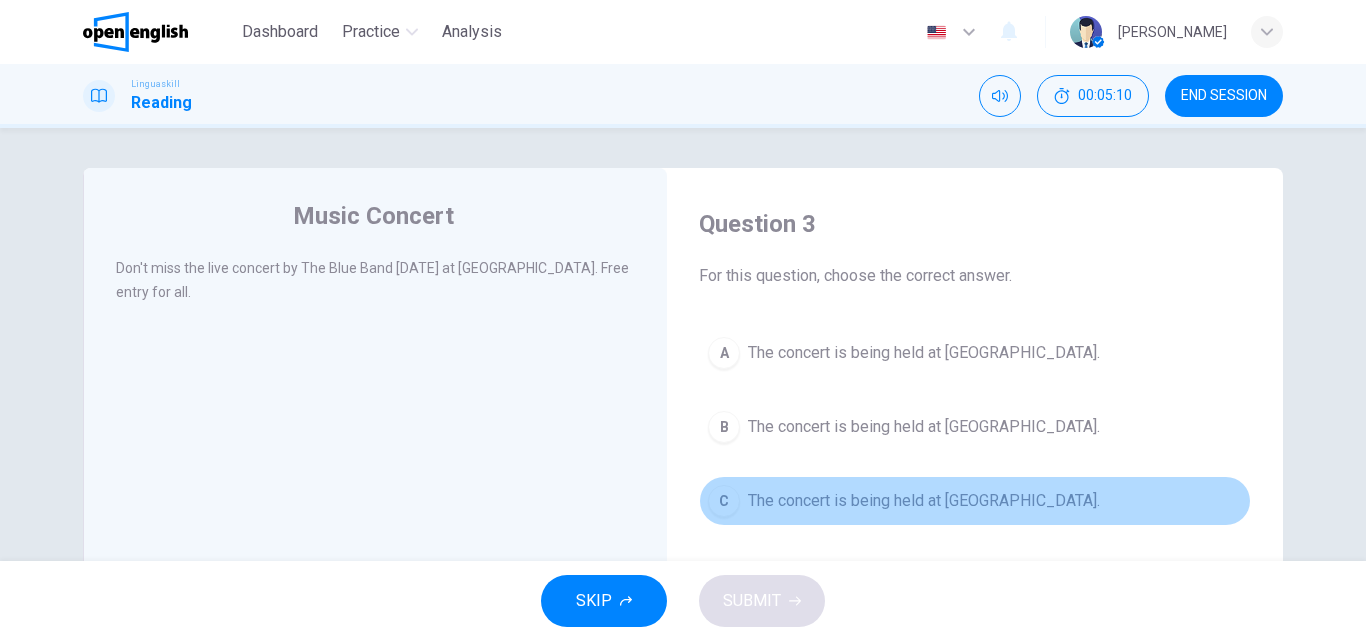 click on "C The concert is being held at [GEOGRAPHIC_DATA]." at bounding box center [975, 501] 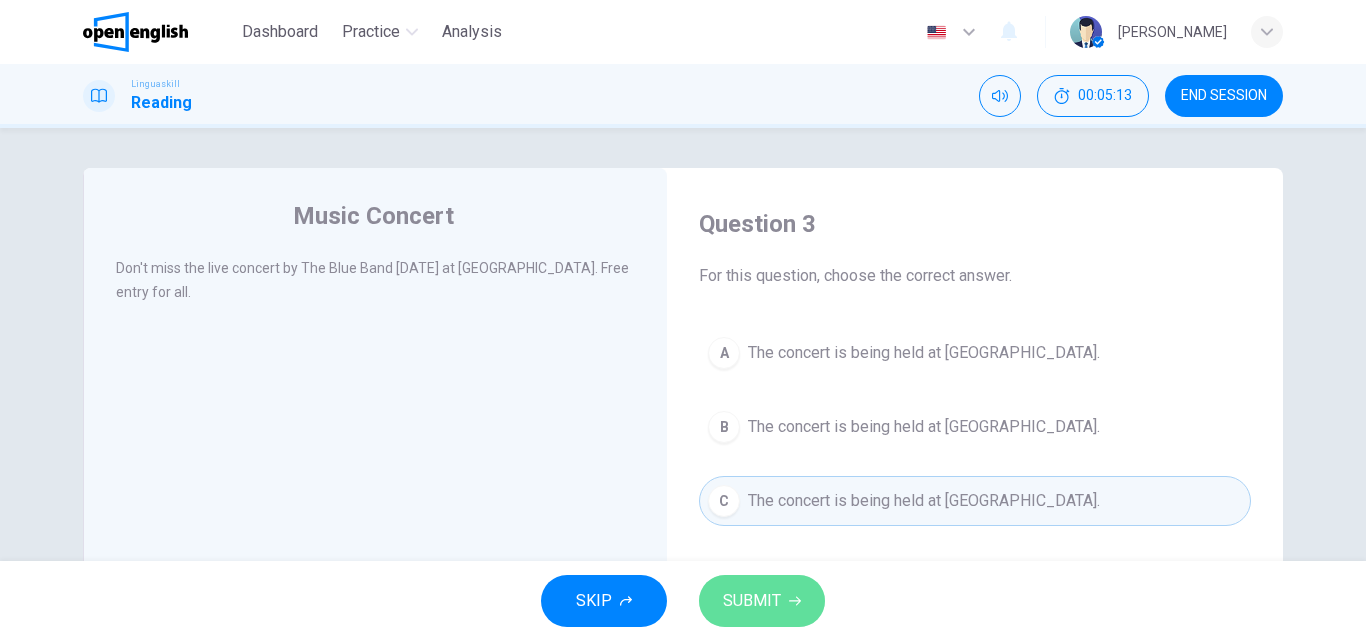 click on "SUBMIT" at bounding box center [752, 601] 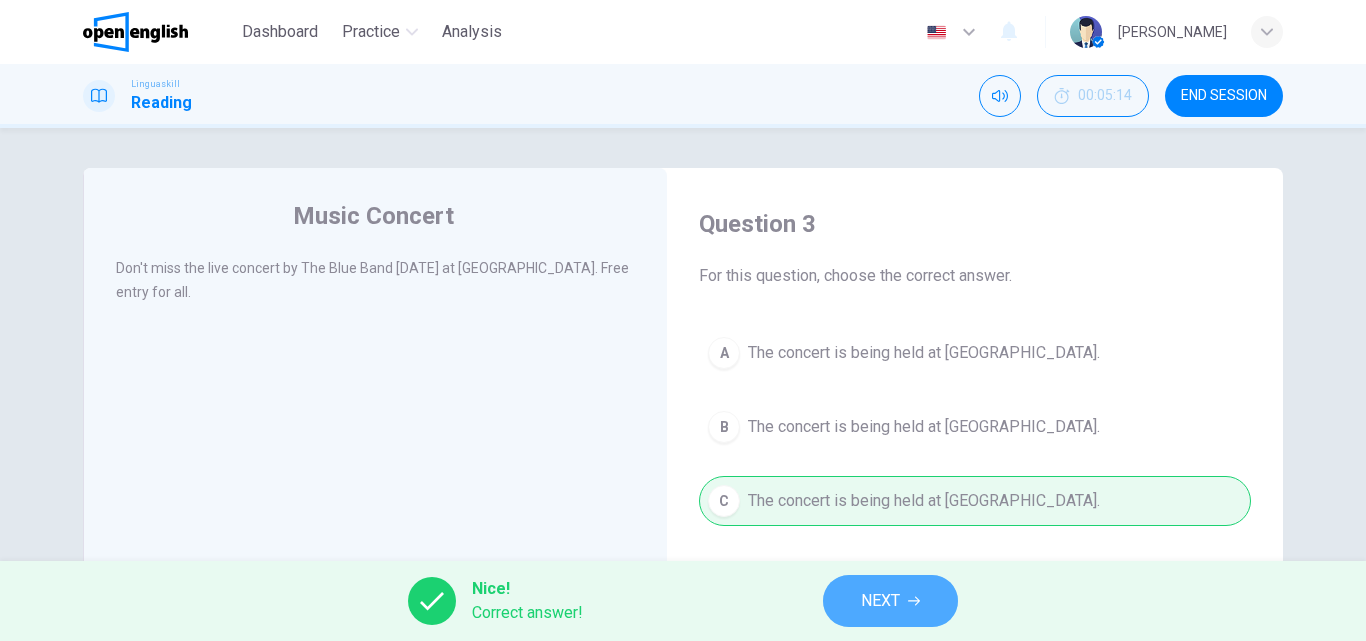click on "NEXT" at bounding box center [890, 601] 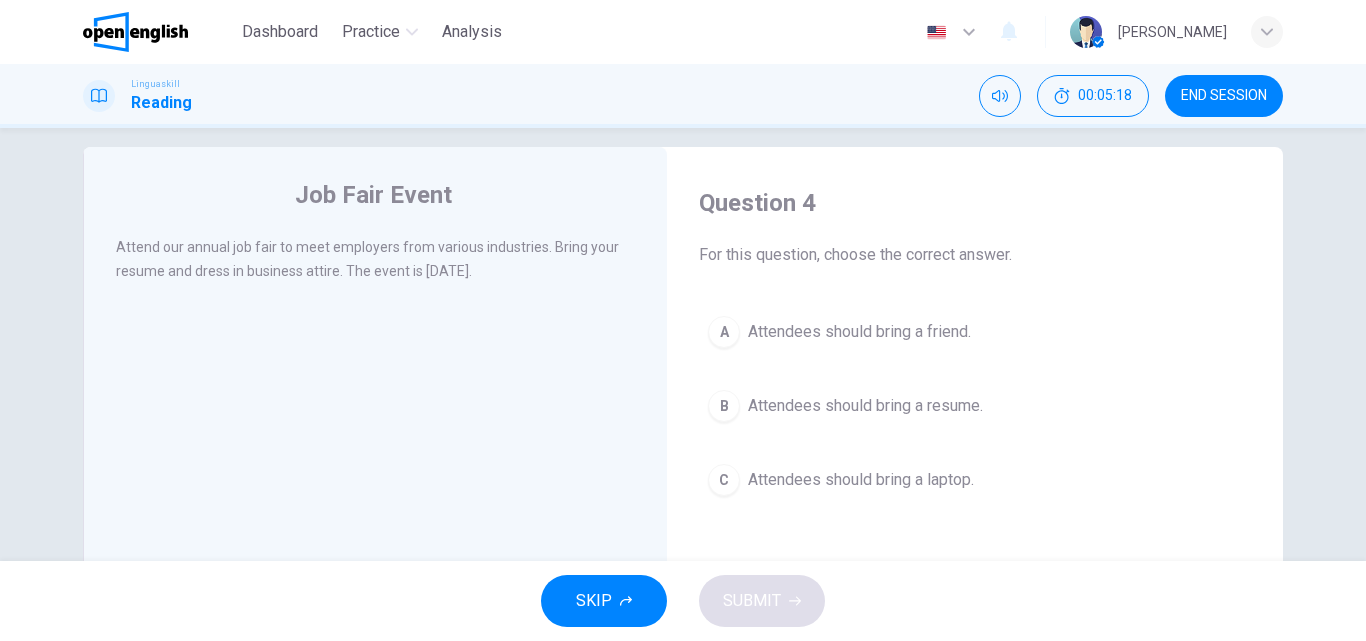 scroll, scrollTop: 25, scrollLeft: 0, axis: vertical 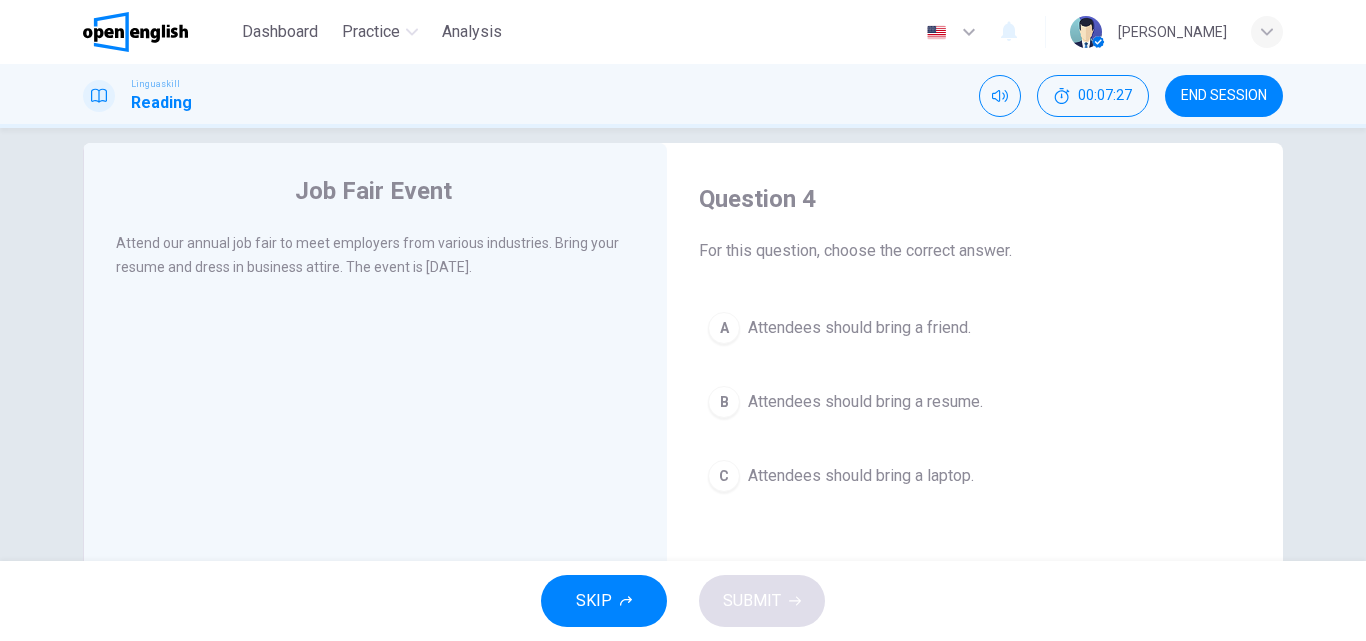 click on "Job Fair Event Attend our annual job fair to meet employers from various industries. Bring your resume and dress in business attire. The event is [DATE]." at bounding box center (375, 490) 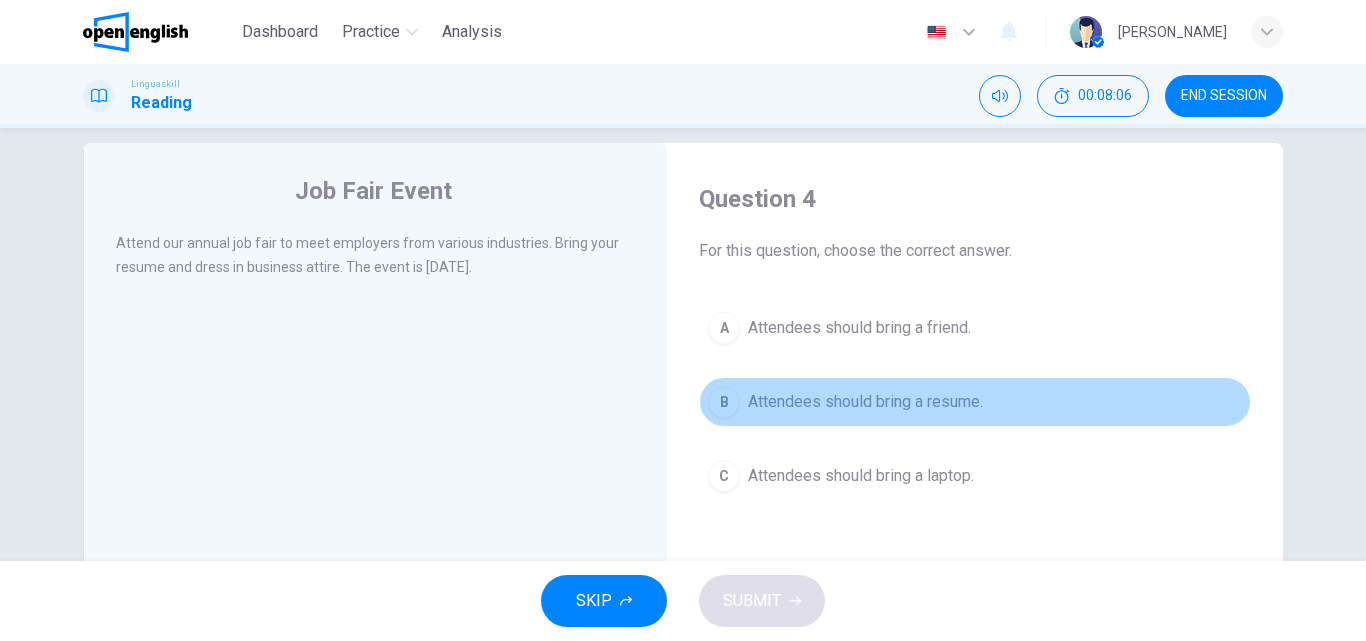 click on "Attendees should bring a resume." at bounding box center [865, 402] 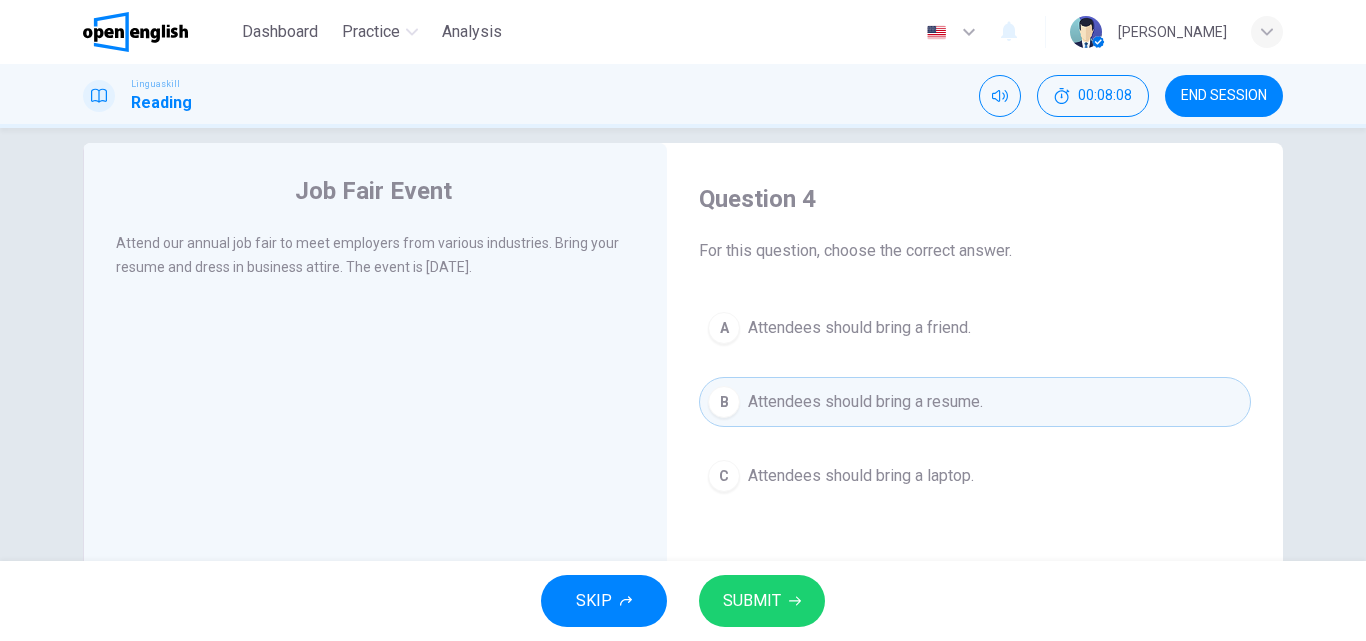 click on "SUBMIT" at bounding box center (752, 601) 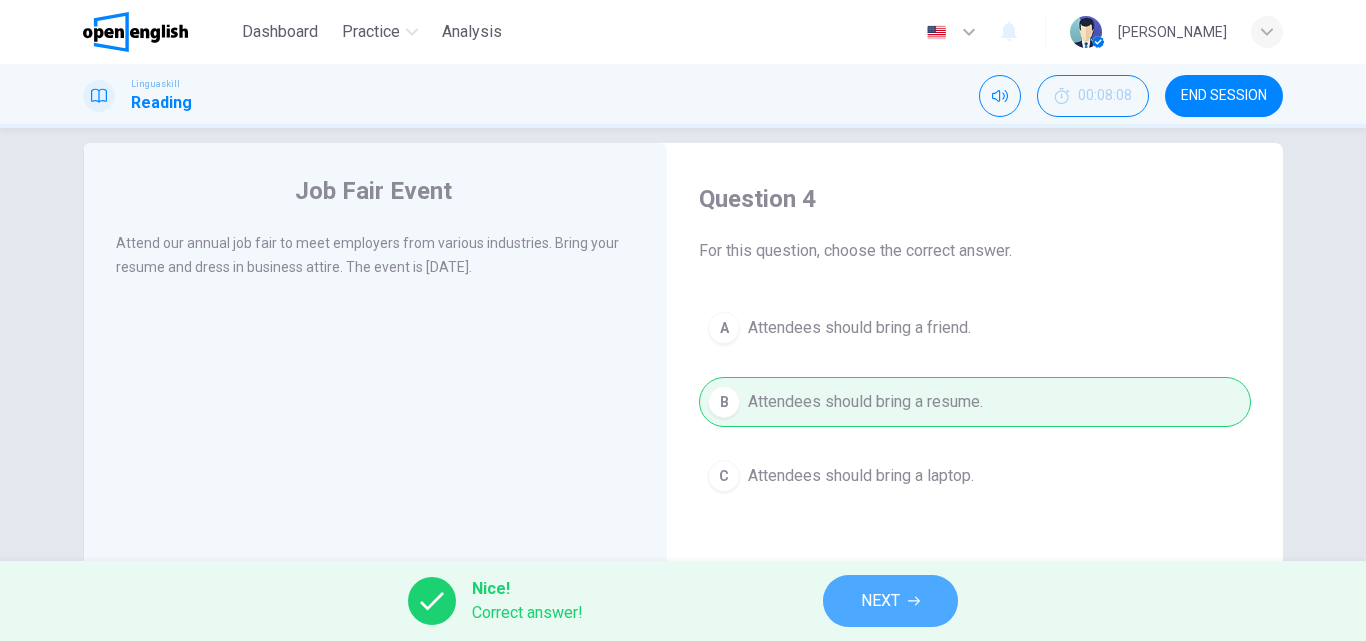click on "NEXT" at bounding box center [890, 601] 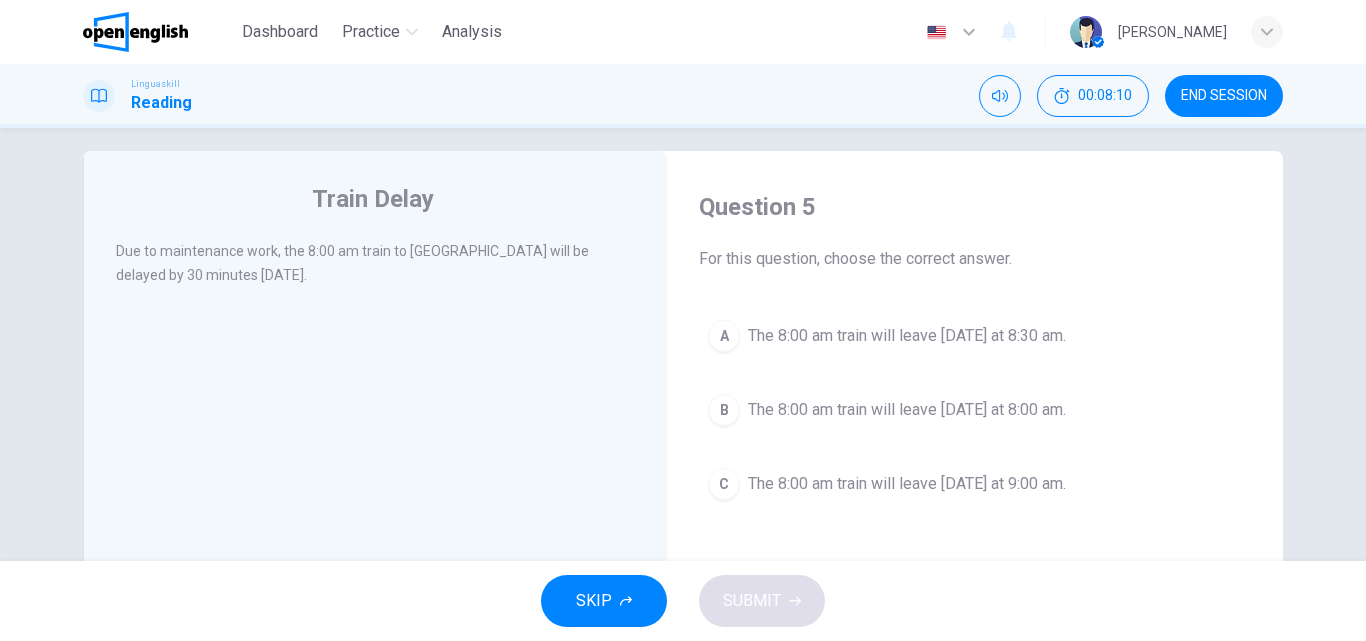 scroll, scrollTop: 13, scrollLeft: 0, axis: vertical 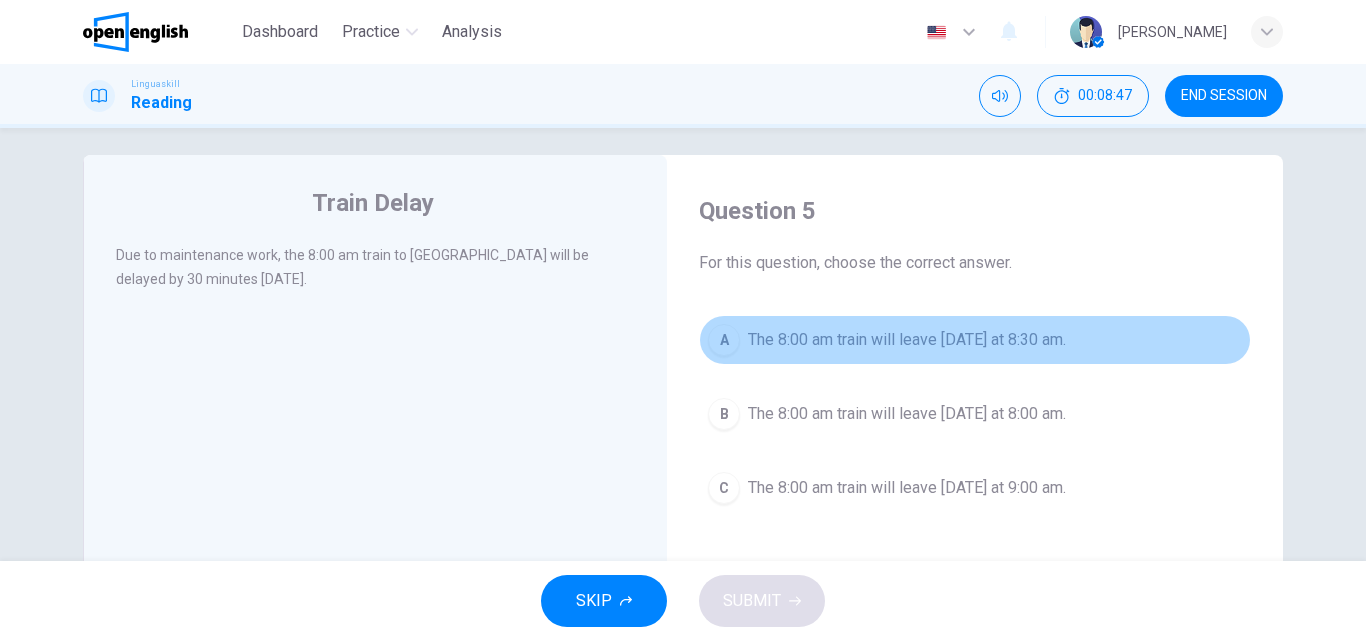 click on "The 8:00 am train will leave [DATE] at 8:30 am." at bounding box center (907, 340) 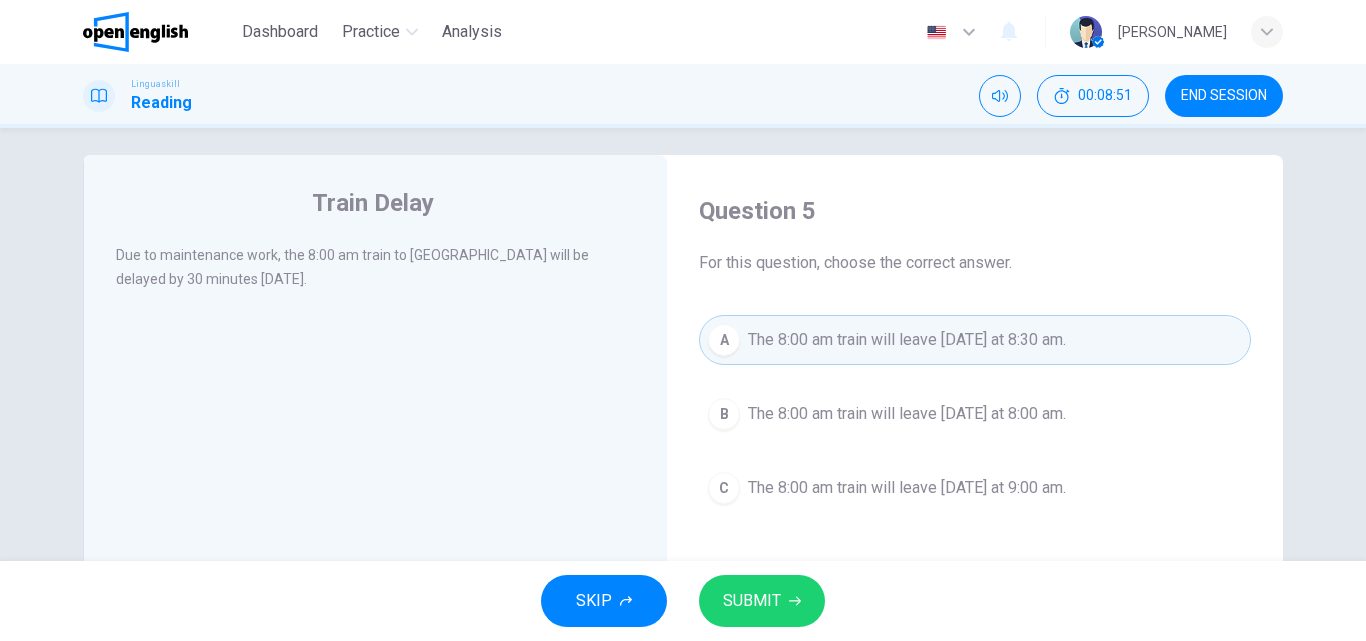 click 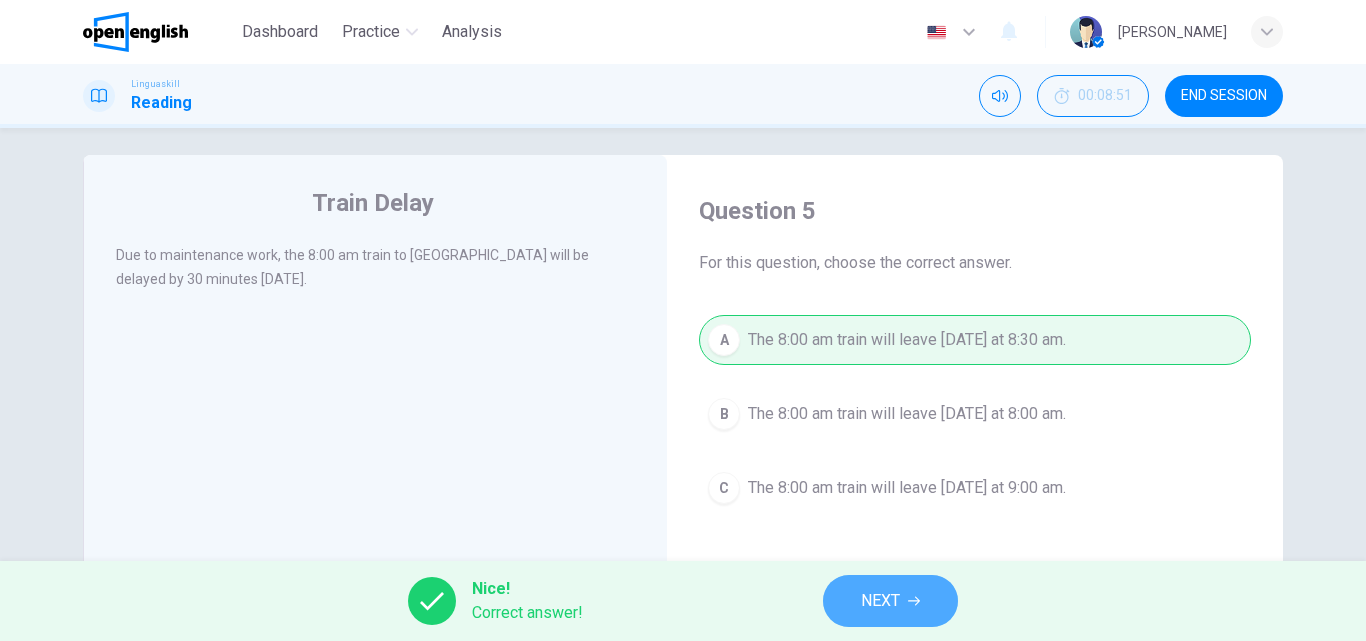 click on "NEXT" at bounding box center (890, 601) 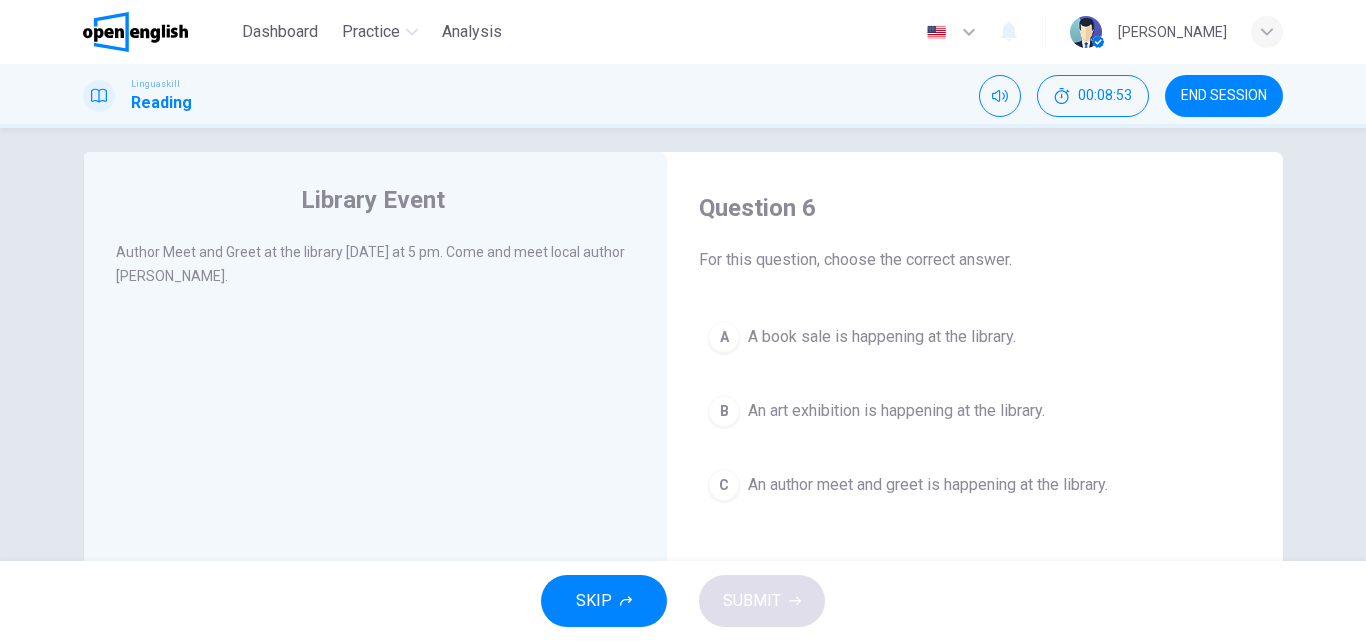 scroll, scrollTop: 17, scrollLeft: 0, axis: vertical 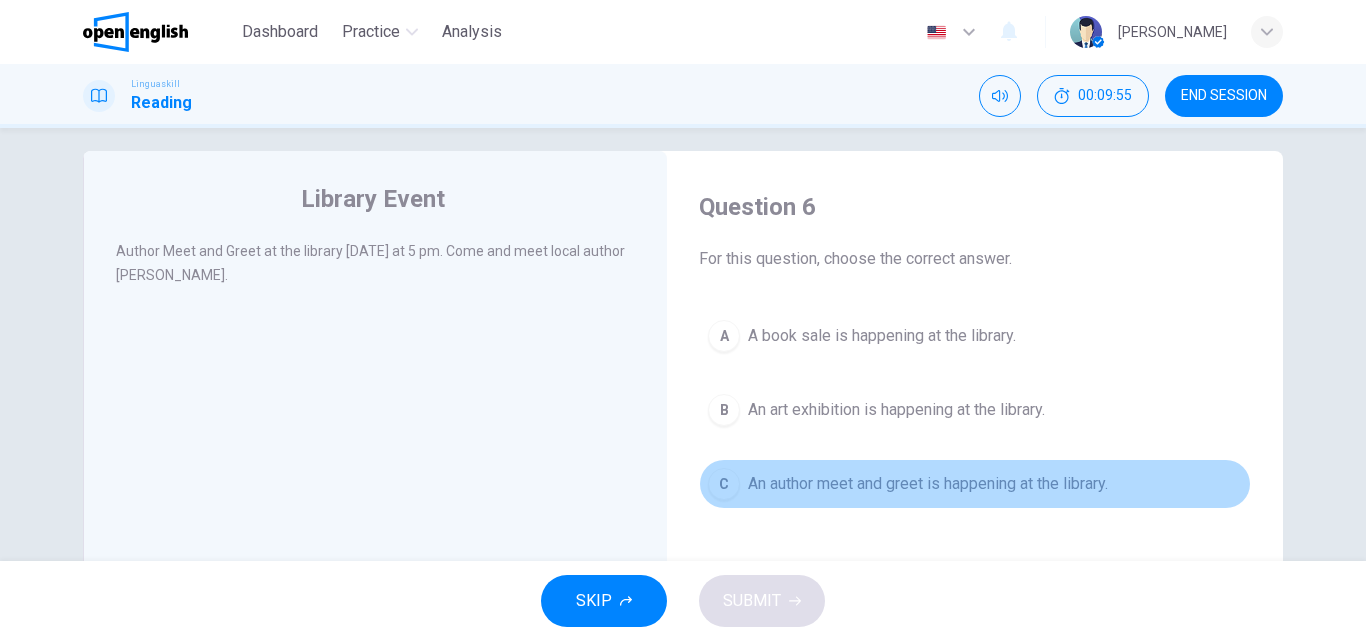 click on "An author meet and greet is happening at the library." at bounding box center (928, 484) 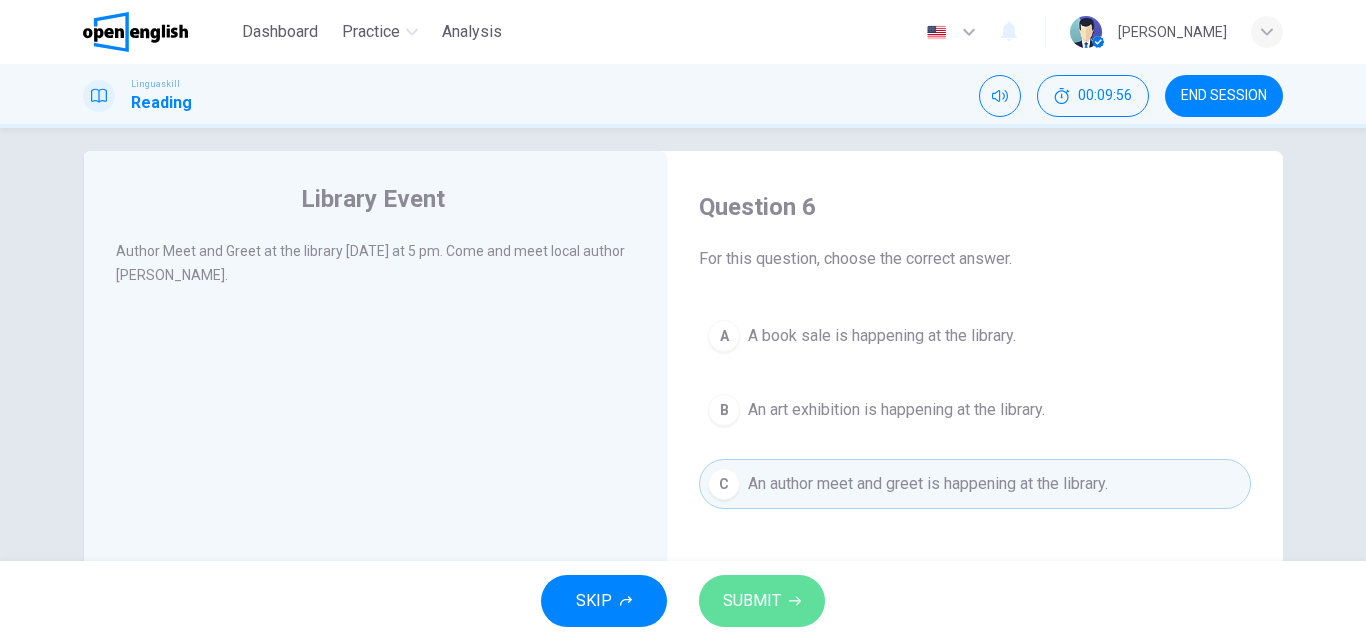 click on "SUBMIT" at bounding box center [762, 601] 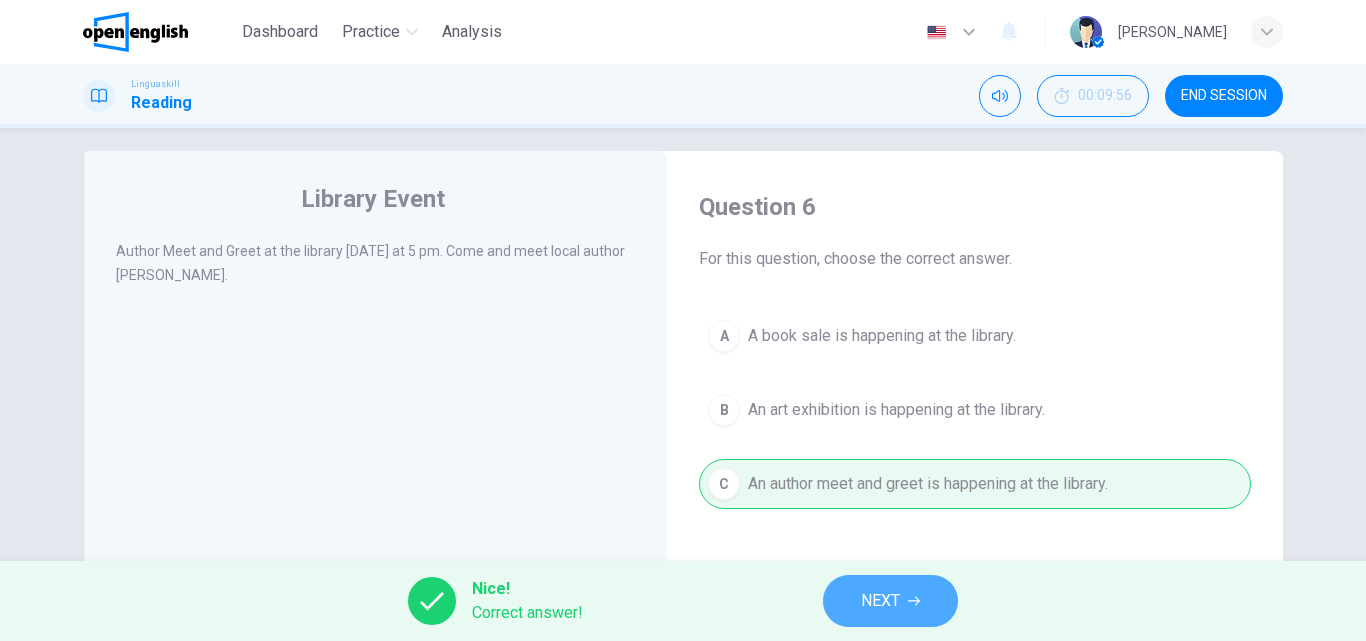 click on "NEXT" at bounding box center [890, 601] 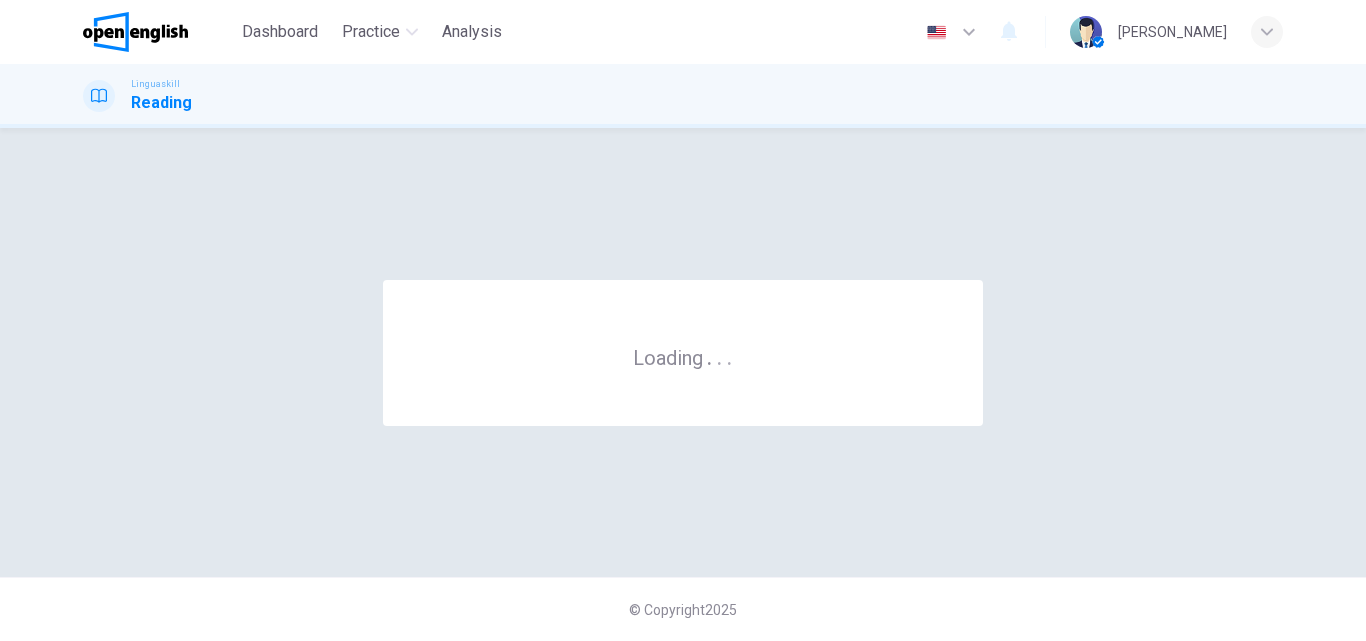 scroll, scrollTop: 0, scrollLeft: 0, axis: both 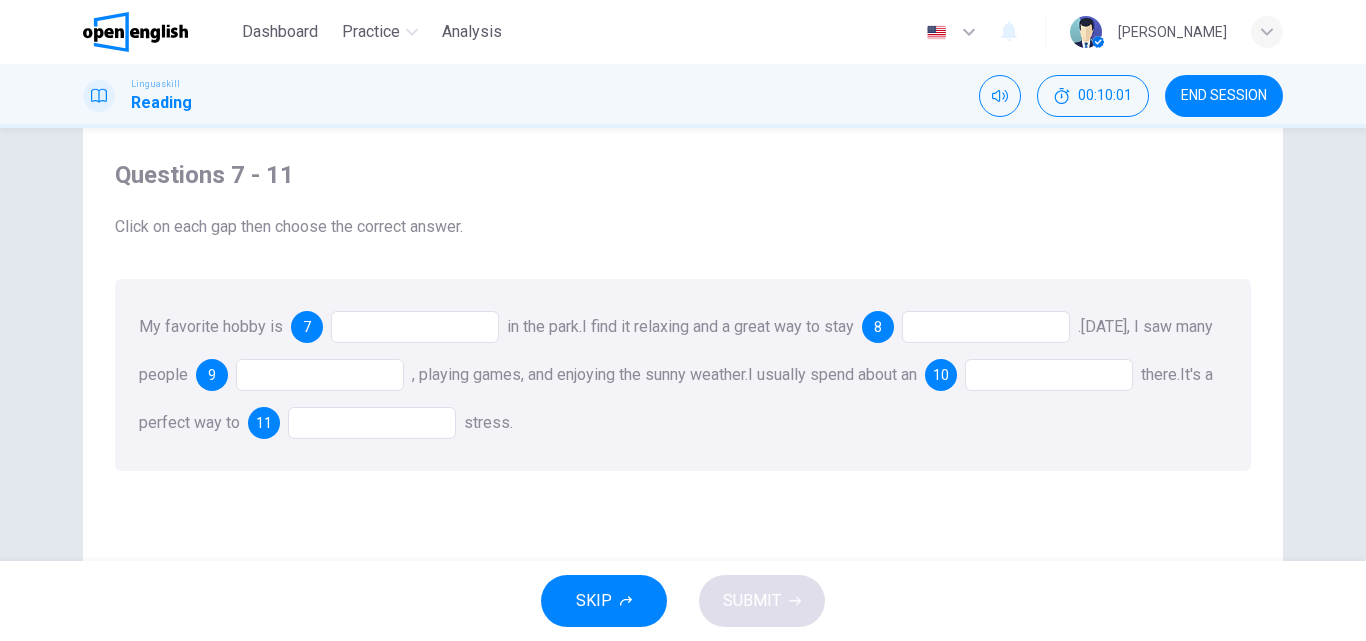 click at bounding box center [415, 327] 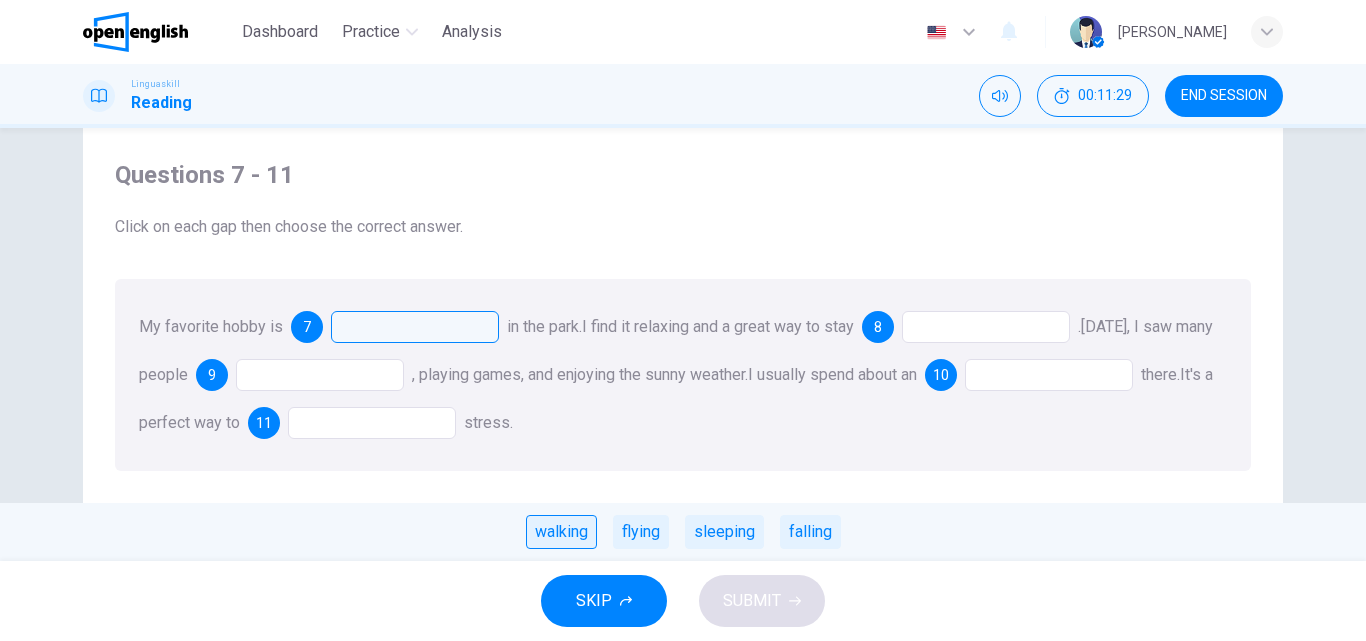 click on "walking" at bounding box center (561, 532) 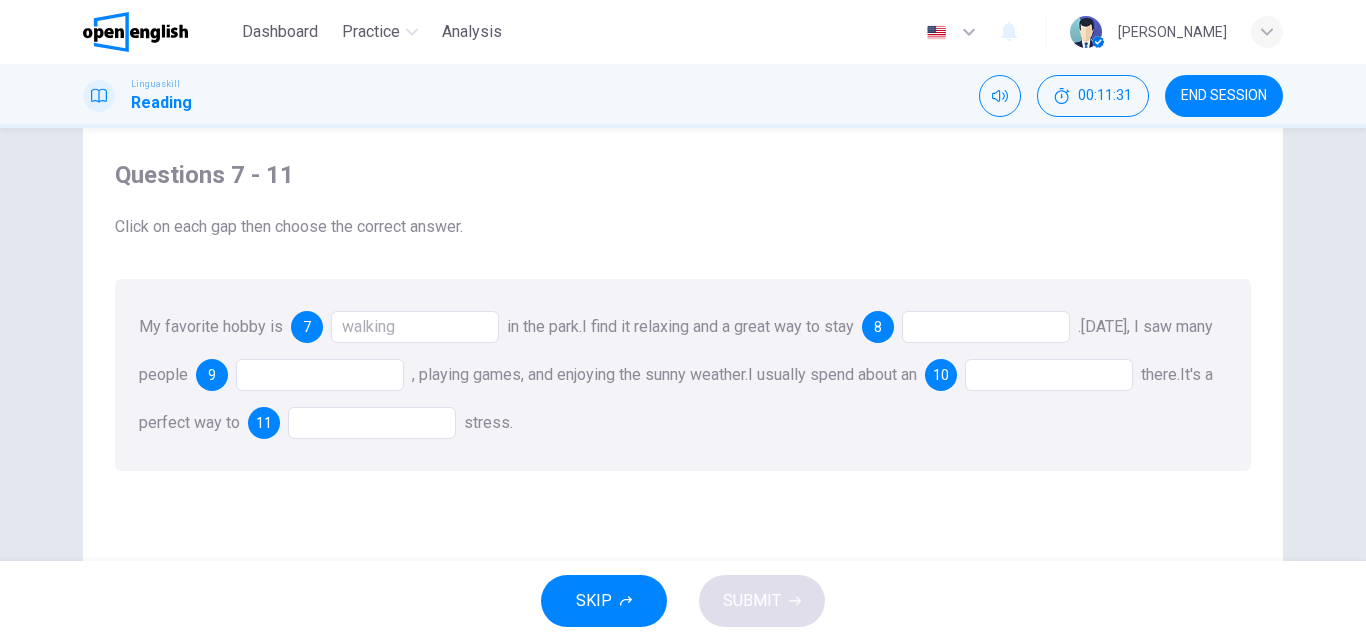 click at bounding box center (986, 327) 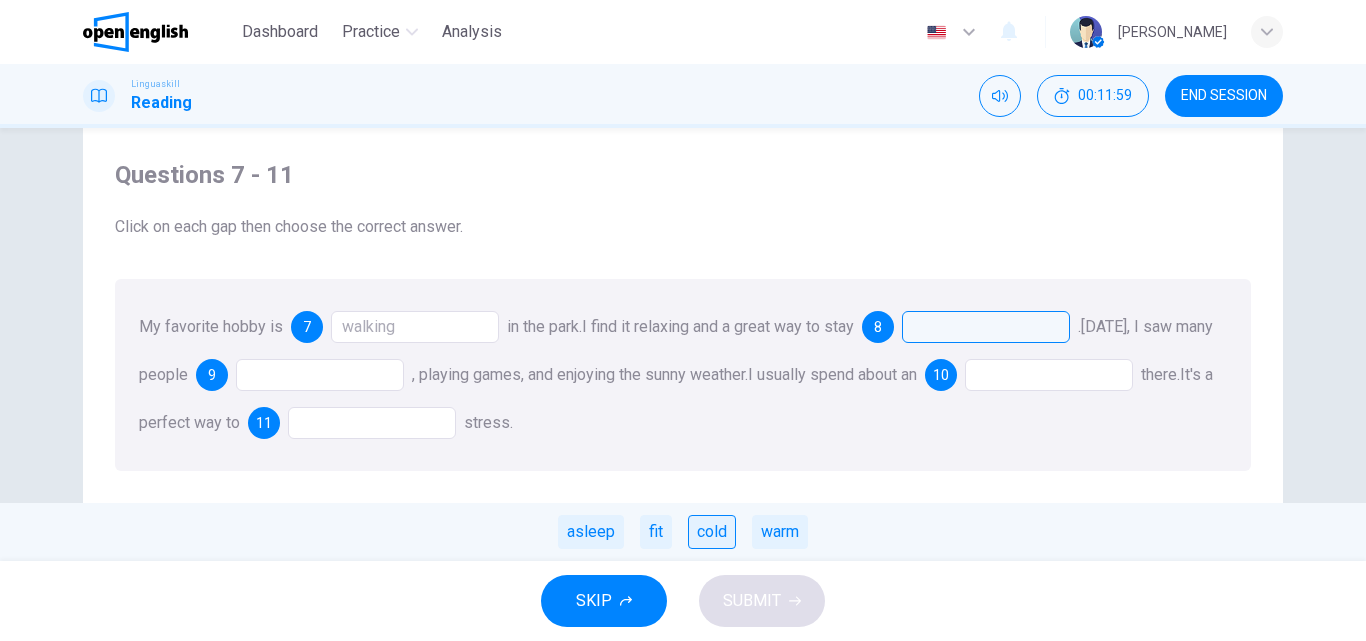 click on "cold" at bounding box center (712, 532) 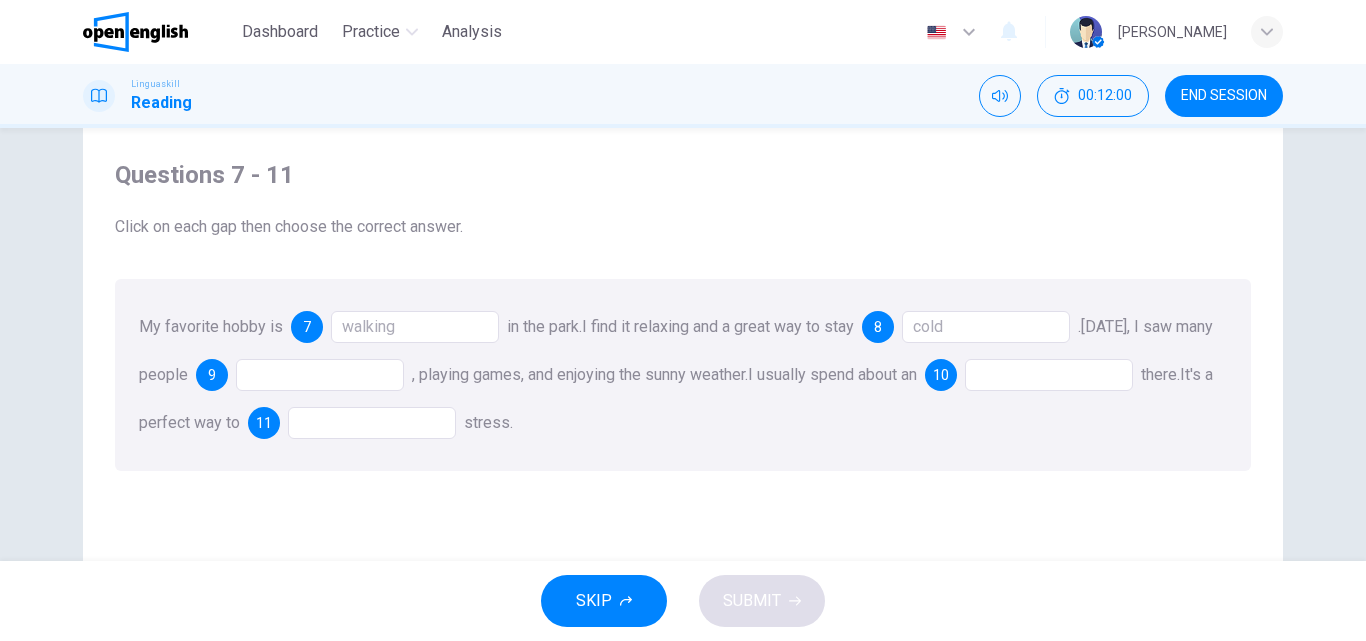 click on "My favorite hobby is  7 walking  in the park. I find it relaxing and a great way to stay  8 cold . [DATE], I saw many people  9 , playing games, and enjoying the sunny weather. I usually spend about an  10  there. It's a perfect way to  11  stress." at bounding box center (683, 375) 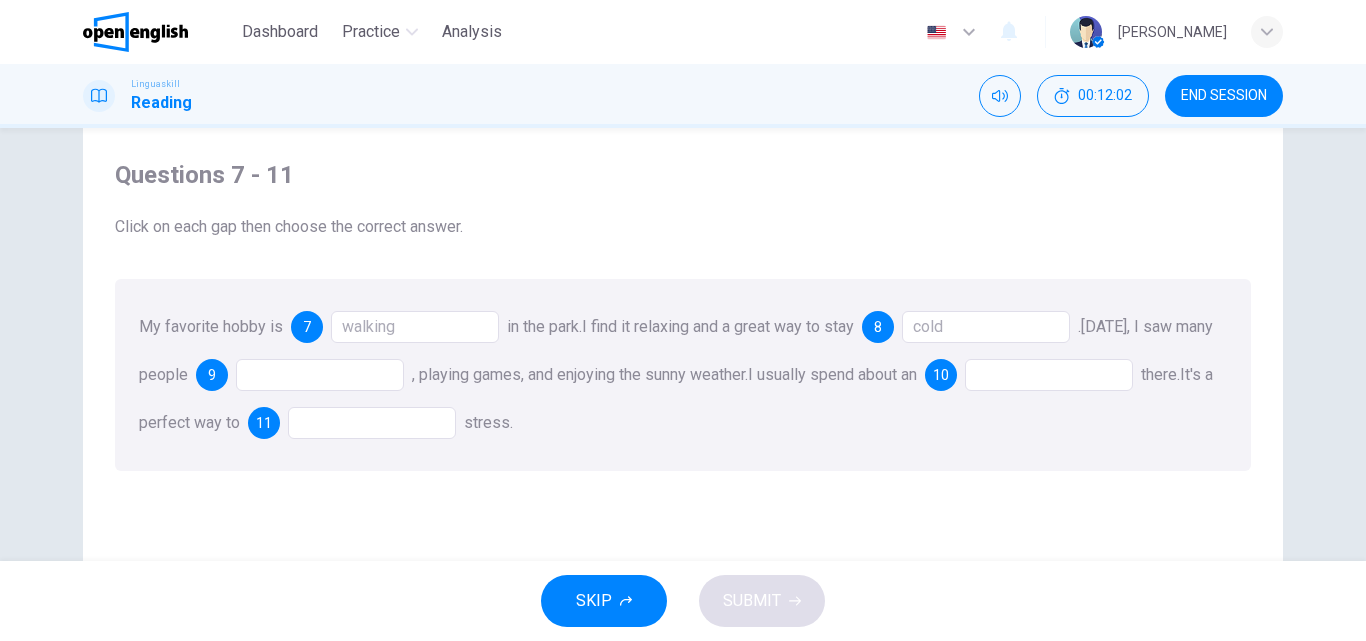 click at bounding box center [320, 375] 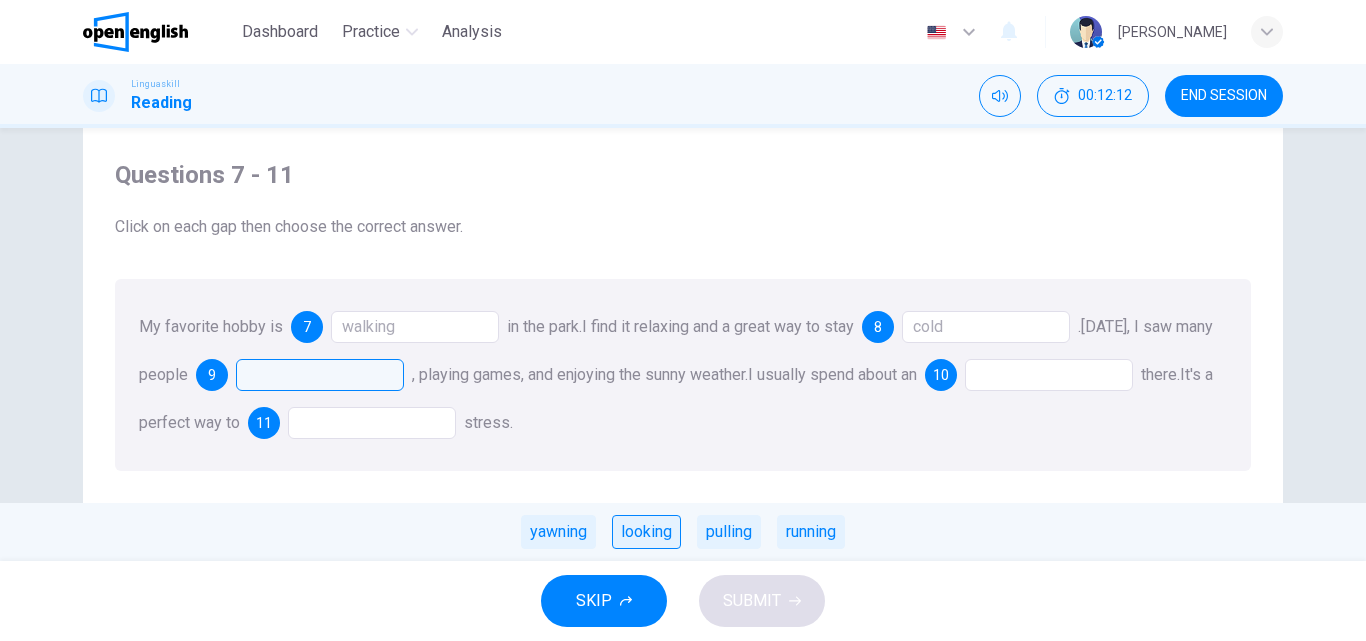 click on "looking" at bounding box center (646, 532) 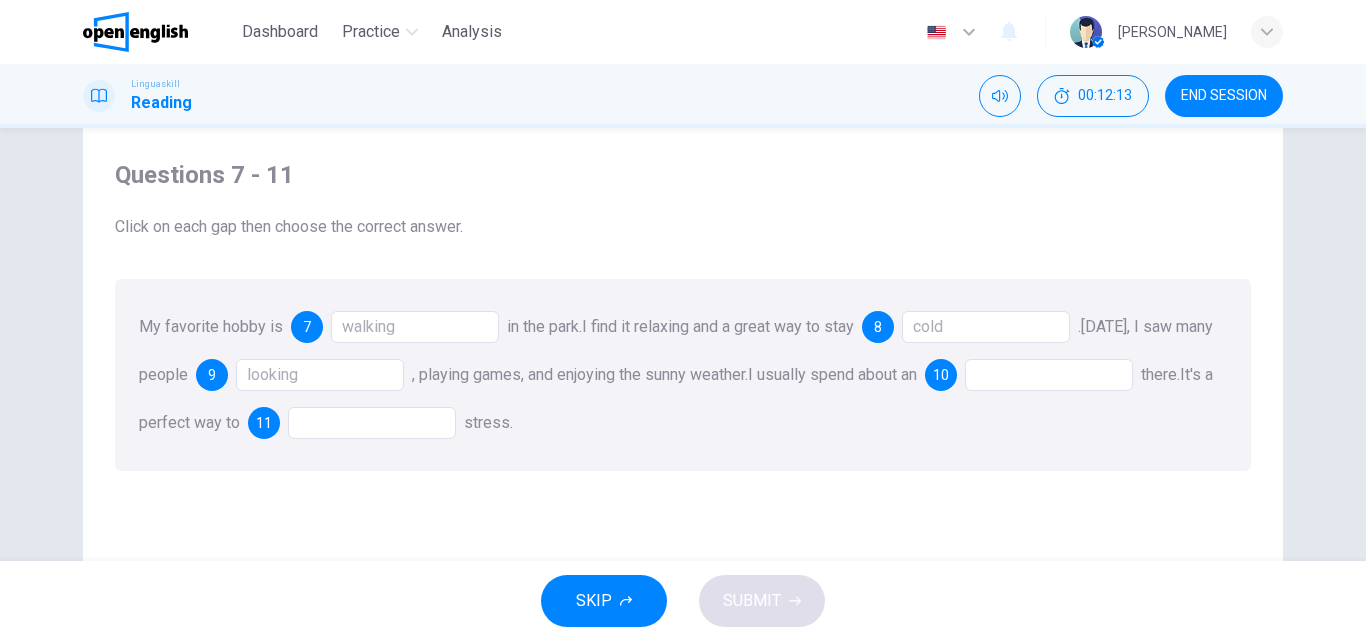 click at bounding box center (1049, 375) 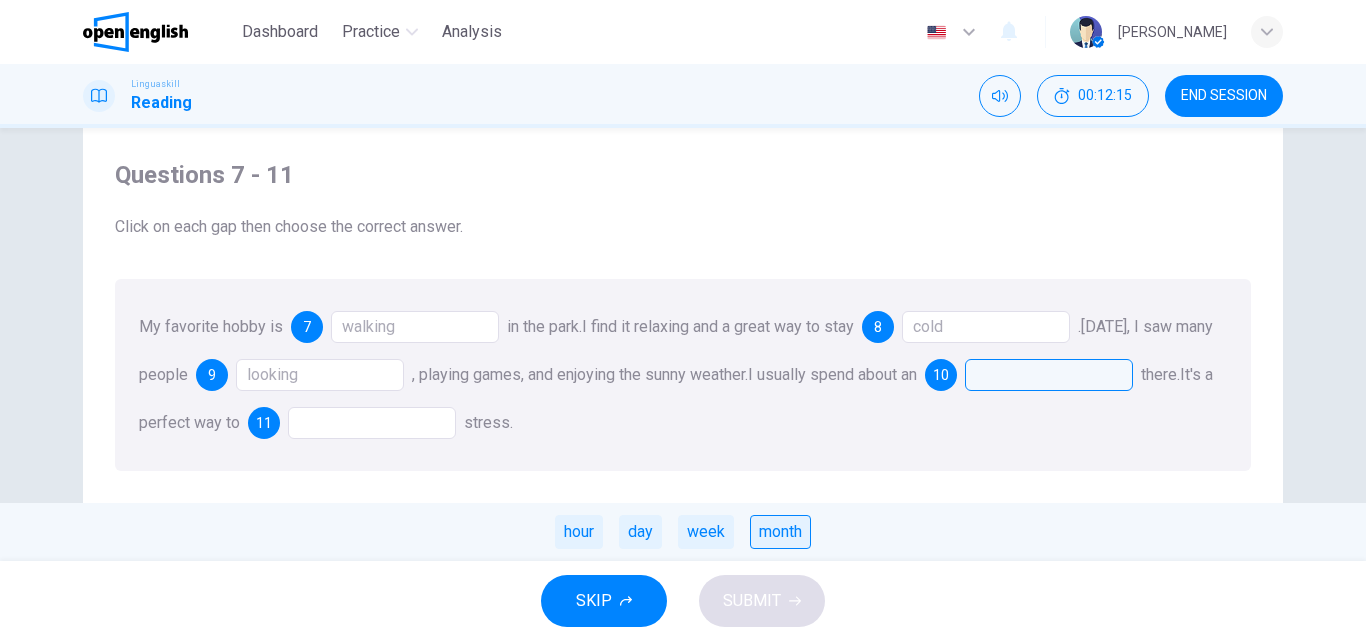 click on "month" at bounding box center (780, 532) 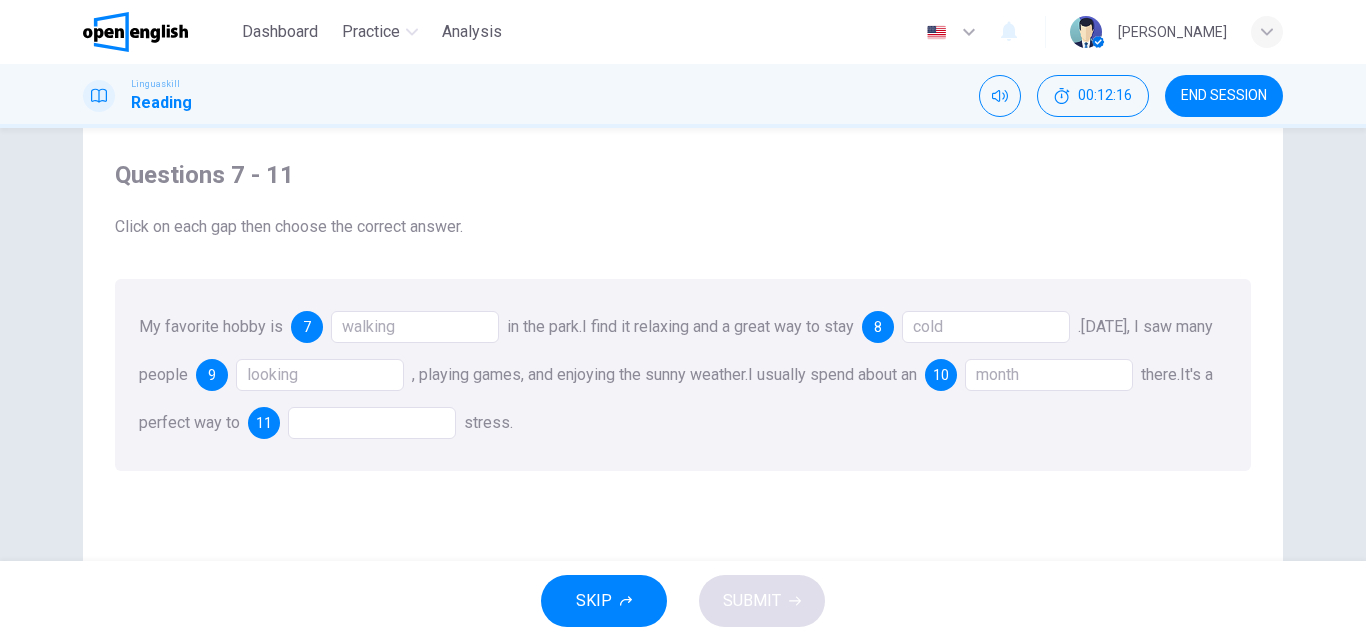 click at bounding box center [372, 423] 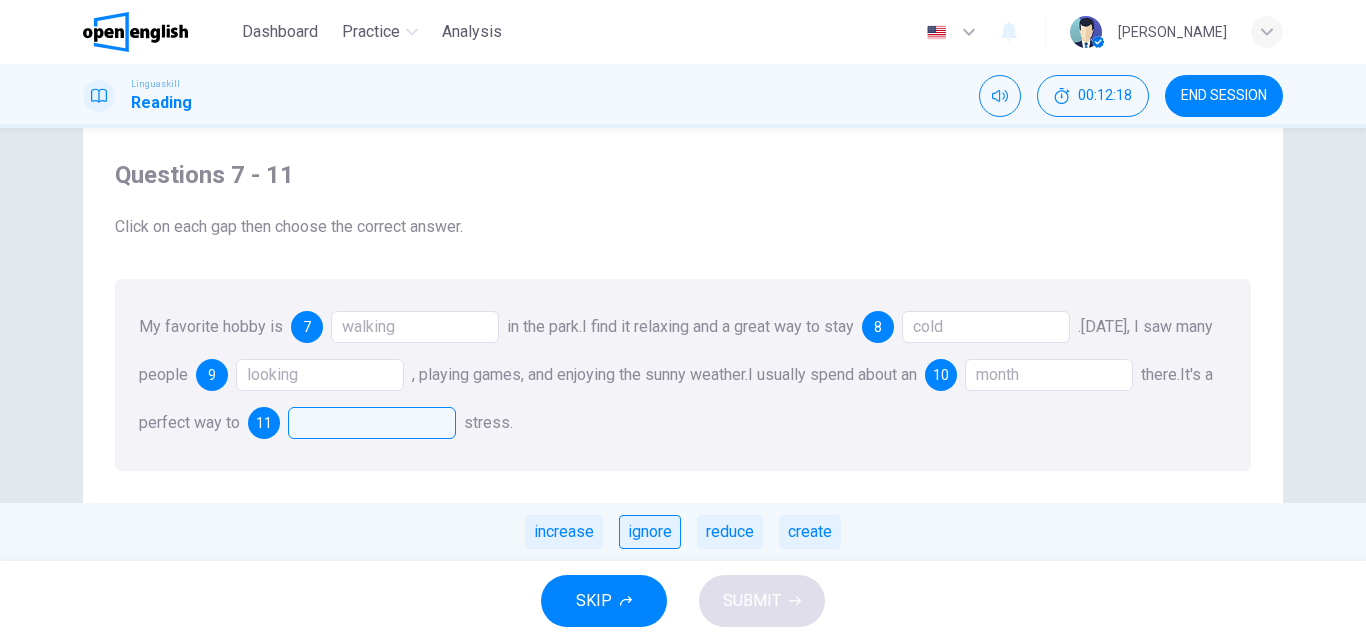 click on "ignore" at bounding box center (650, 532) 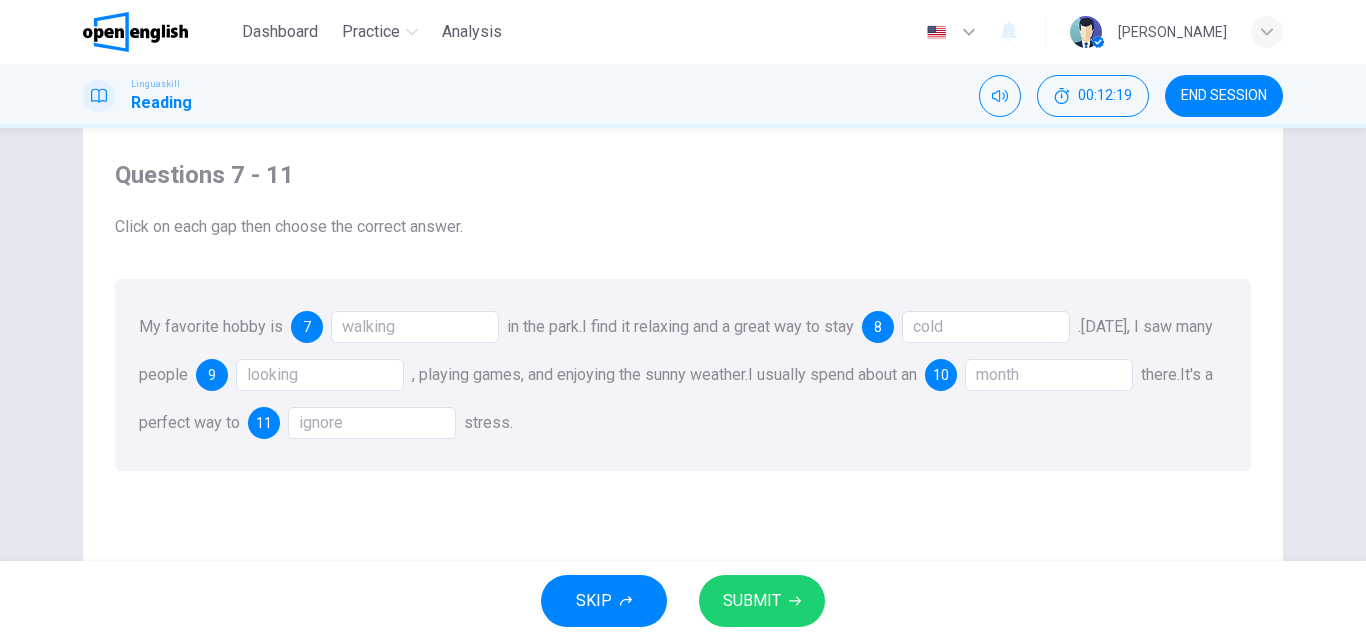 click on "SUBMIT" at bounding box center [762, 601] 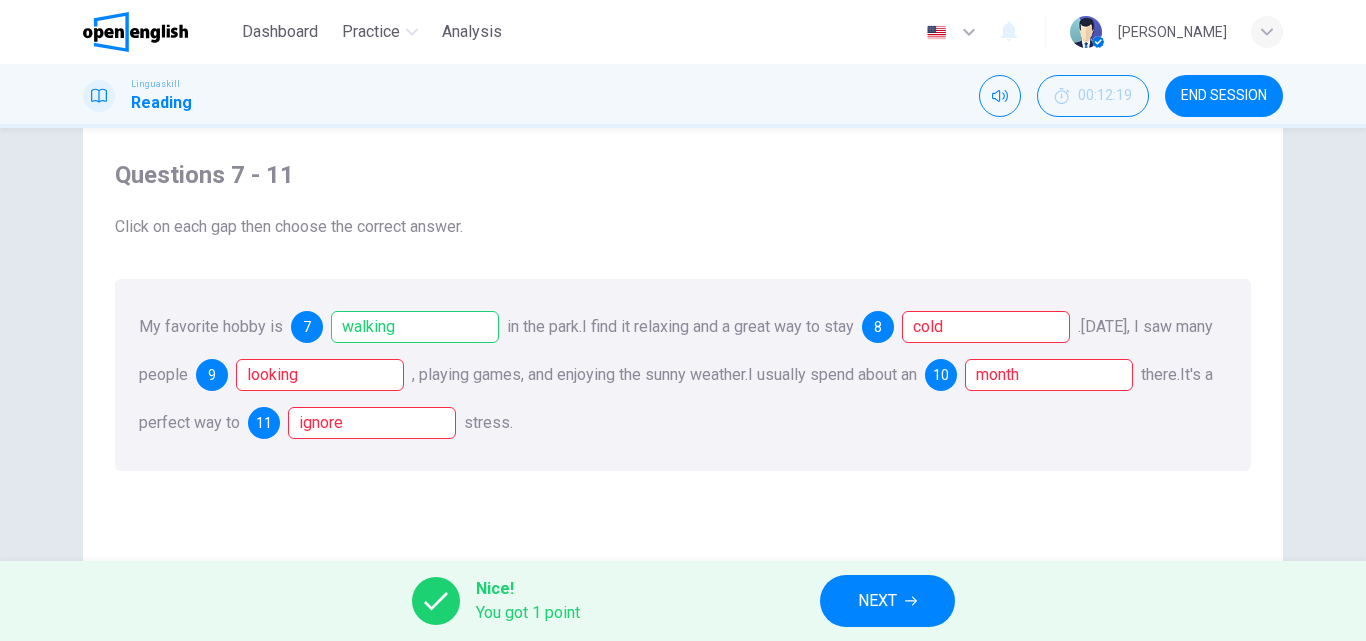 click on "NEXT" at bounding box center (887, 601) 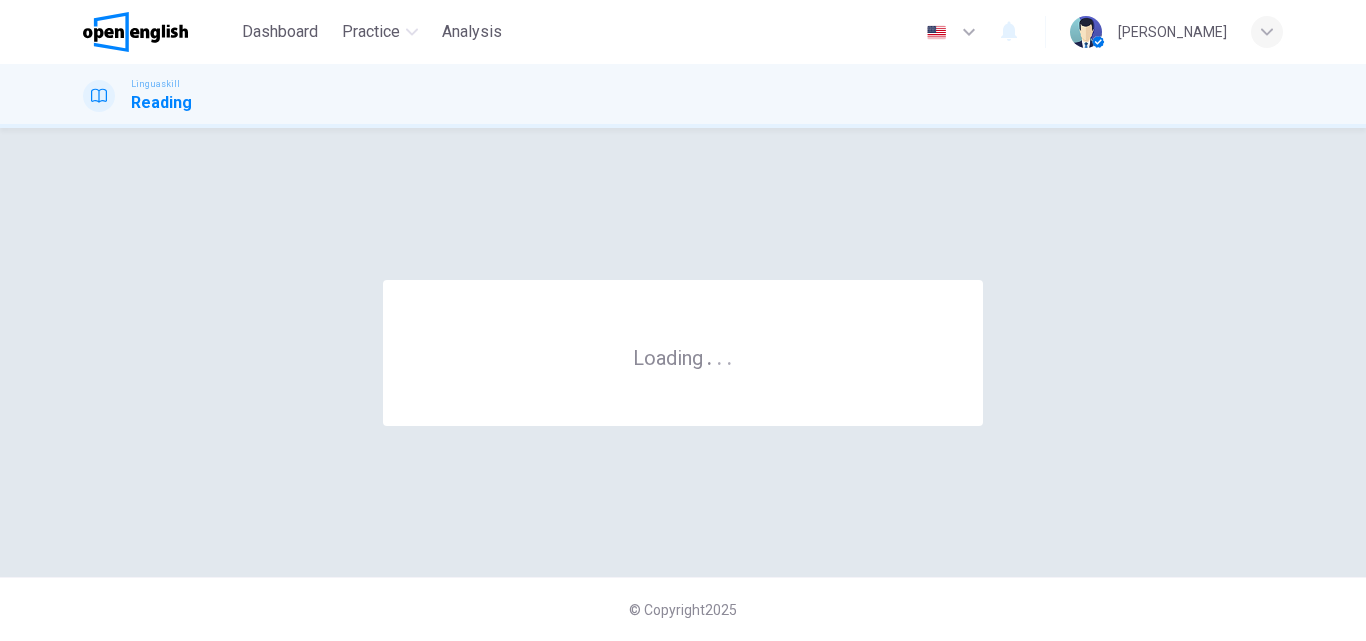 scroll, scrollTop: 0, scrollLeft: 0, axis: both 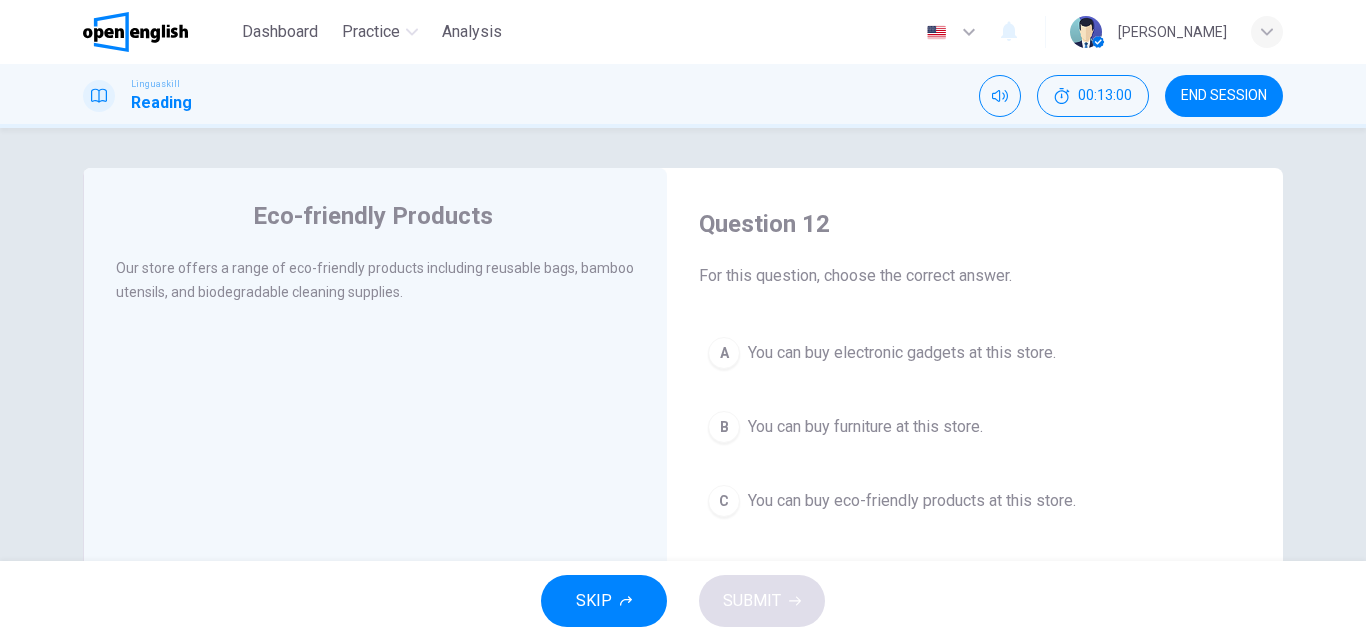 click on "C" at bounding box center [724, 501] 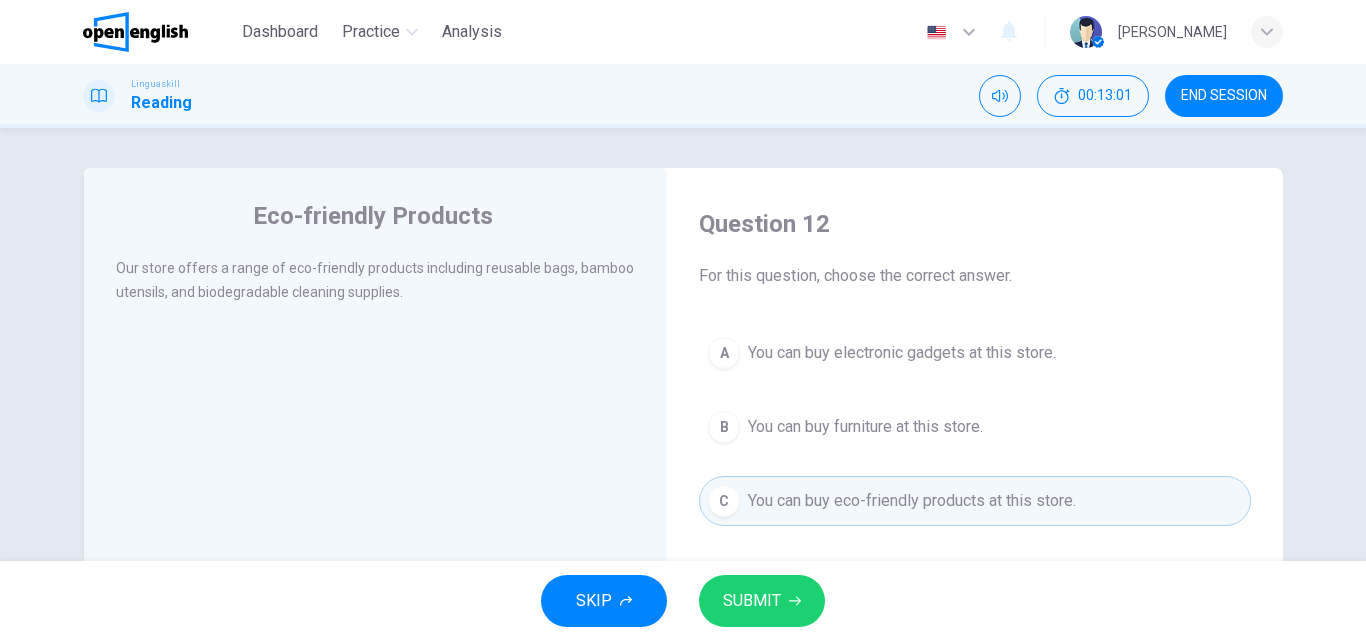 click on "SUBMIT" at bounding box center (762, 601) 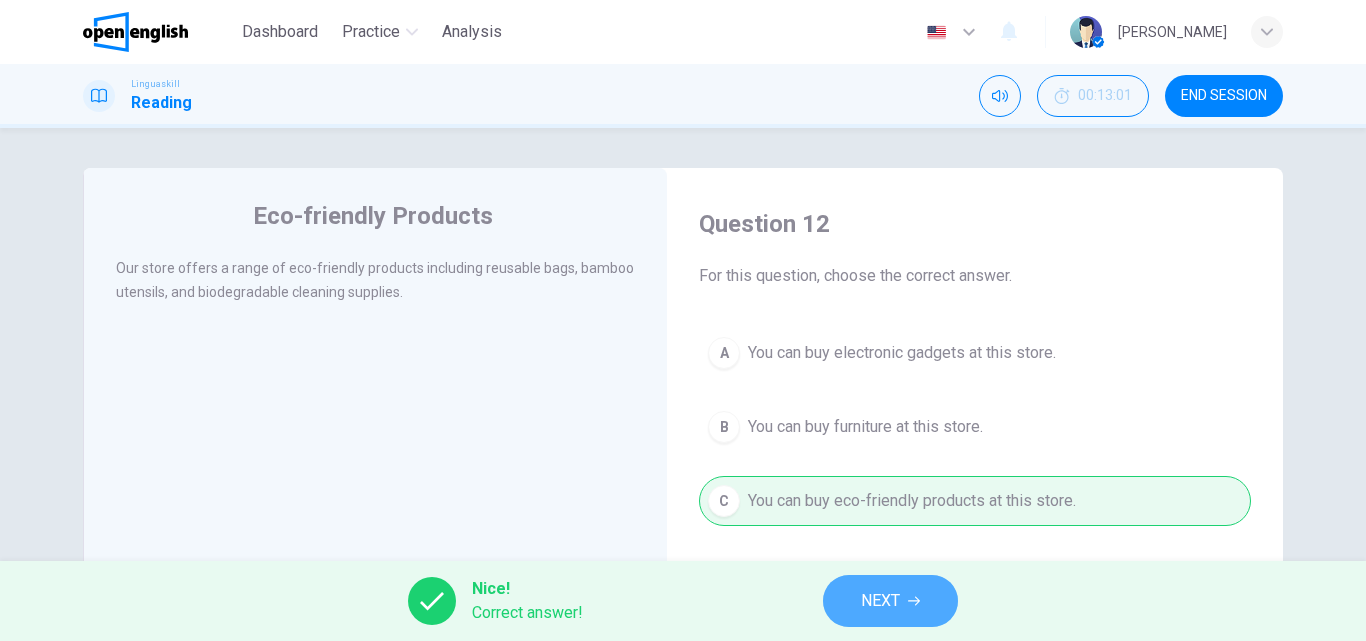 click 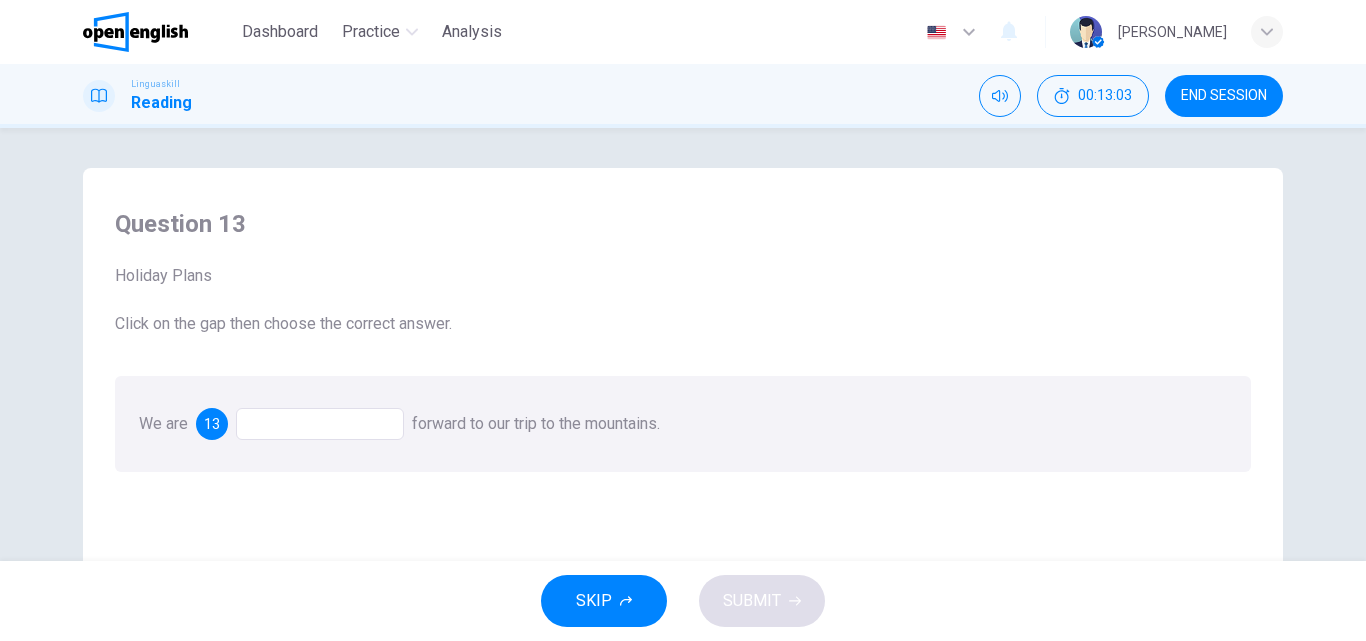 click at bounding box center (320, 424) 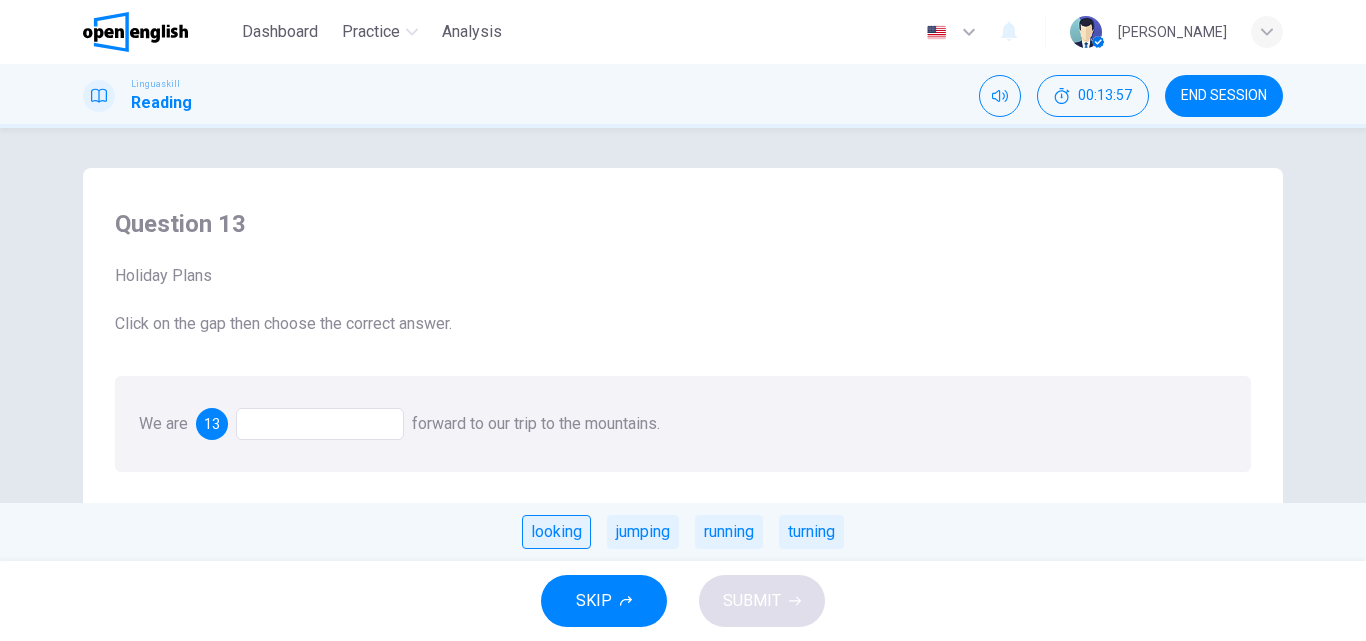 click on "looking" at bounding box center (556, 532) 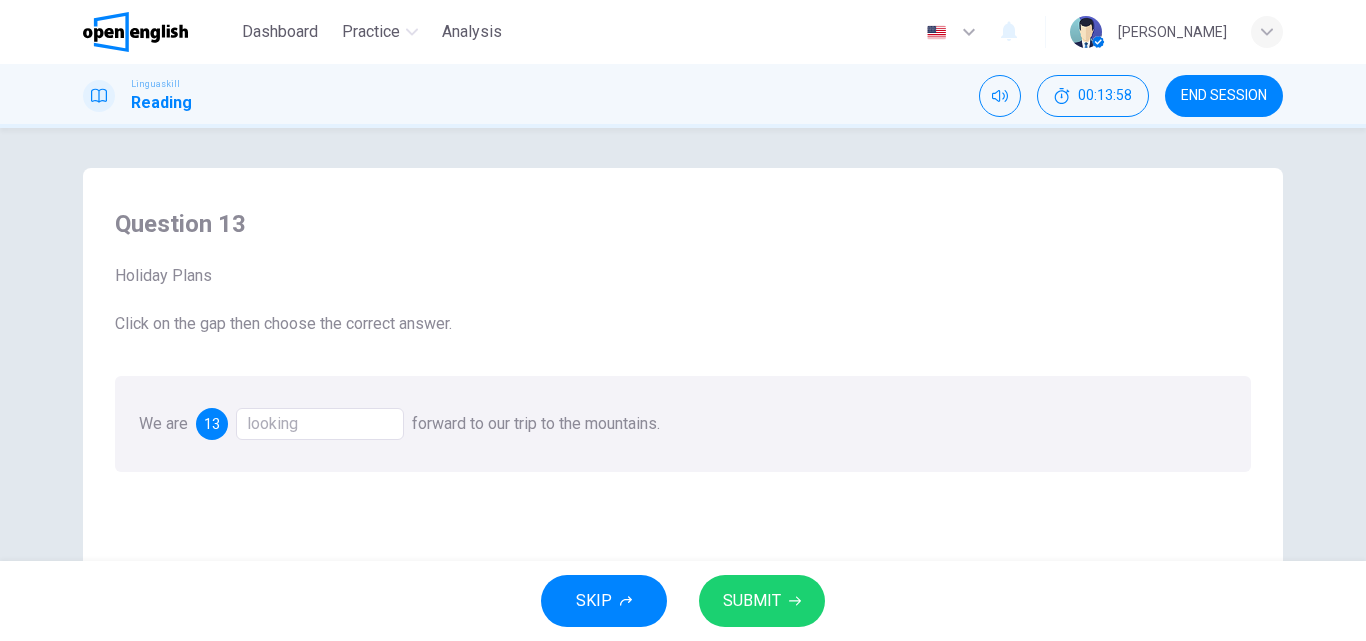 click on "SUBMIT" at bounding box center [752, 601] 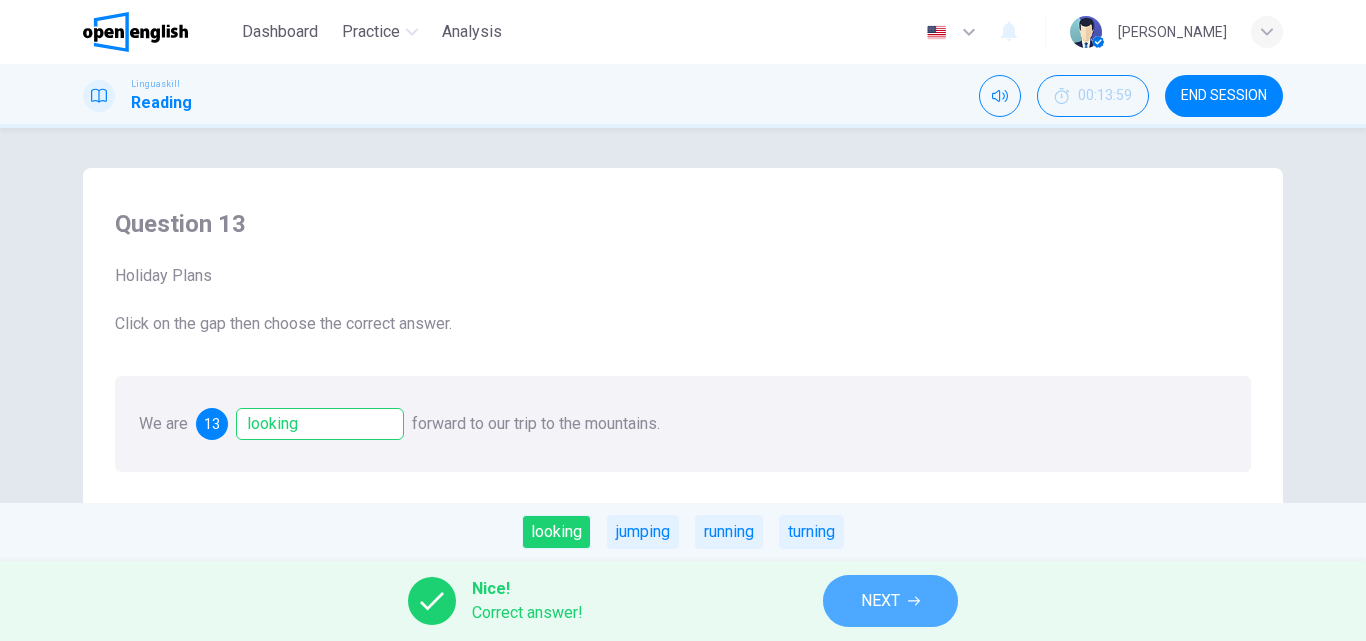 click on "NEXT" at bounding box center [890, 601] 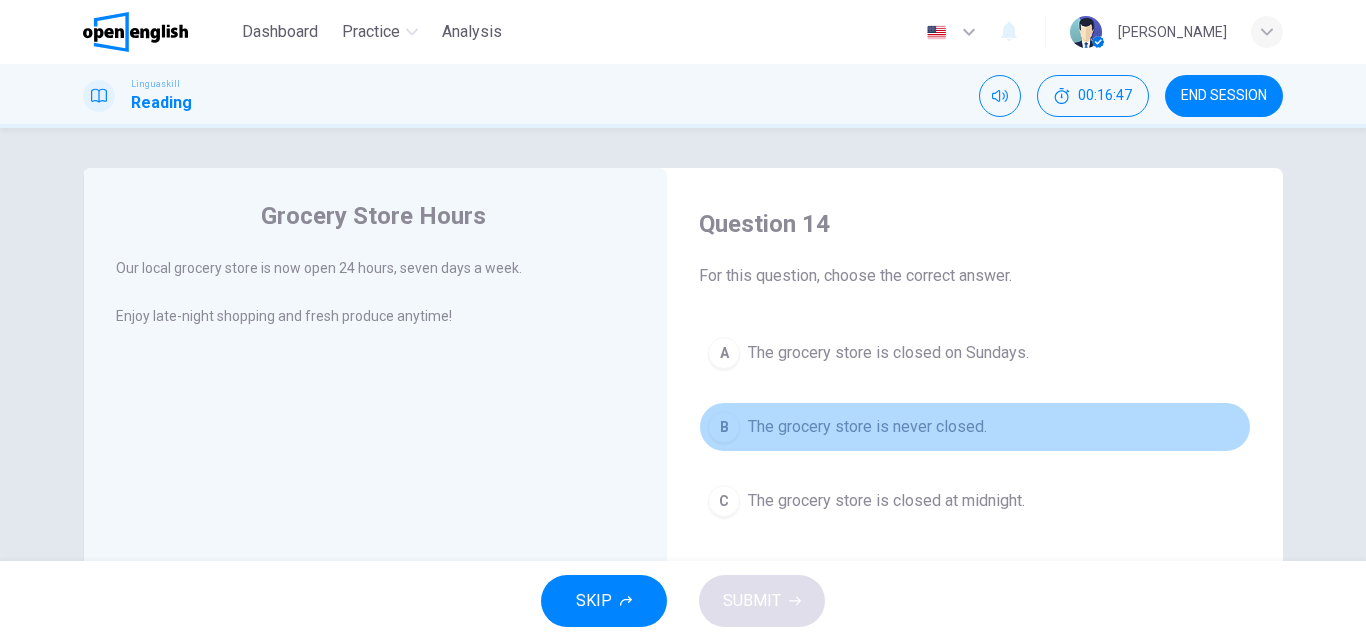 click on "The grocery store is never closed." at bounding box center [867, 427] 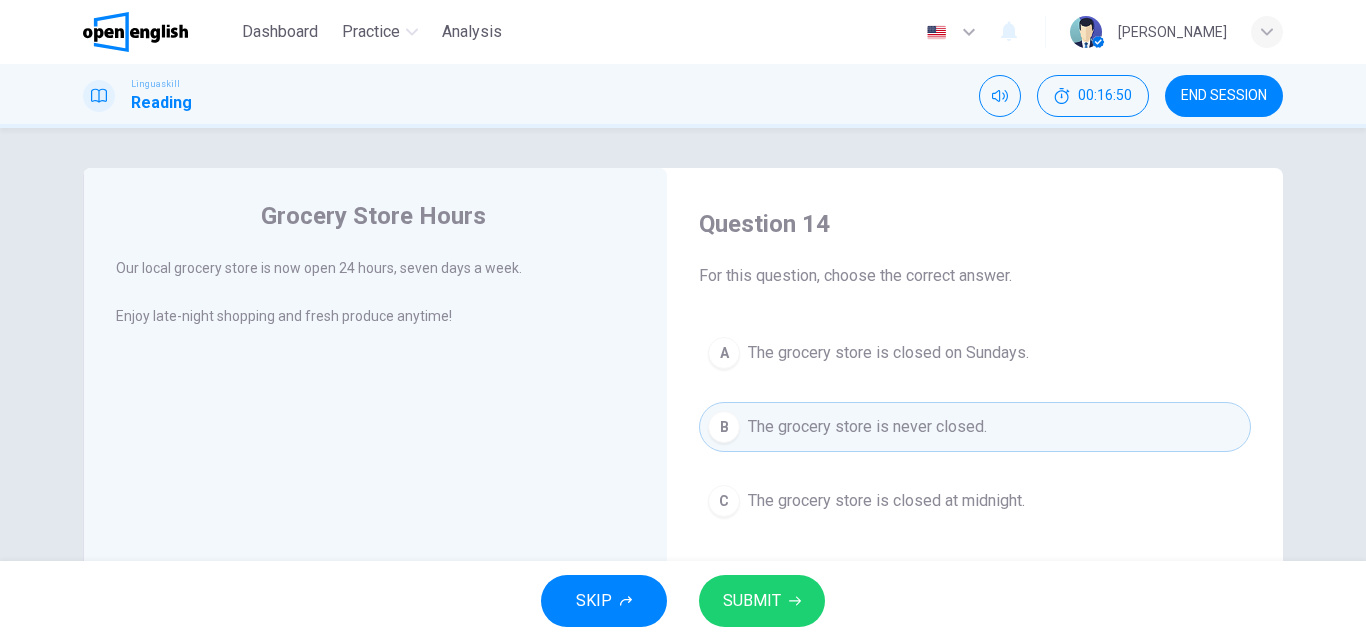click on "SKIP SUBMIT" at bounding box center (683, 601) 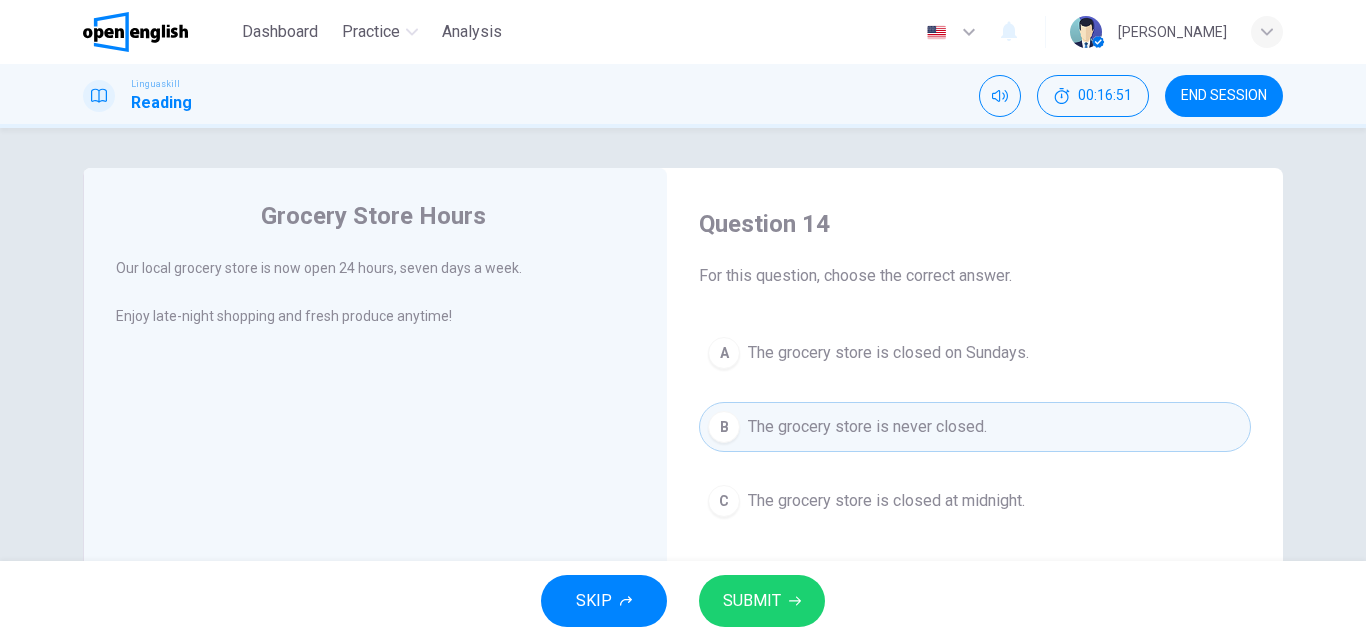 click on "SUBMIT" at bounding box center [752, 601] 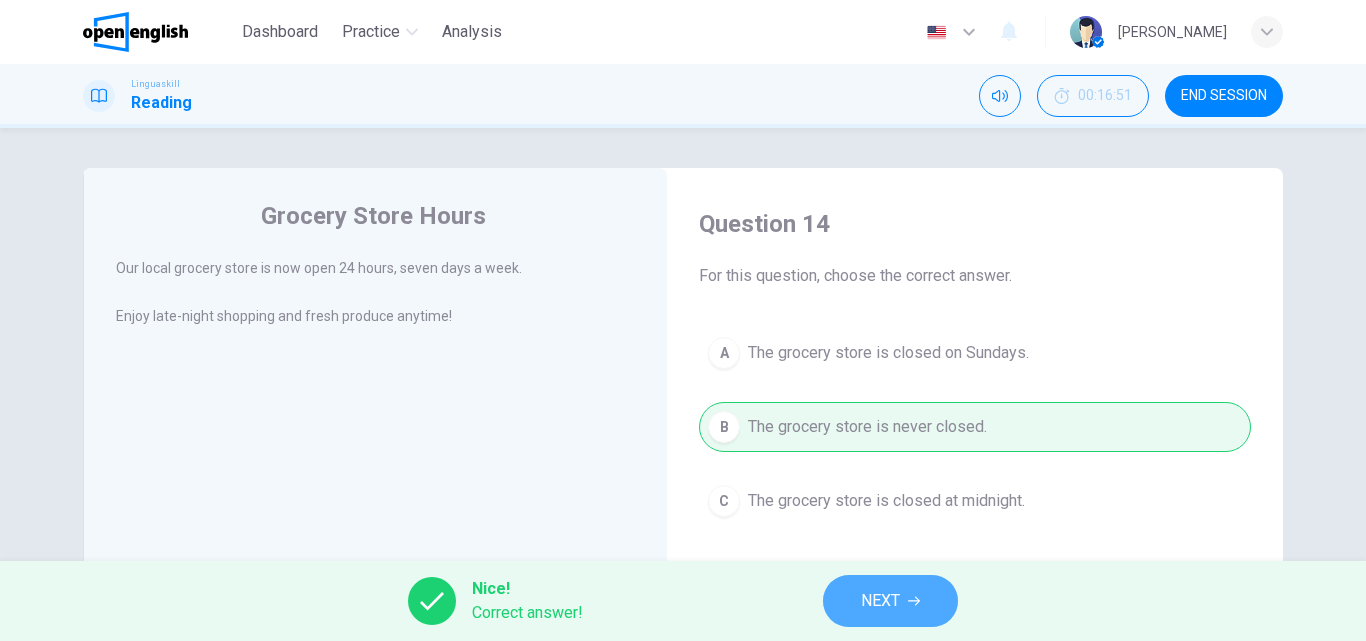 click 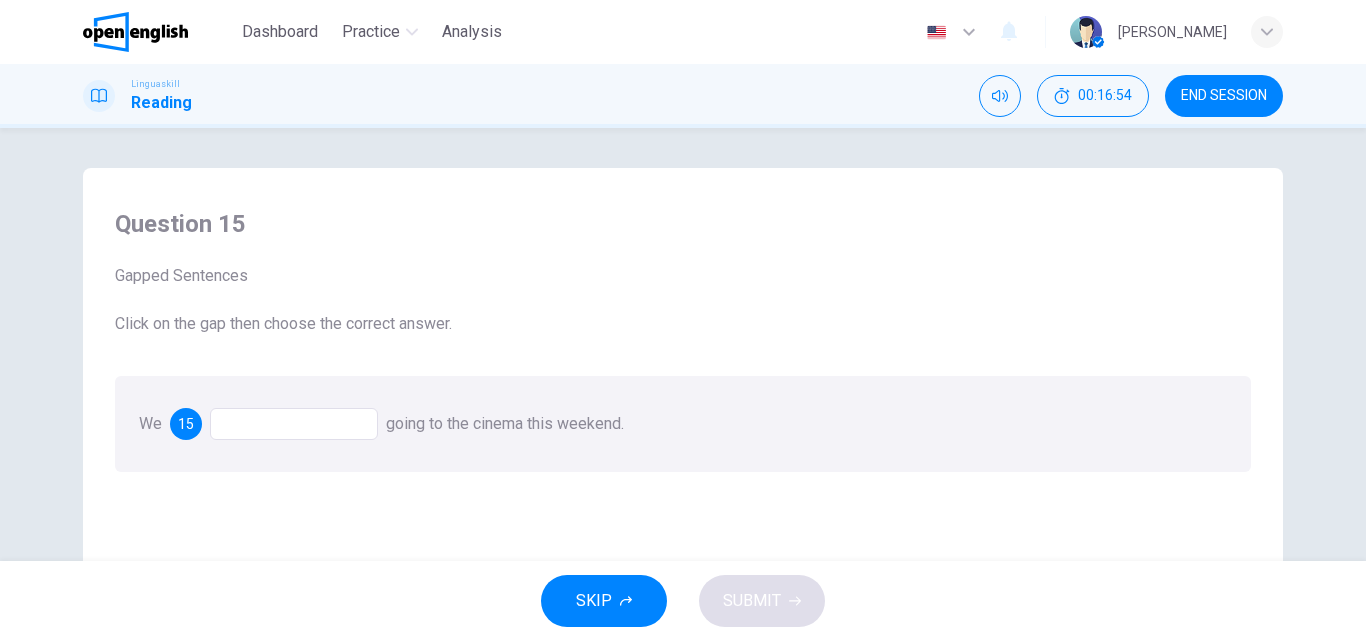 click at bounding box center [294, 424] 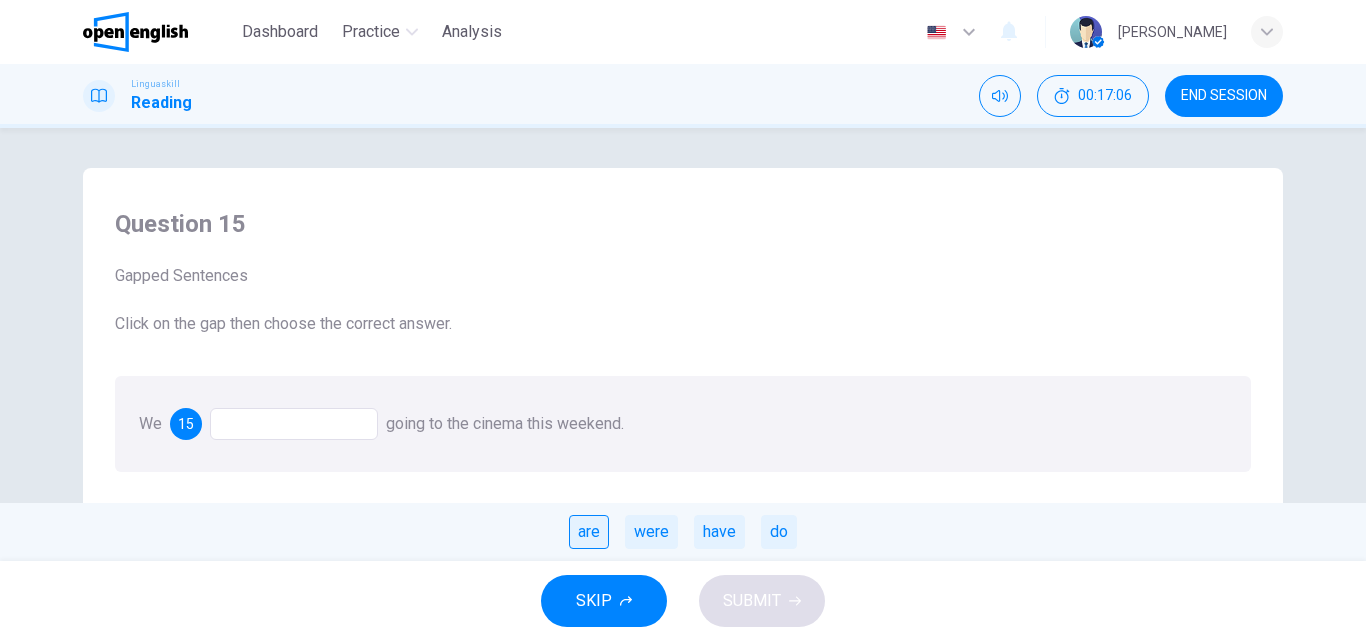 click on "are" at bounding box center [589, 532] 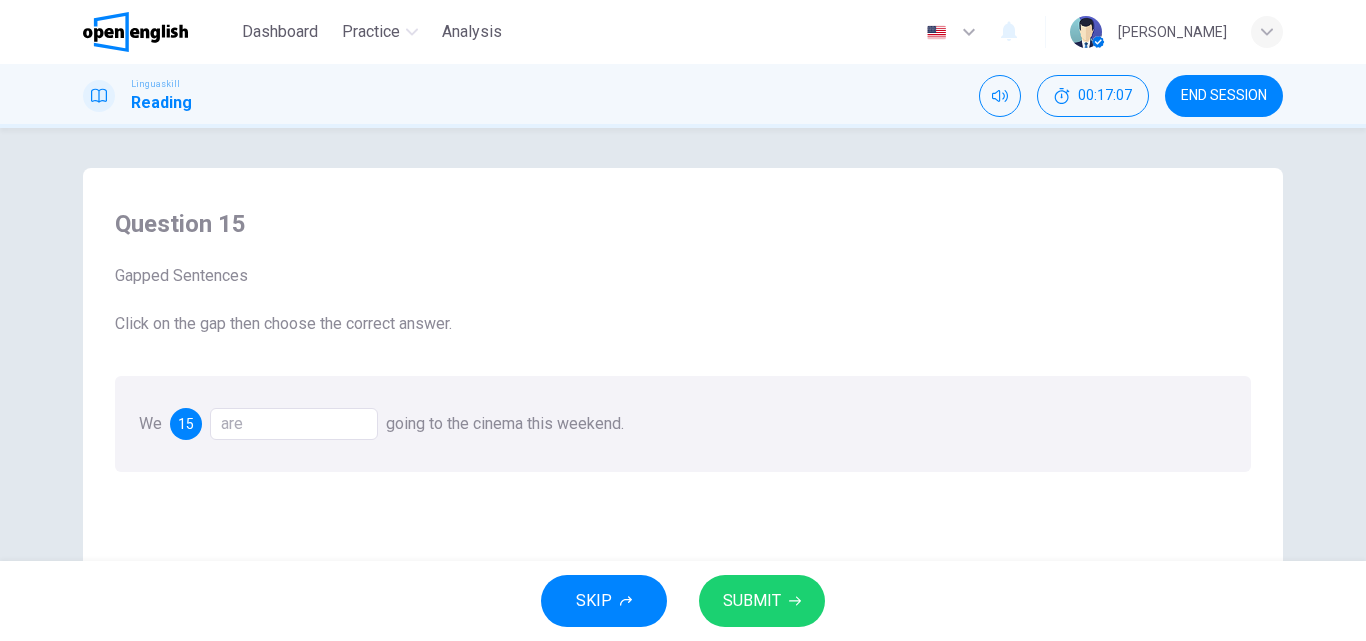 click on "SUBMIT" at bounding box center (762, 601) 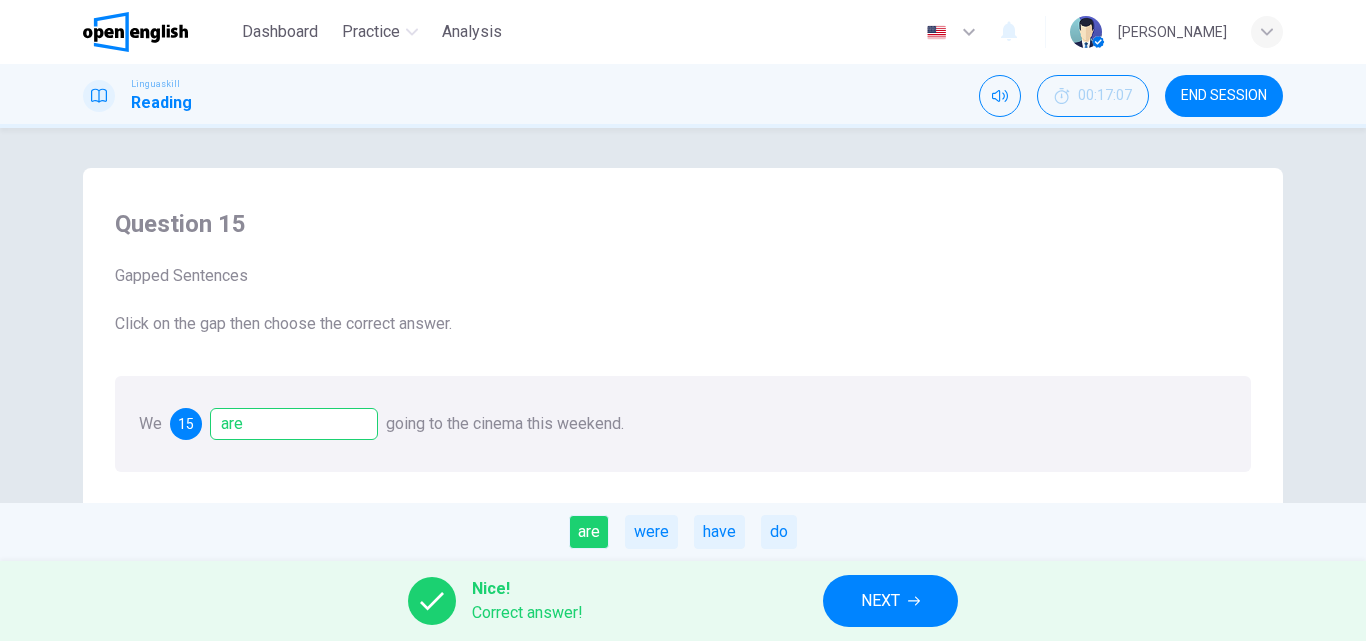 click on "NEXT" at bounding box center (890, 601) 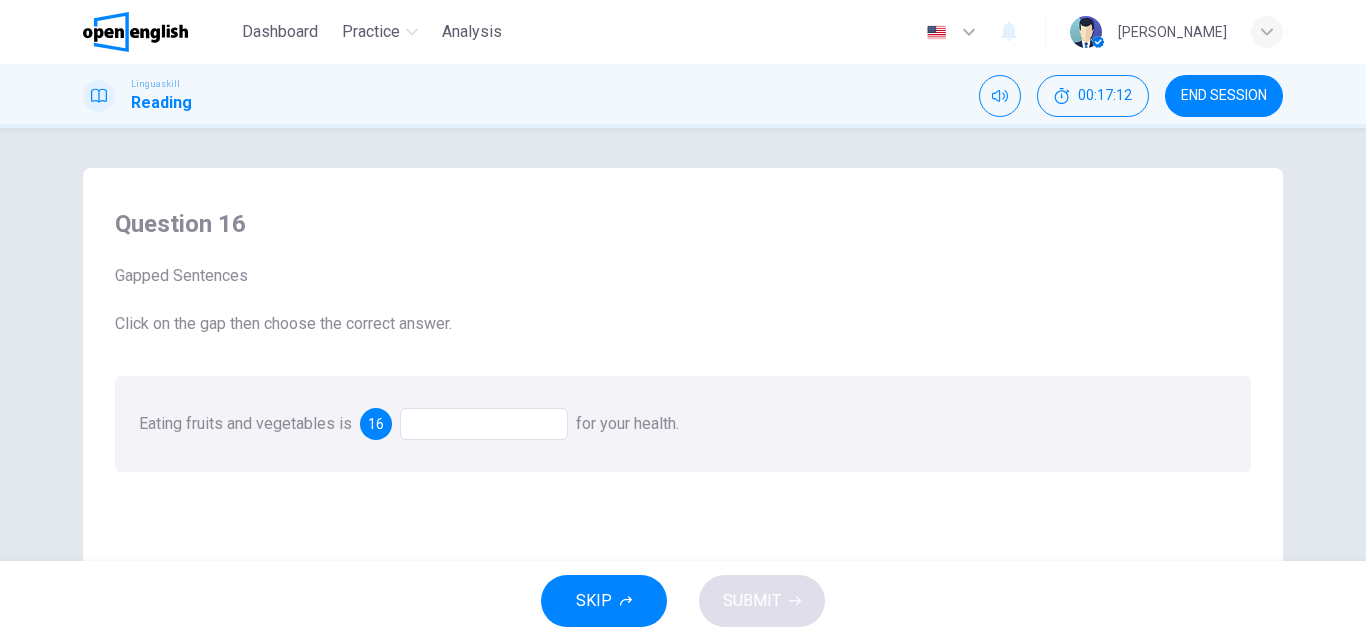 click at bounding box center [484, 424] 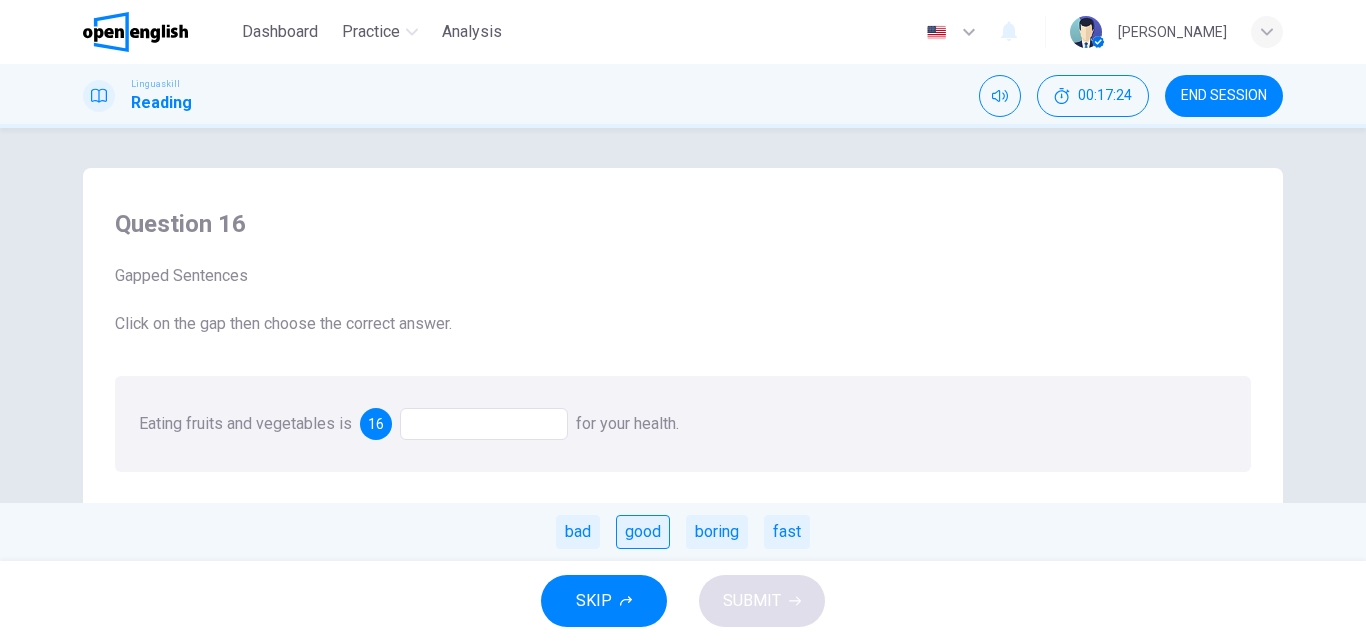 click on "good" at bounding box center [643, 532] 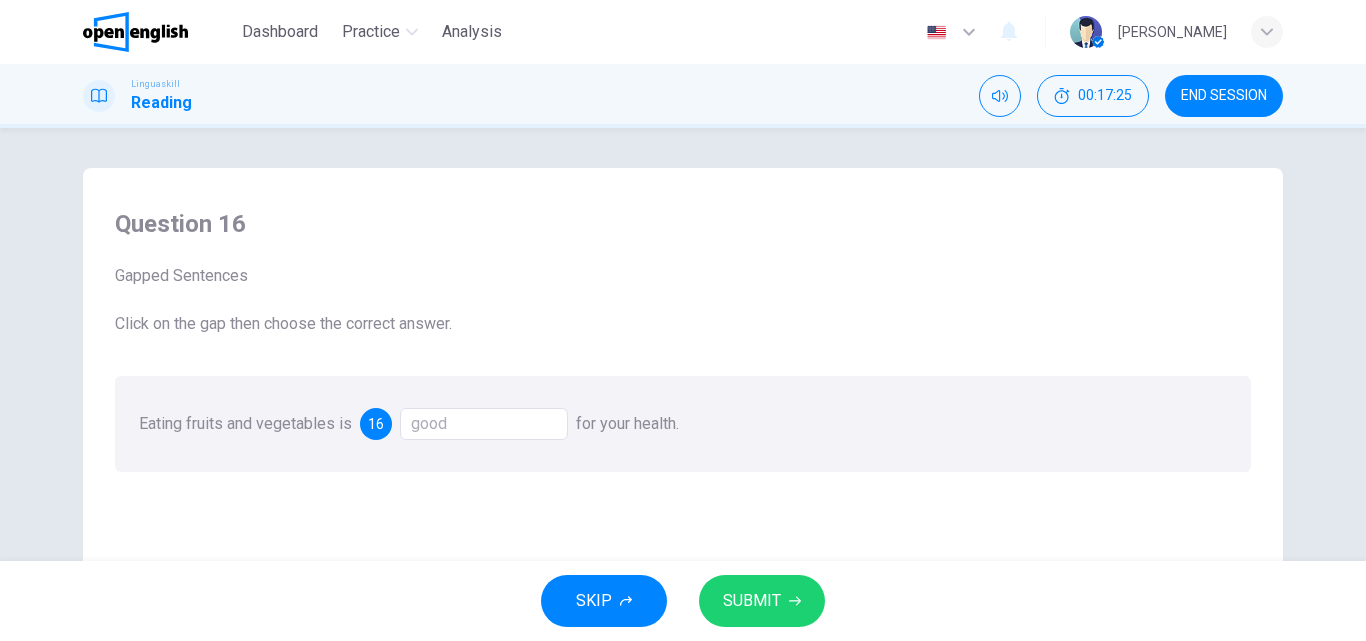 click on "SUBMIT" at bounding box center [752, 601] 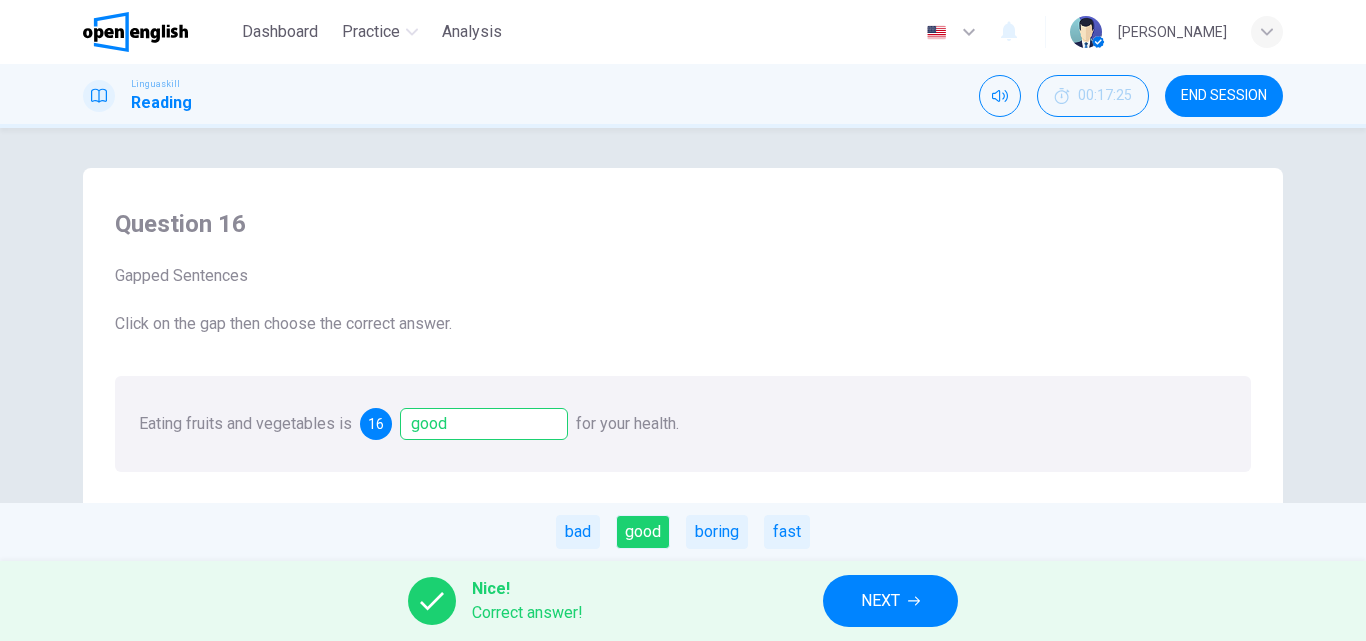 click on "NEXT" at bounding box center (880, 601) 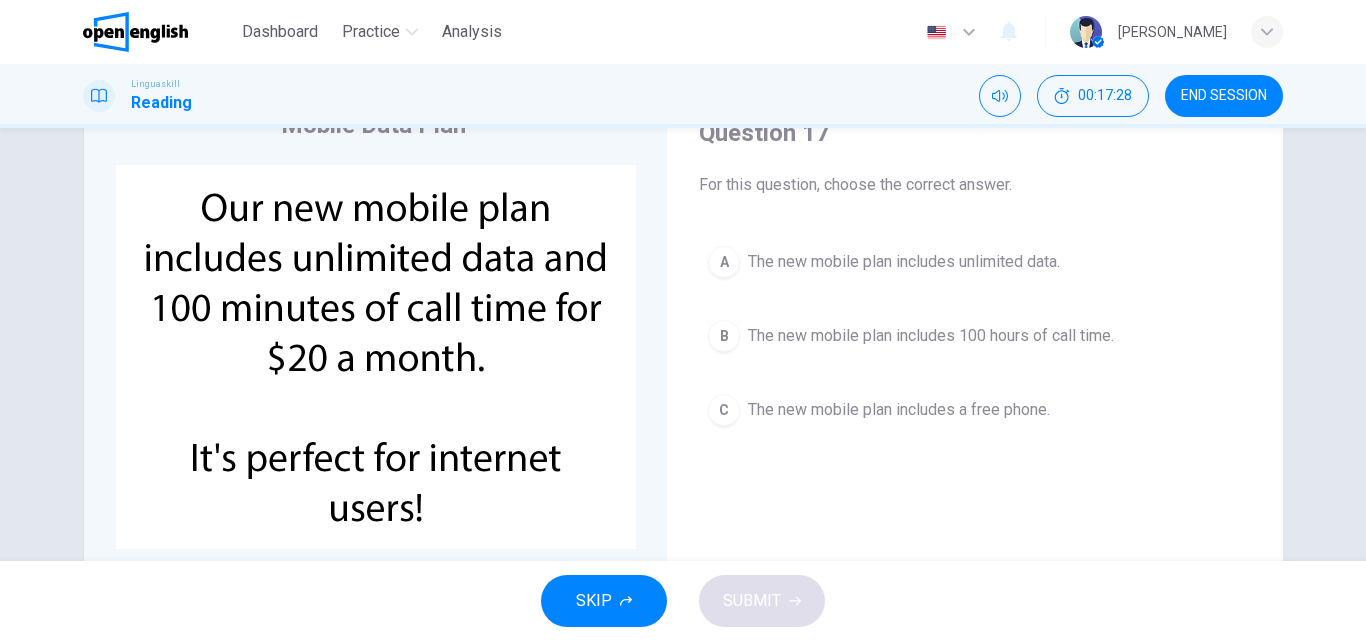 scroll, scrollTop: 100, scrollLeft: 0, axis: vertical 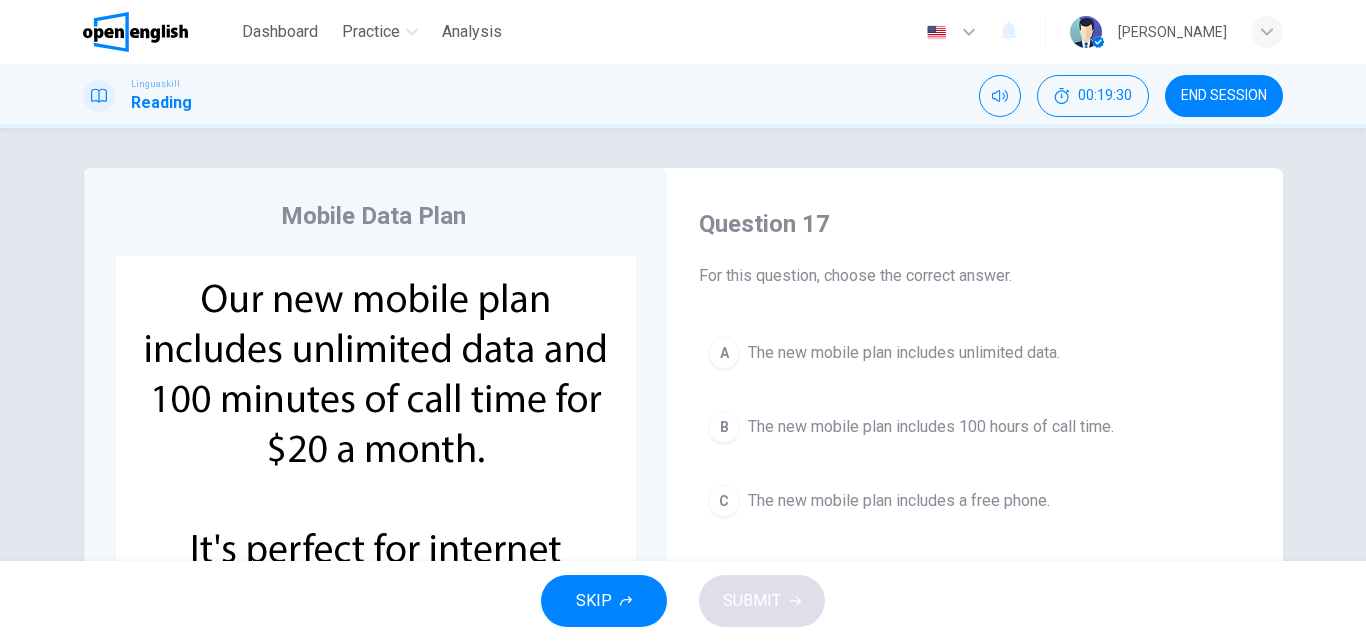 click on "A The new mobile plan includes unlimited data. B The new mobile plan includes 100 hours of call time.  C The new mobile plan includes a free phone." at bounding box center [975, 427] 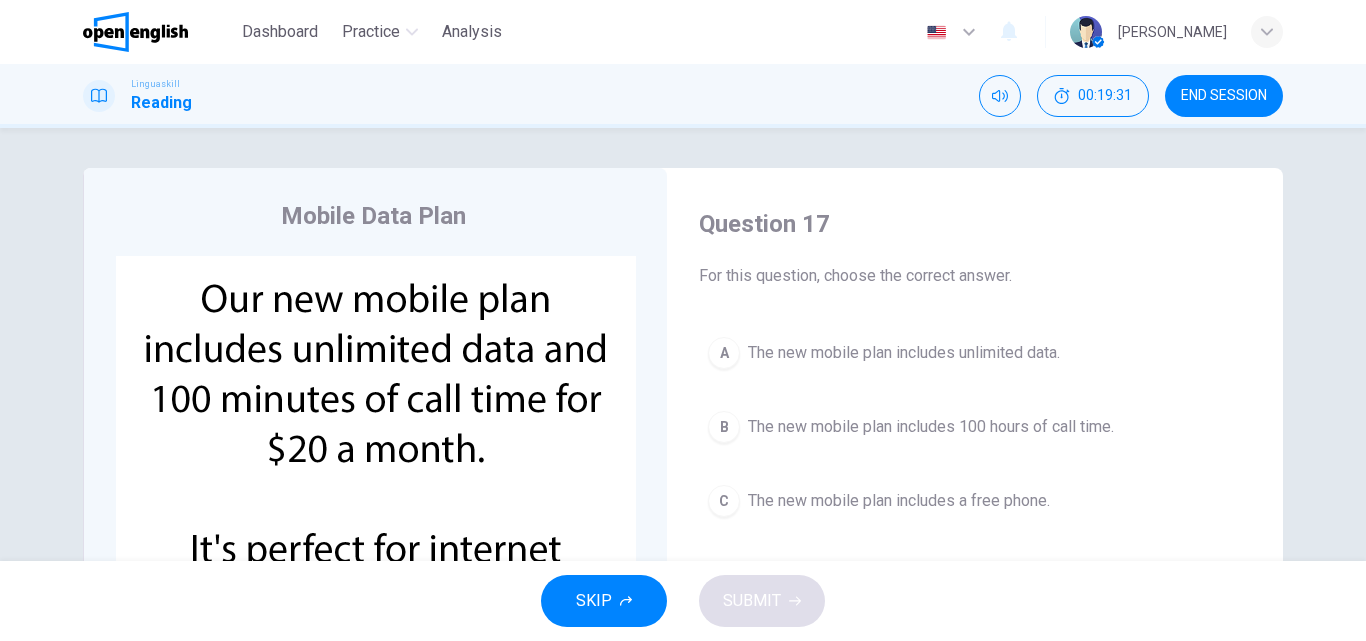 click on "A The new mobile plan includes unlimited data. B The new mobile plan includes 100 hours of call time.  C The new mobile plan includes a free phone." at bounding box center [975, 427] 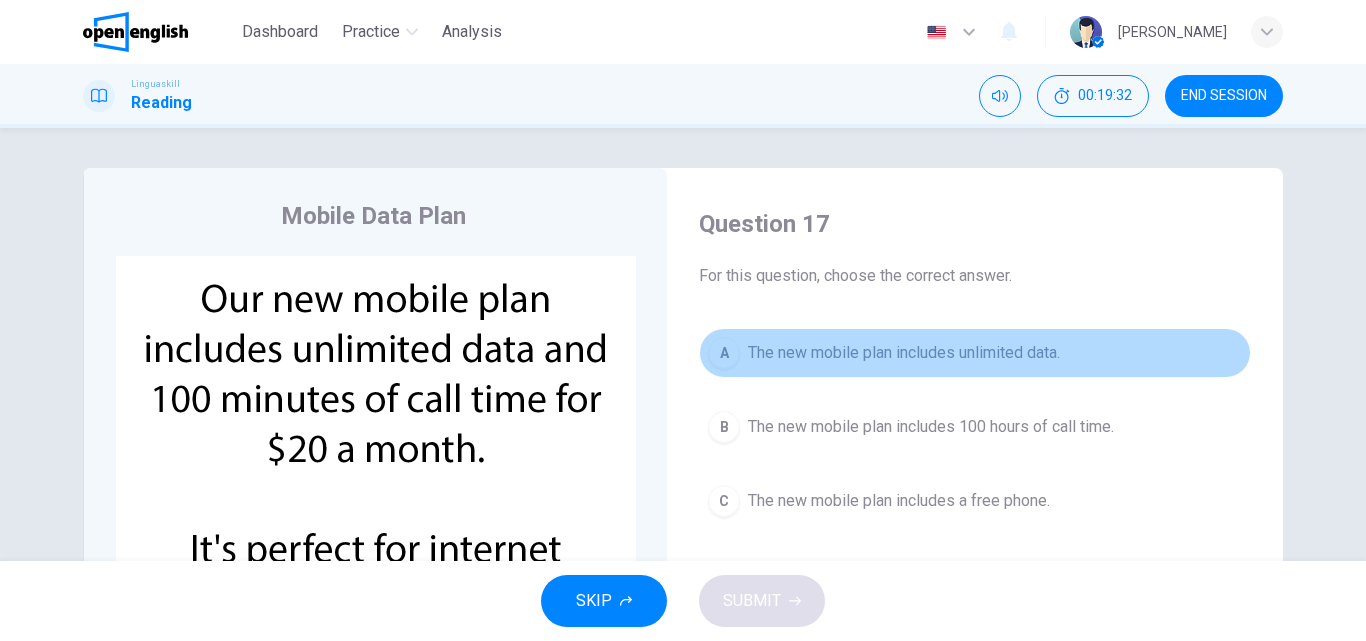 click on "A The new mobile plan includes unlimited data." at bounding box center (975, 353) 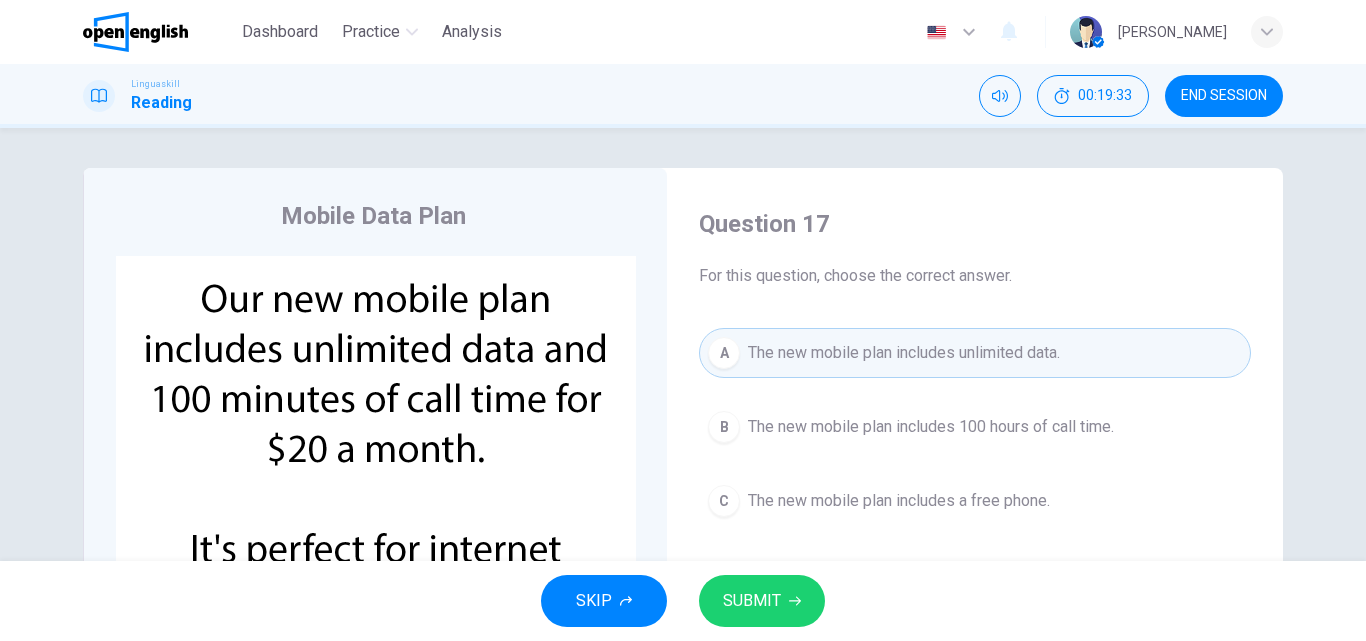 click on "SUBMIT" at bounding box center [762, 601] 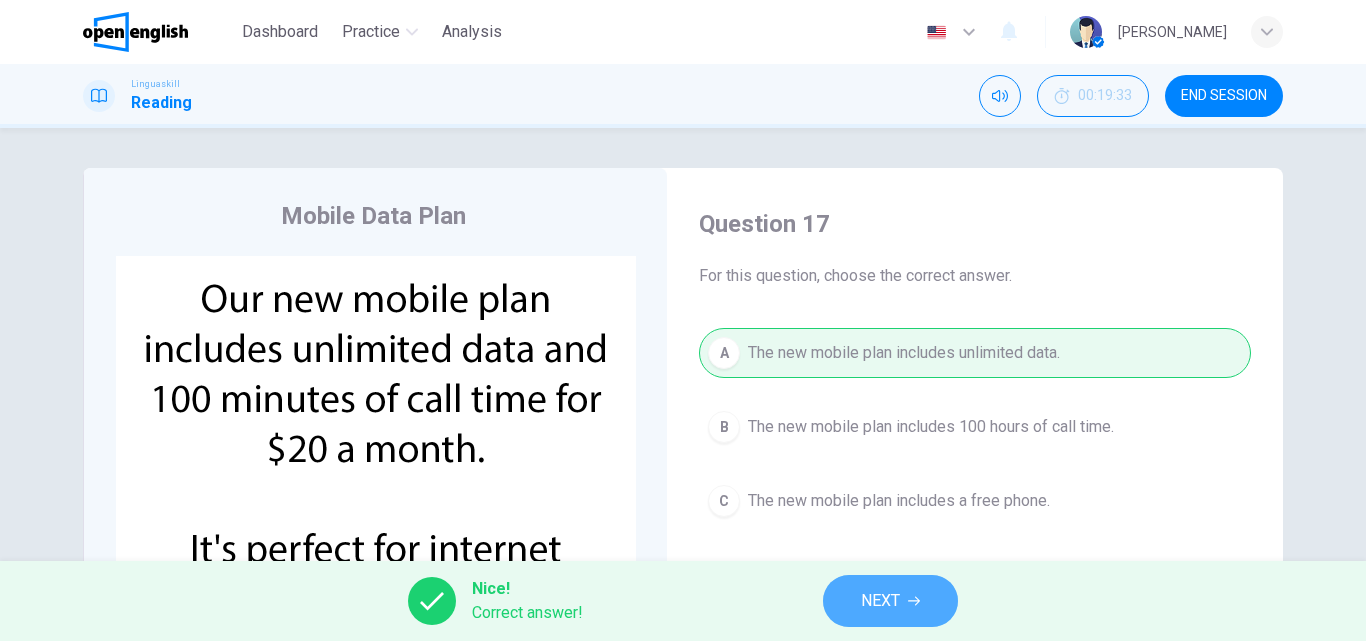 click on "NEXT" at bounding box center [890, 601] 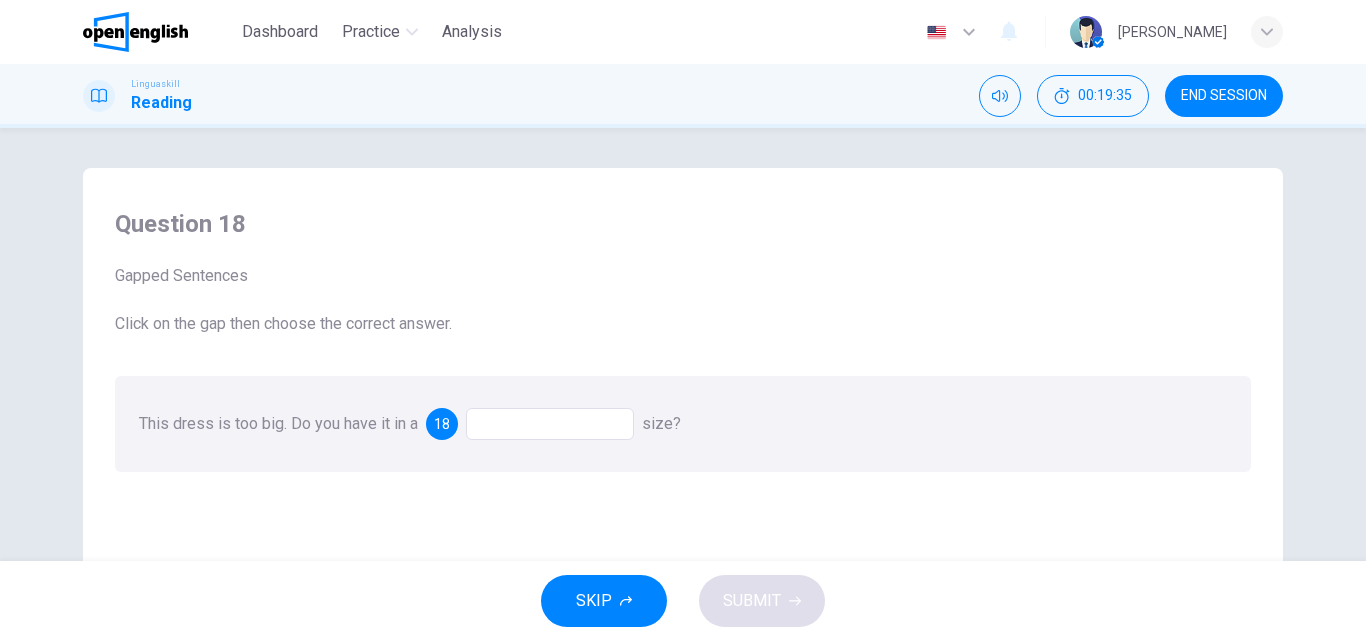 click at bounding box center (550, 424) 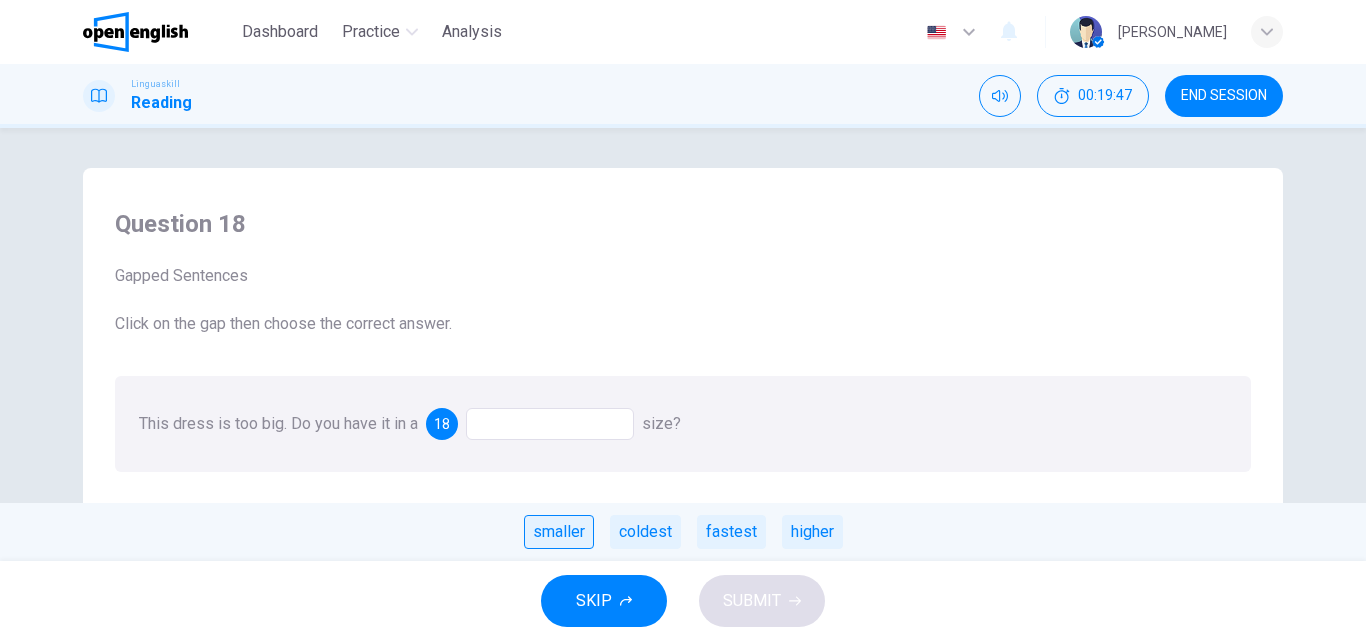 click on "smaller" at bounding box center [559, 532] 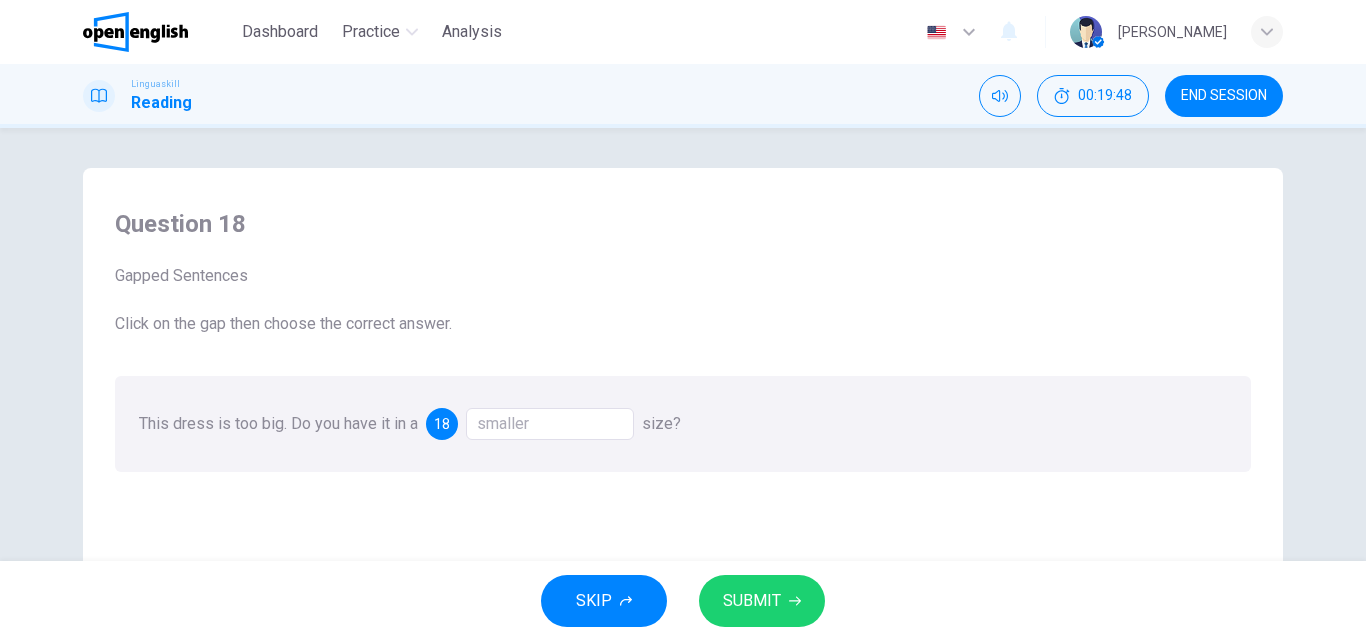 click on "SUBMIT" at bounding box center (762, 601) 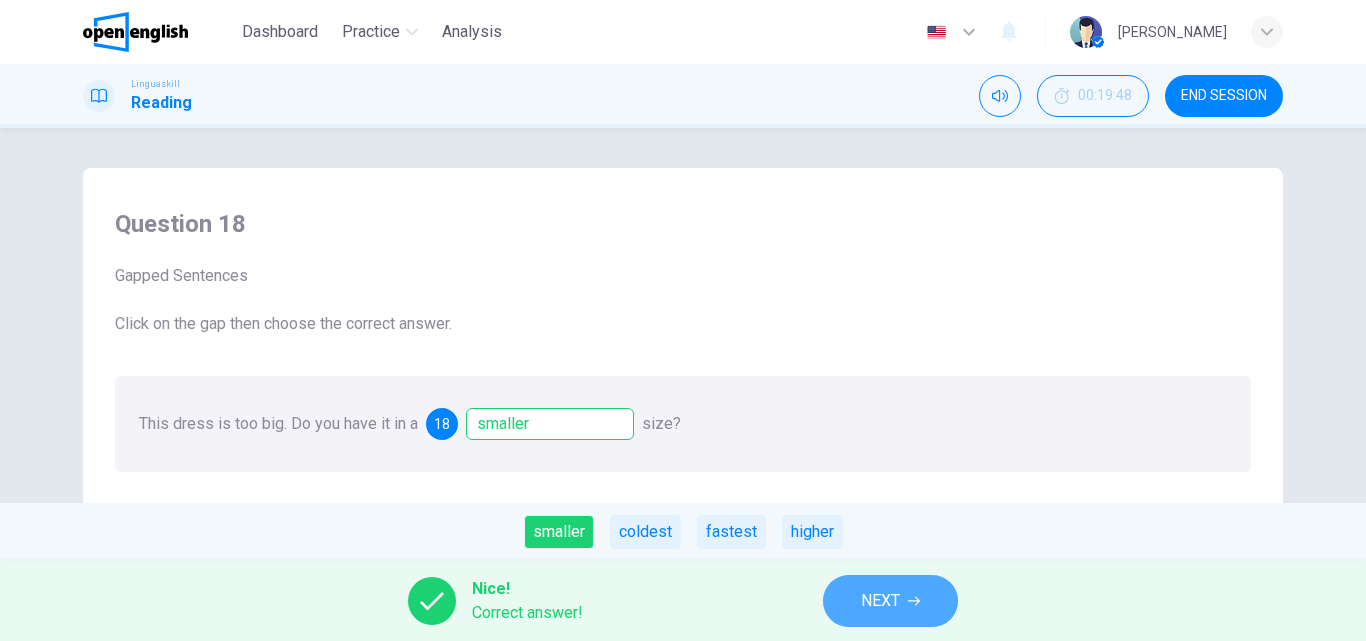 click on "NEXT" at bounding box center (880, 601) 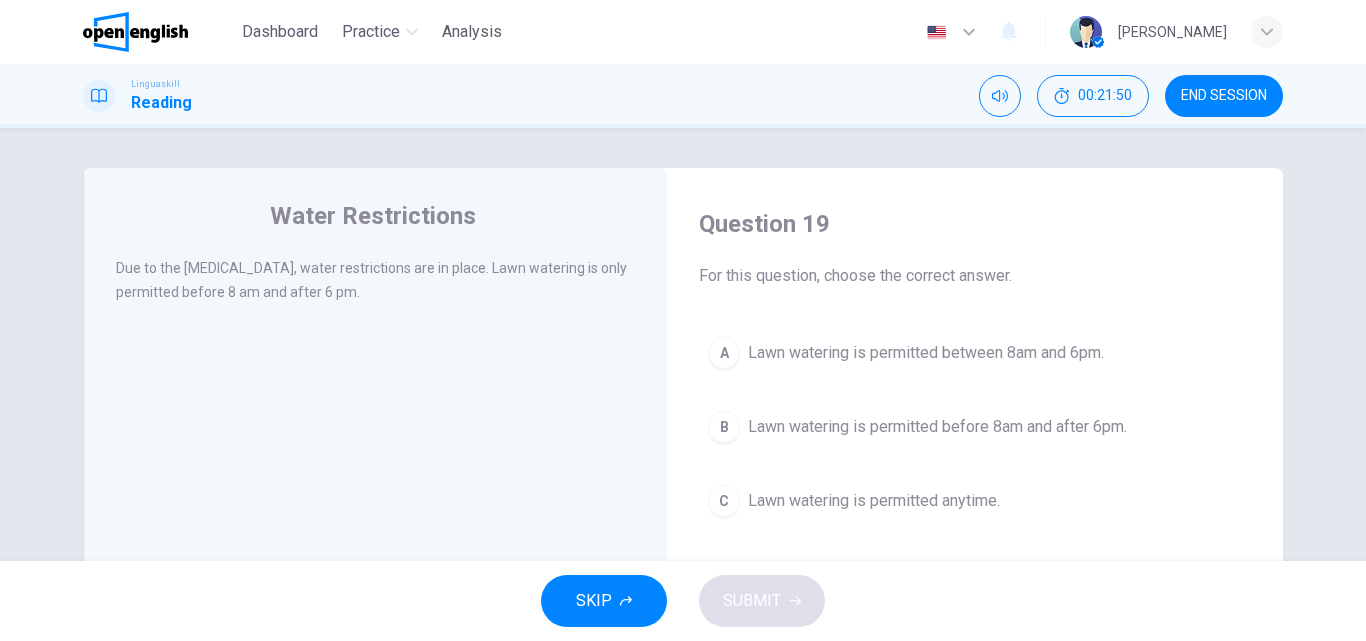 click on "Lawn watering is permitted before 8am and after 6pm." at bounding box center (937, 427) 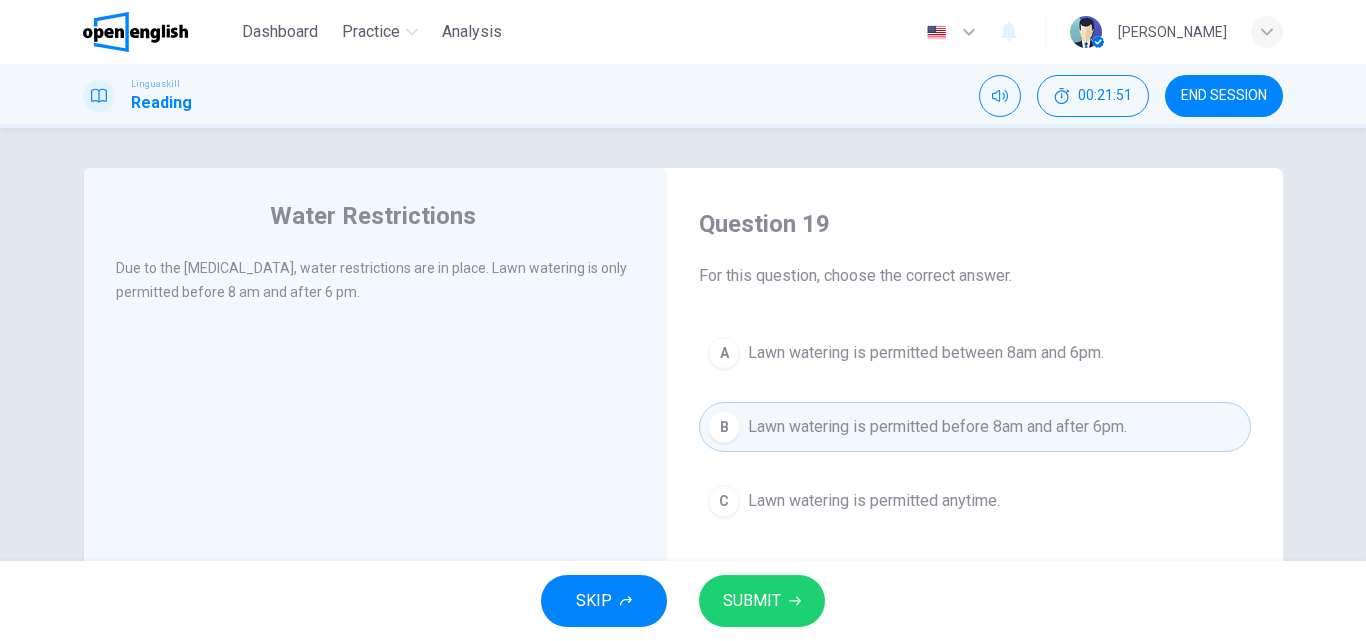 click on "SUBMIT" at bounding box center [752, 601] 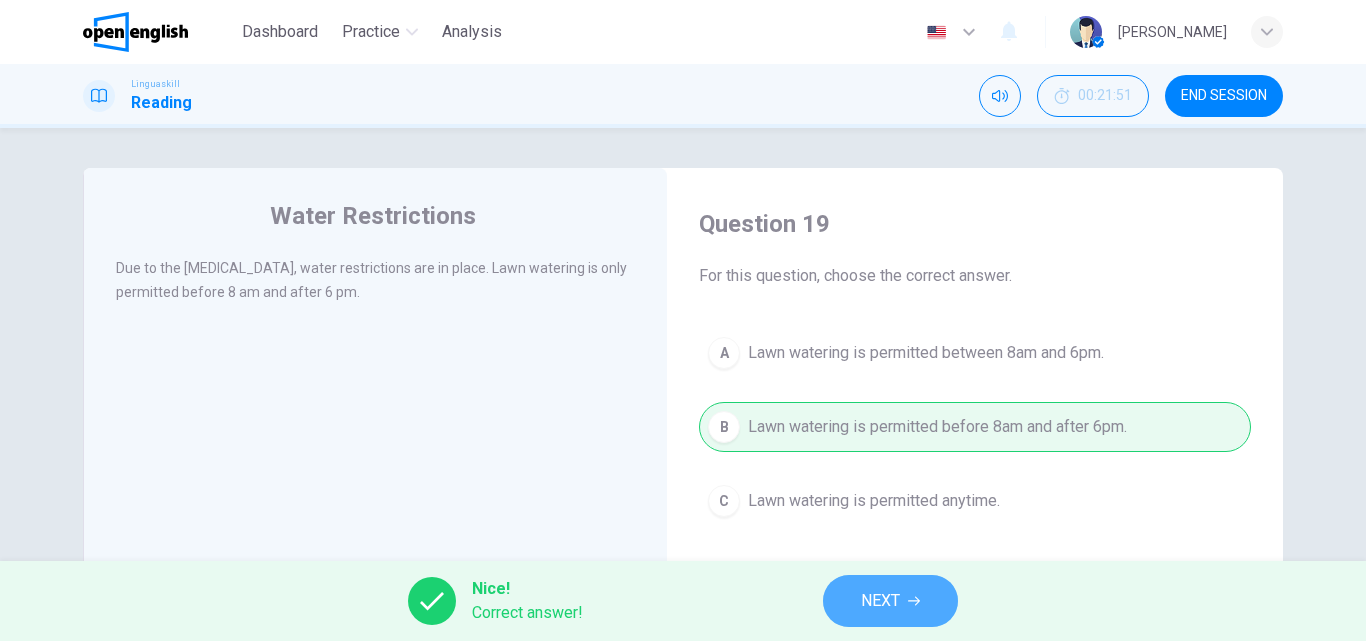click on "NEXT" at bounding box center (890, 601) 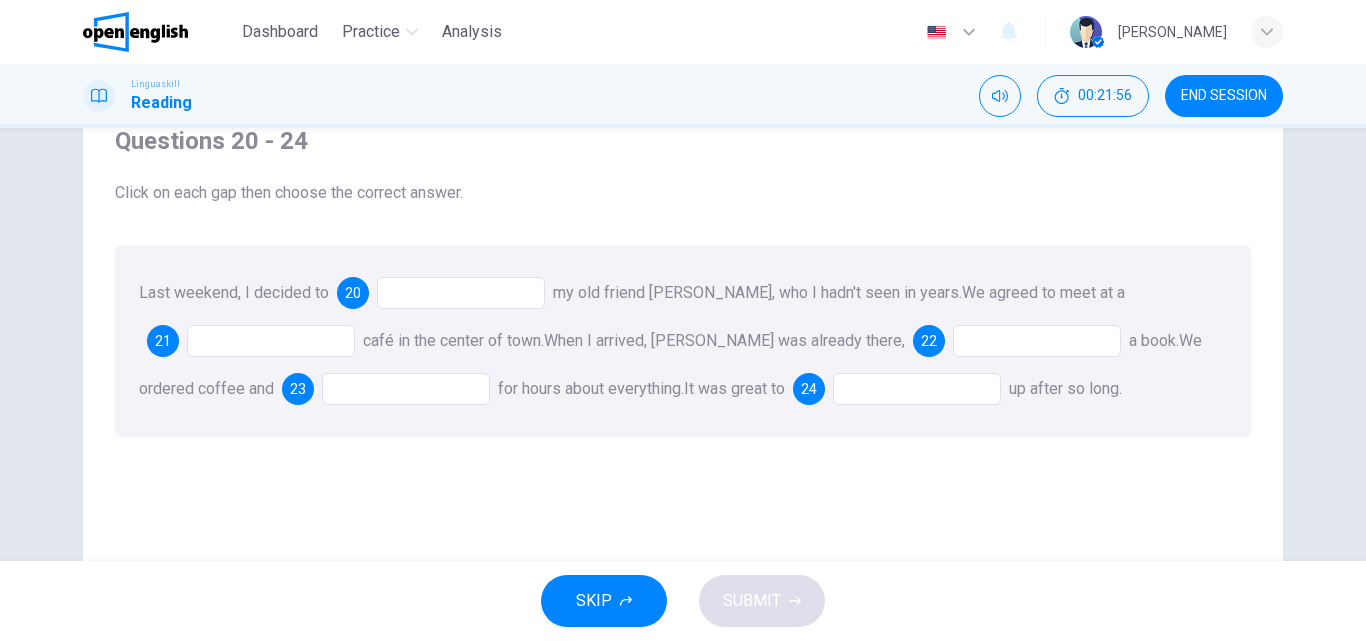 scroll, scrollTop: 62, scrollLeft: 0, axis: vertical 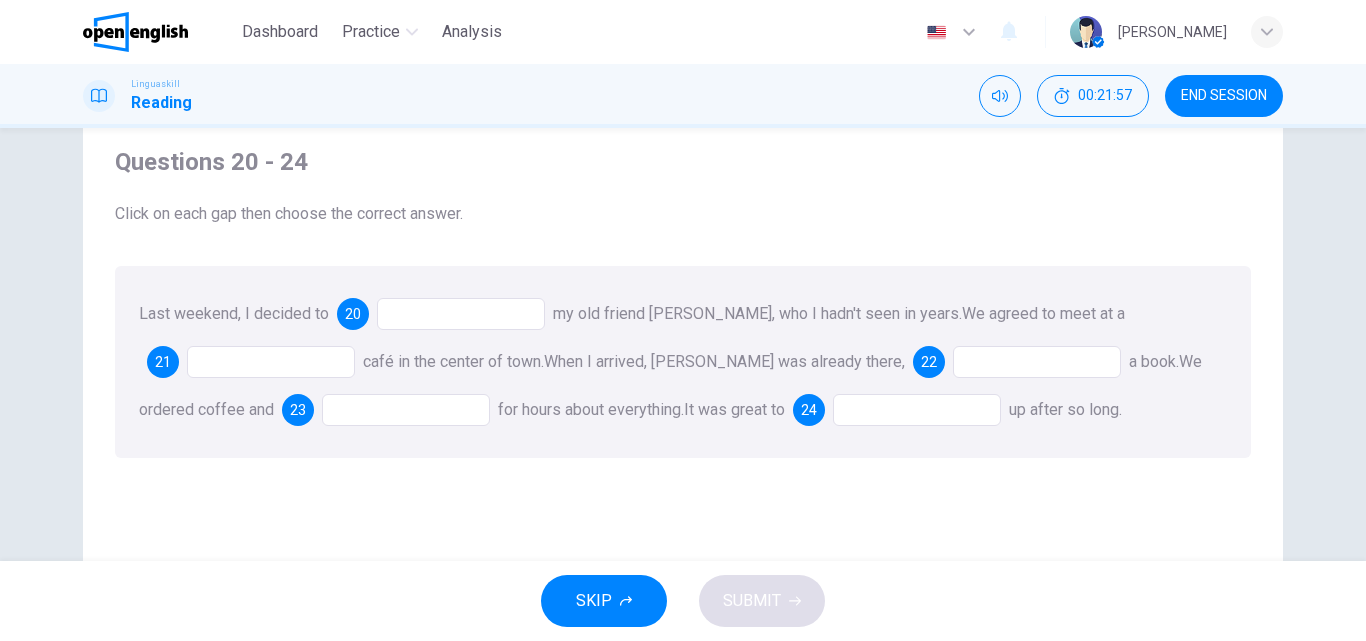 click at bounding box center (461, 314) 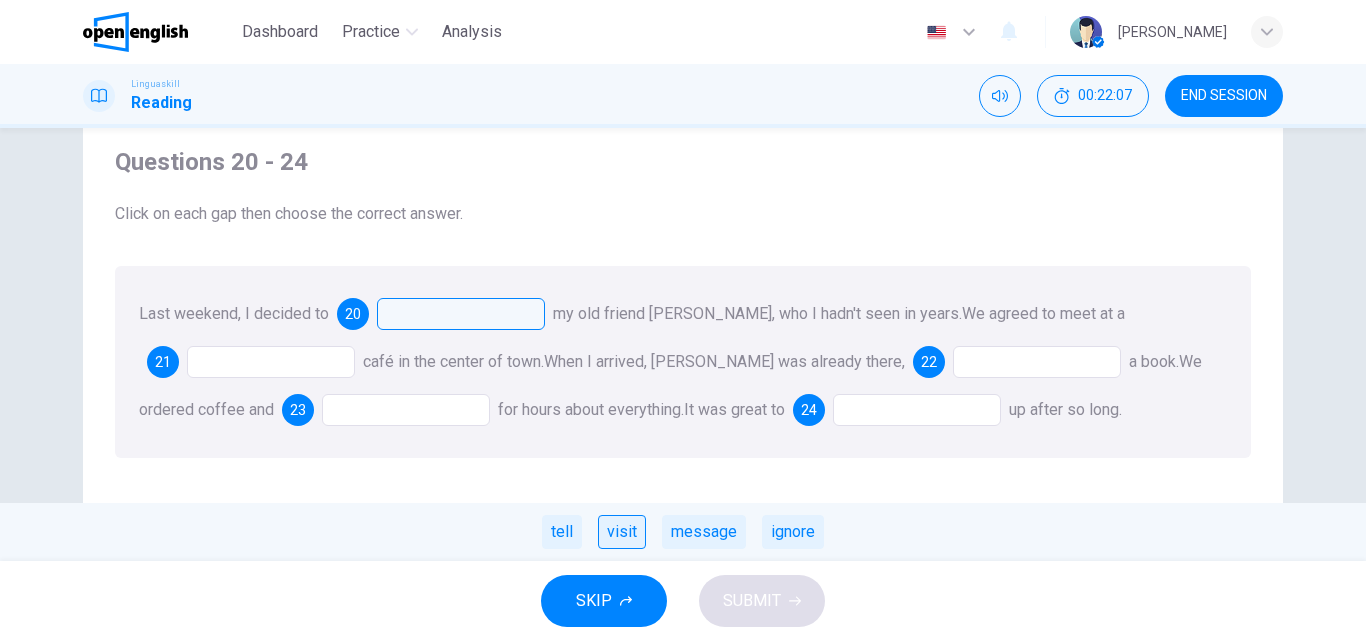 click on "visit" at bounding box center (622, 532) 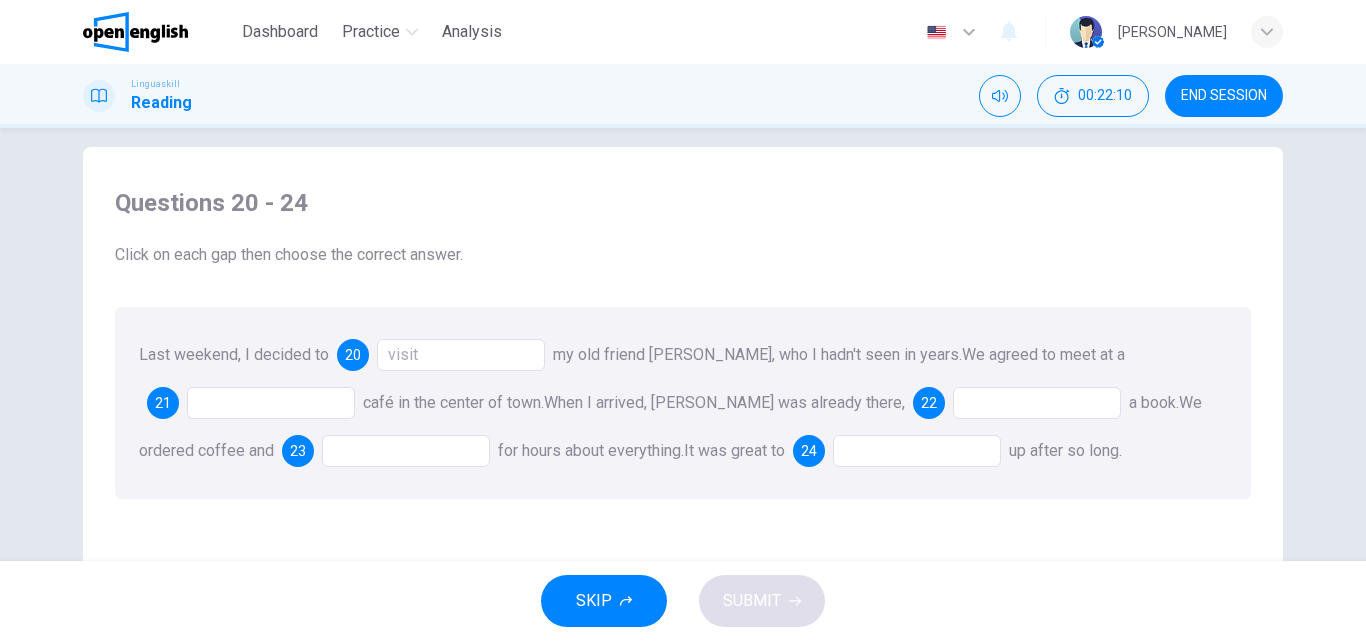 scroll, scrollTop: 0, scrollLeft: 0, axis: both 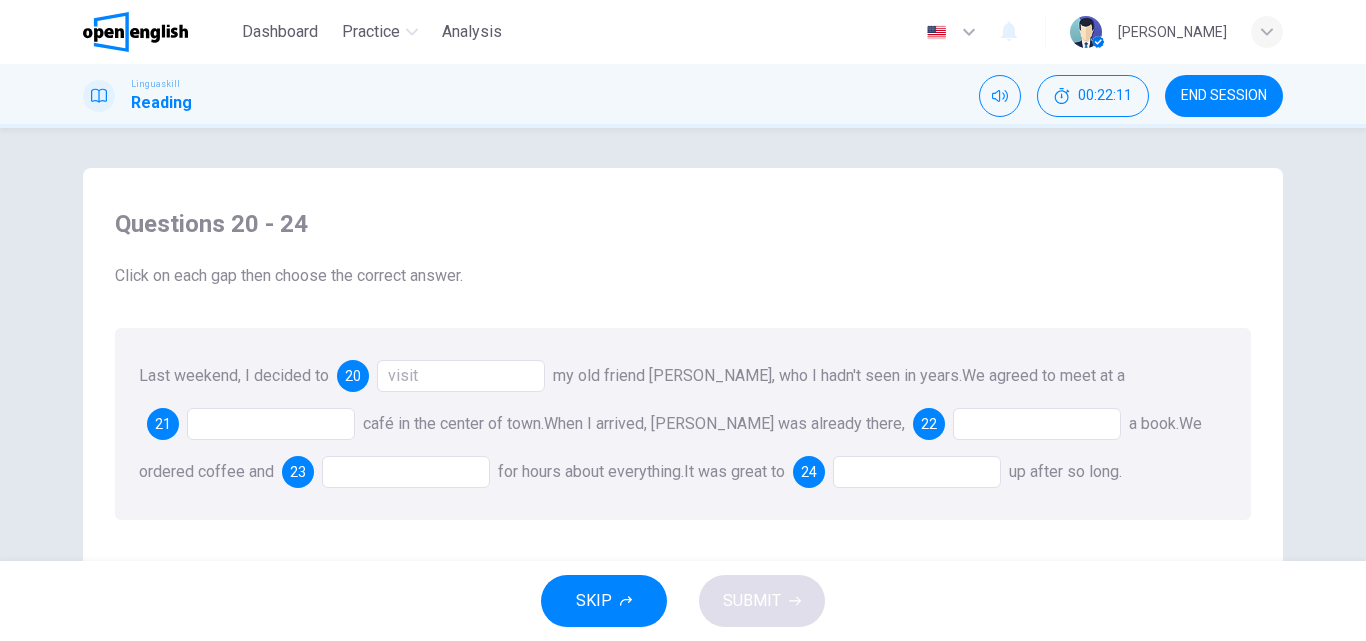 click at bounding box center (271, 424) 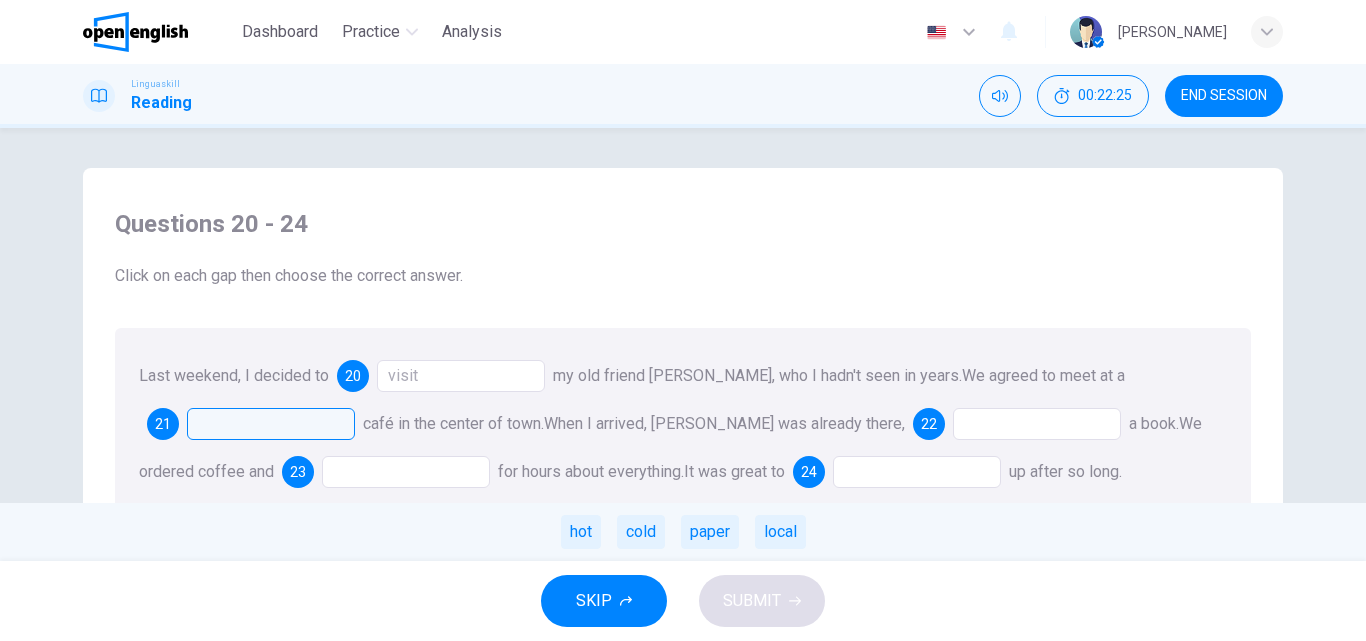click on "paper" at bounding box center [710, 532] 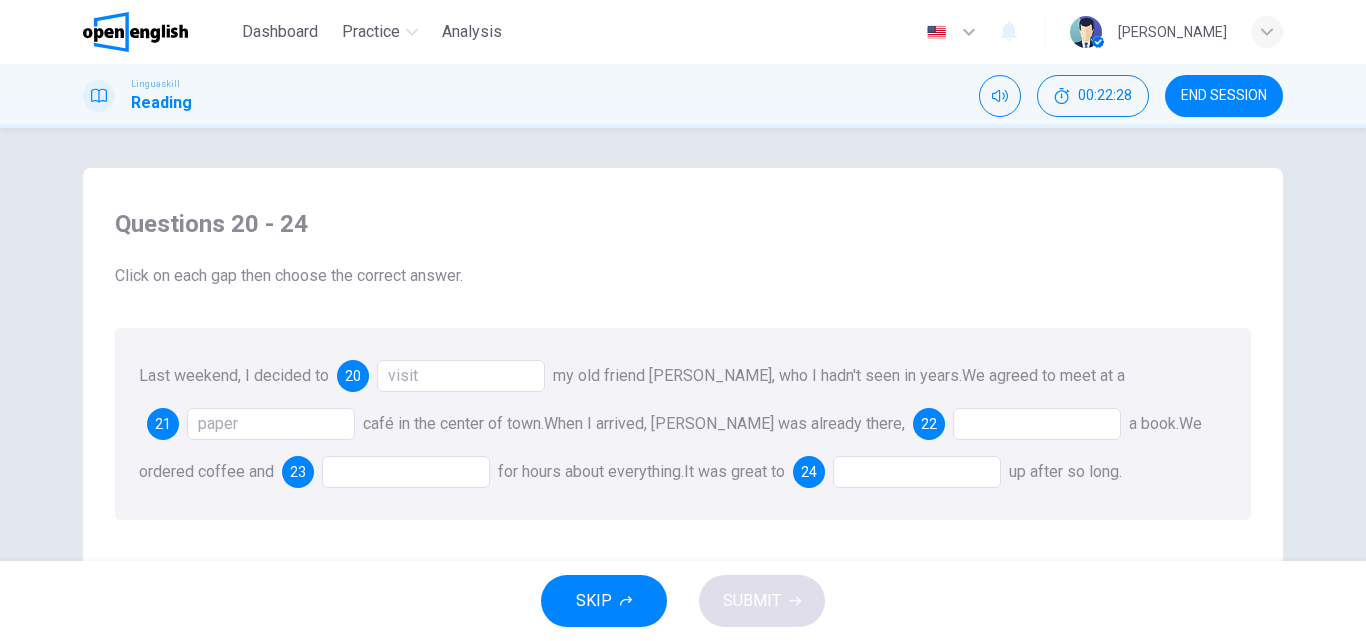 click on "paper" at bounding box center [271, 424] 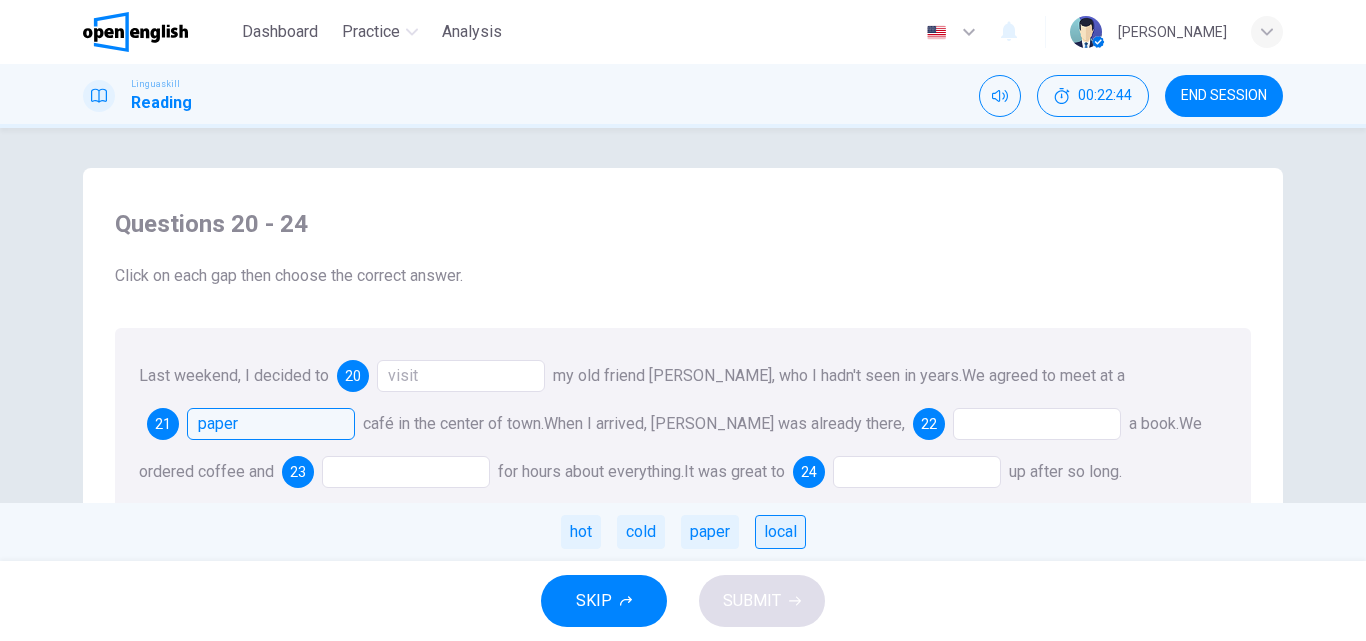 click on "local" at bounding box center [780, 532] 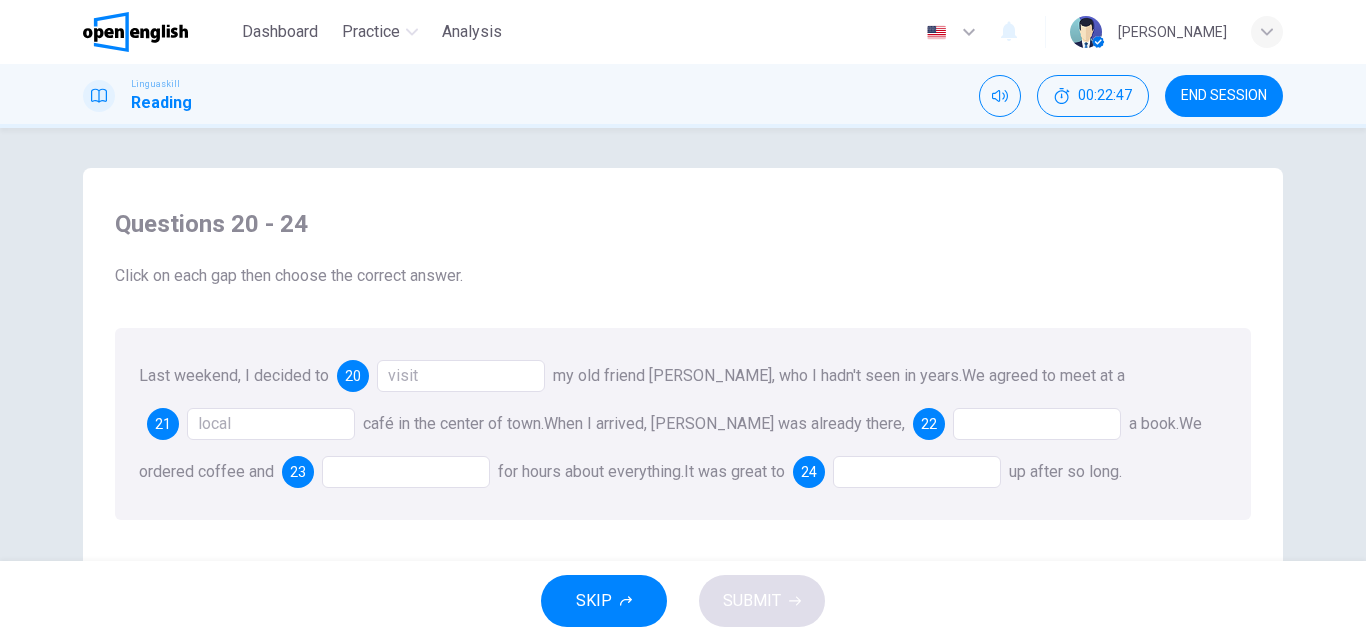 click at bounding box center [1037, 424] 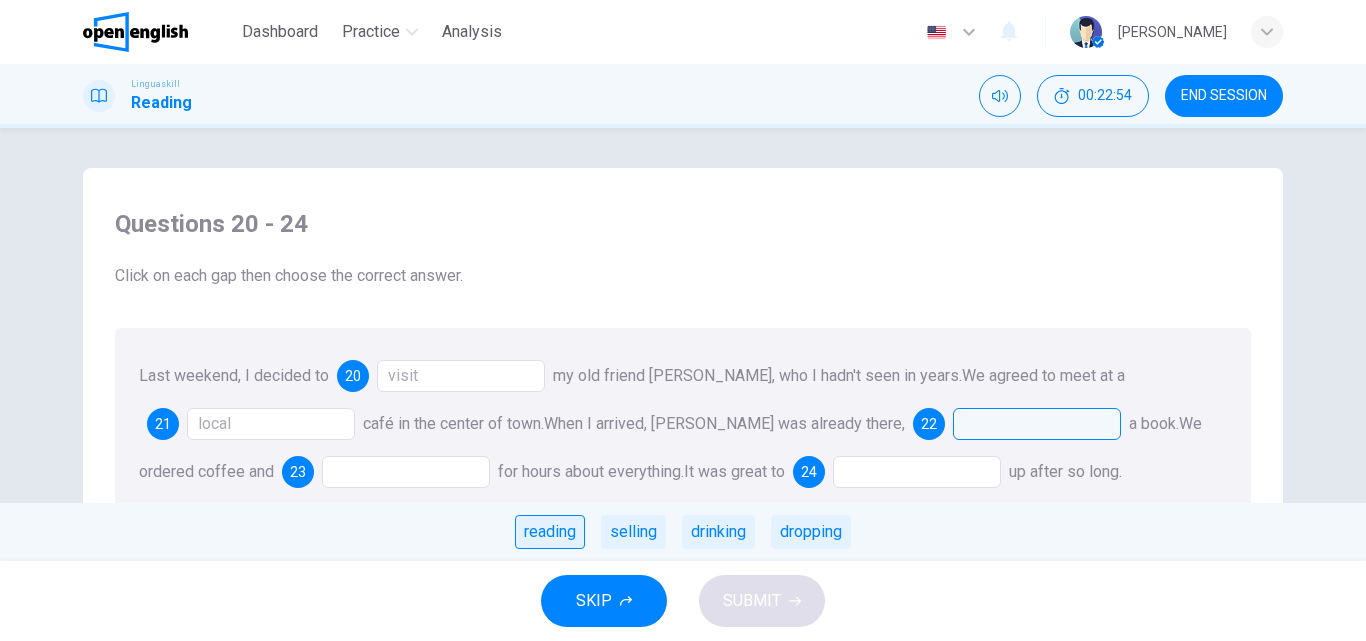 click on "reading" at bounding box center (550, 532) 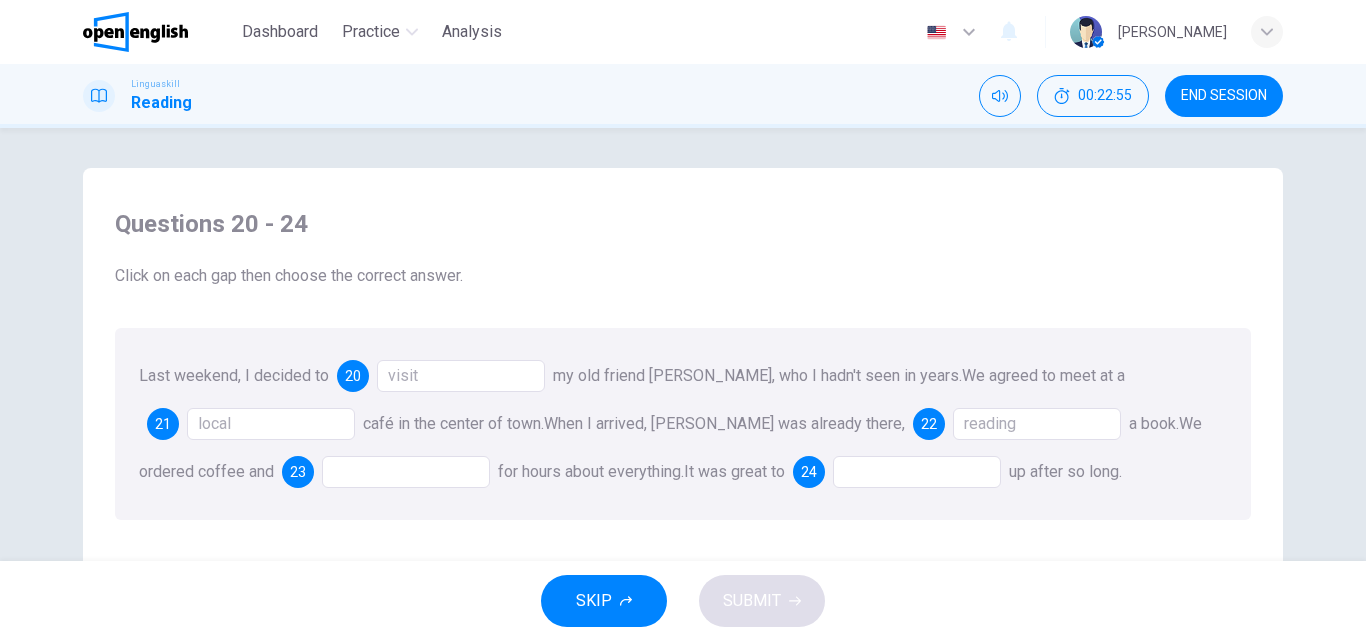 click at bounding box center (406, 472) 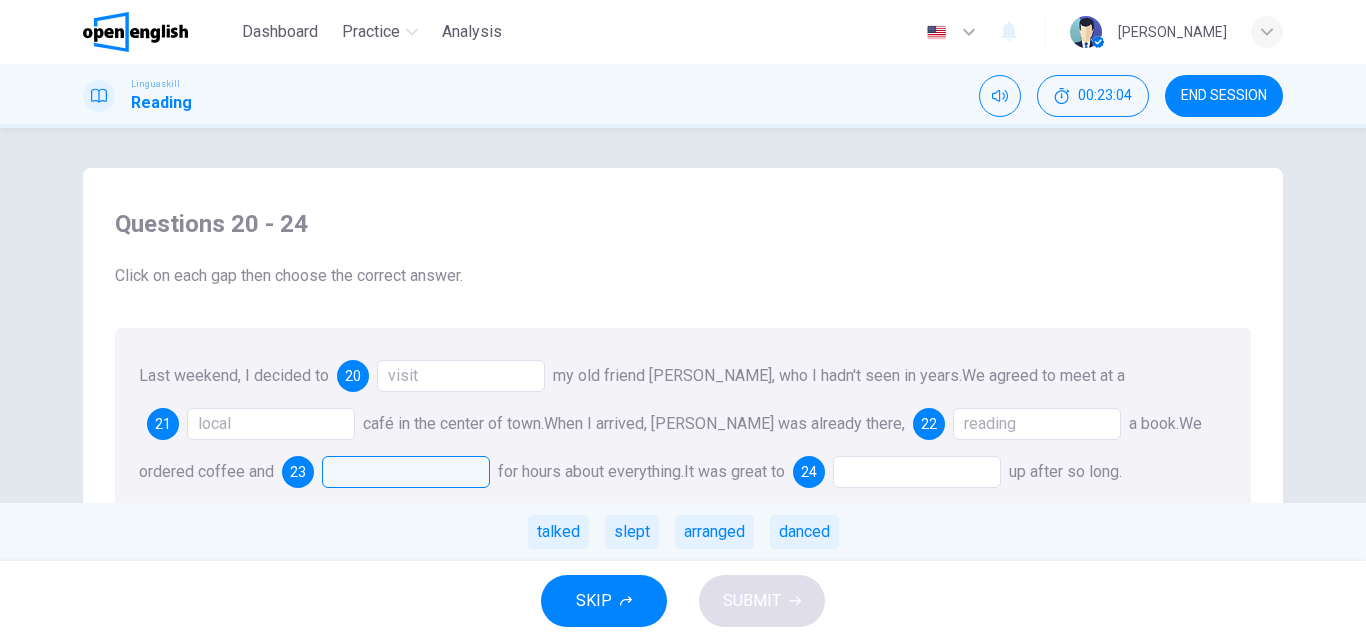 click on "reading" at bounding box center (1037, 424) 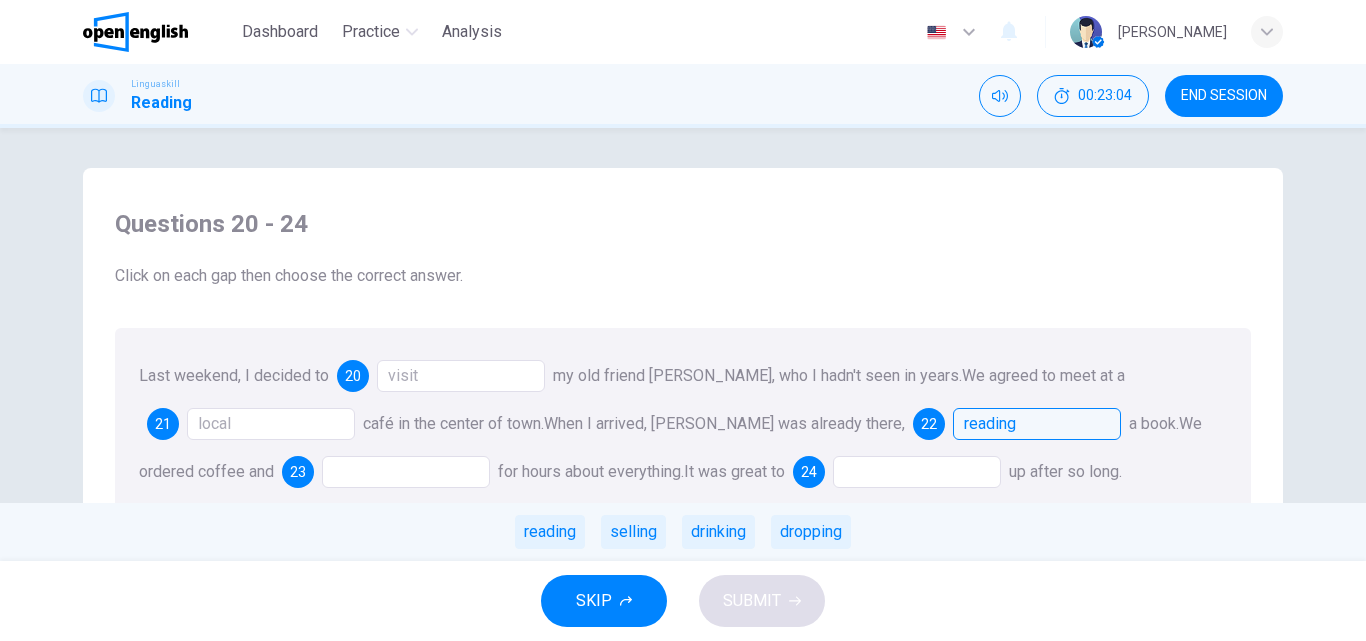 click on "reading" at bounding box center (1037, 424) 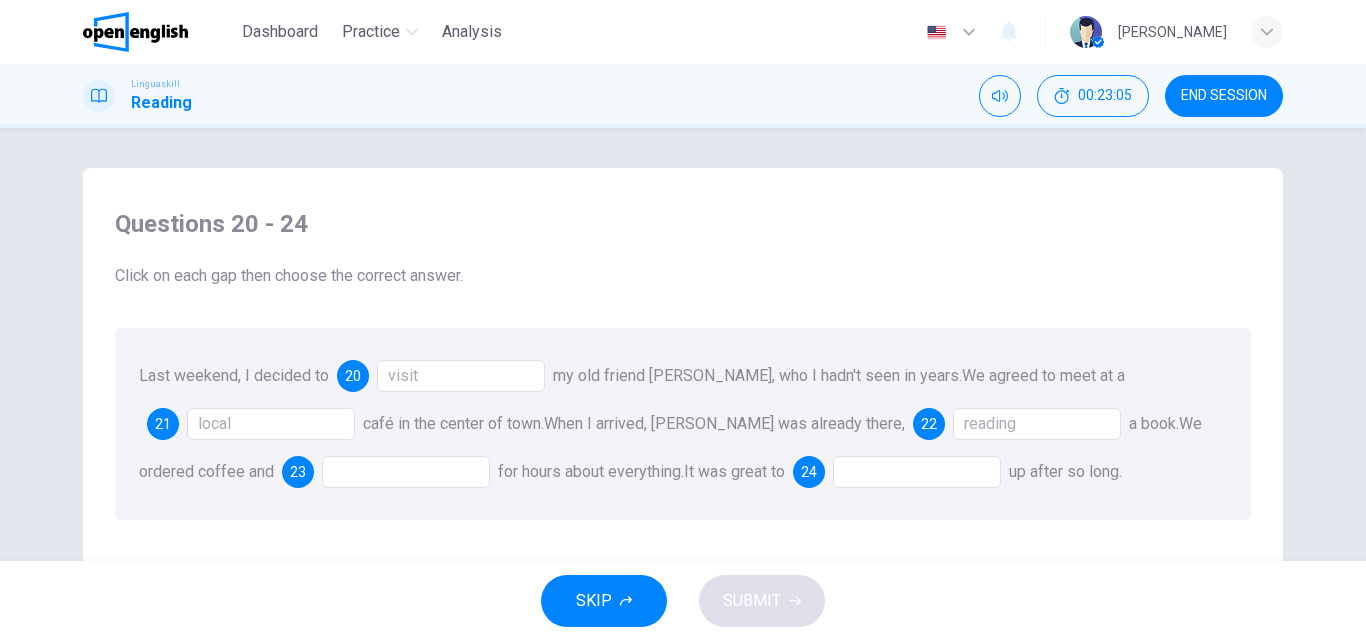 click on "reading" at bounding box center [1037, 424] 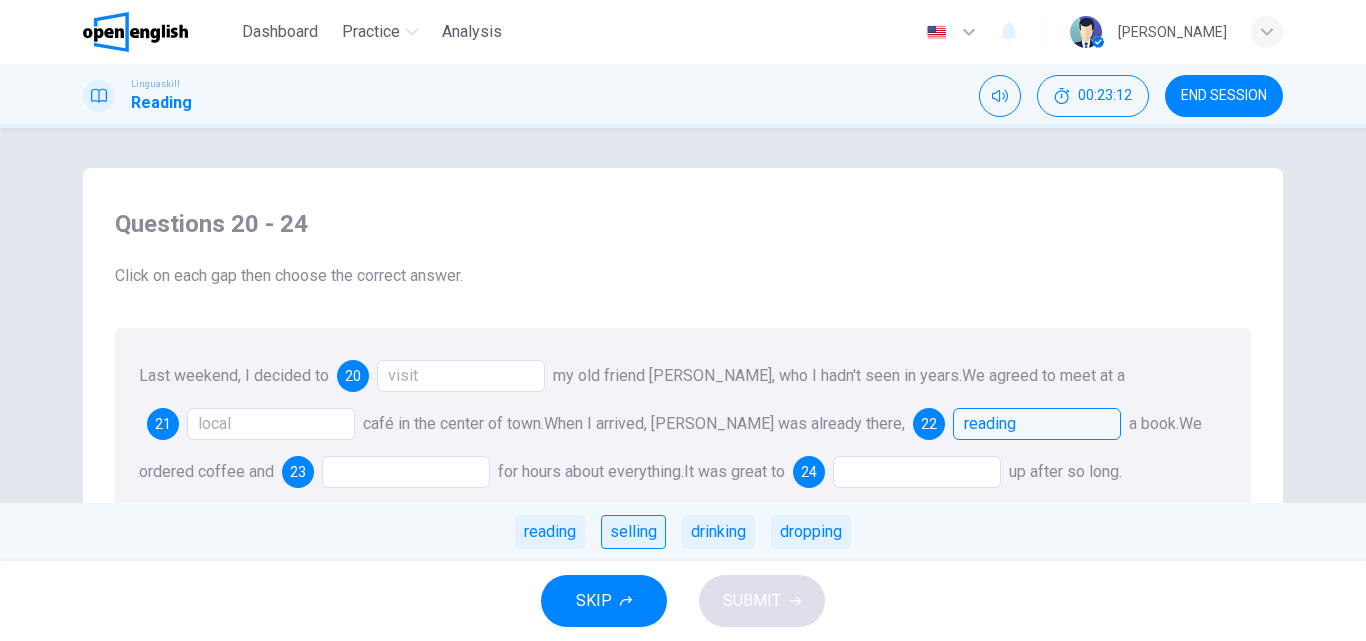 click on "selling" at bounding box center [633, 532] 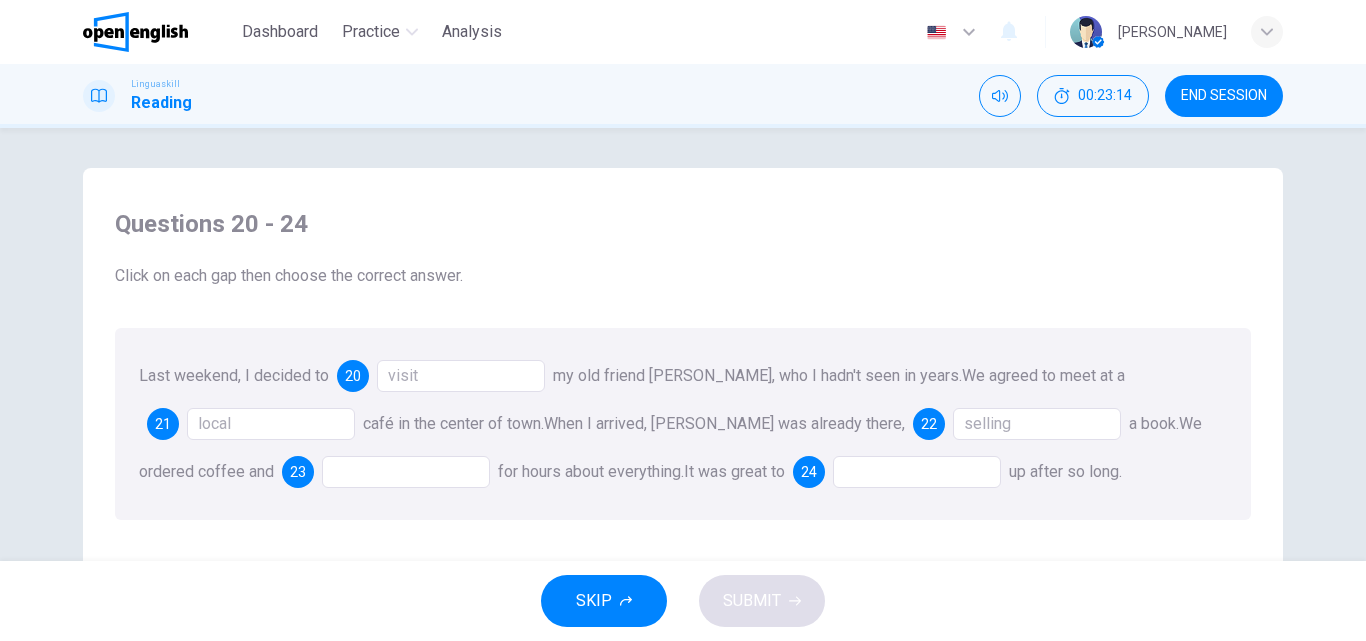 click at bounding box center (406, 472) 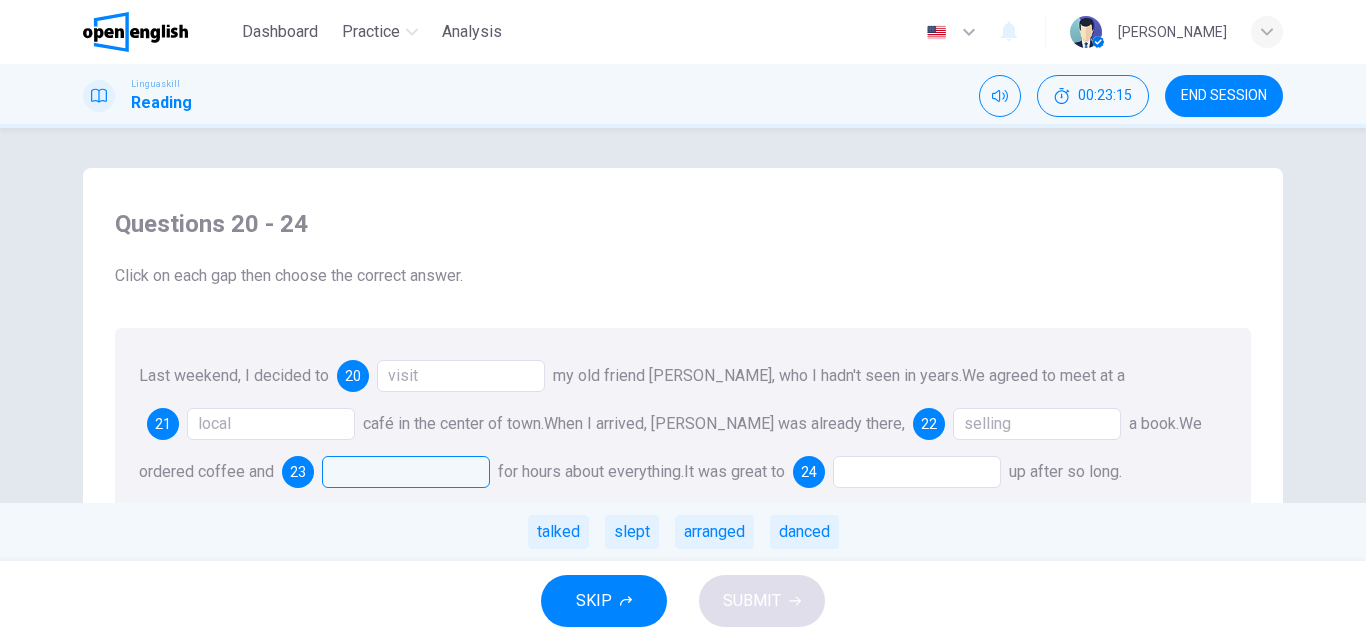 click on "talked slept arranged danced" at bounding box center [683, 532] 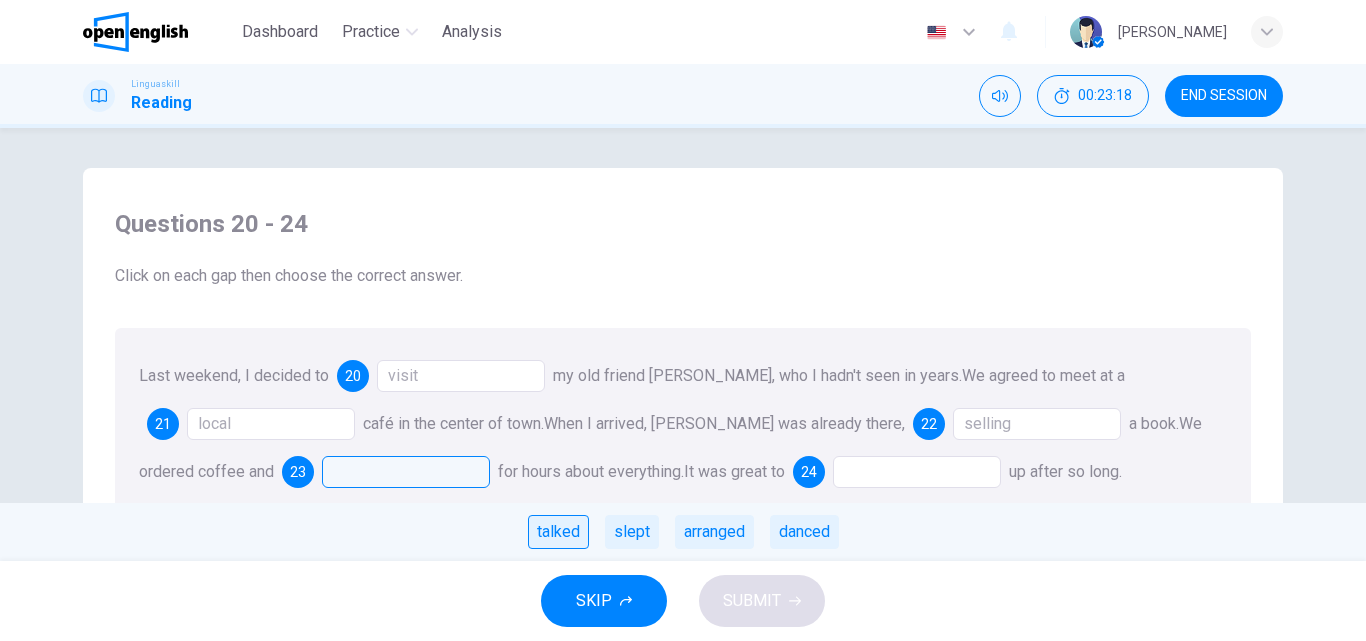 click on "talked" at bounding box center [558, 532] 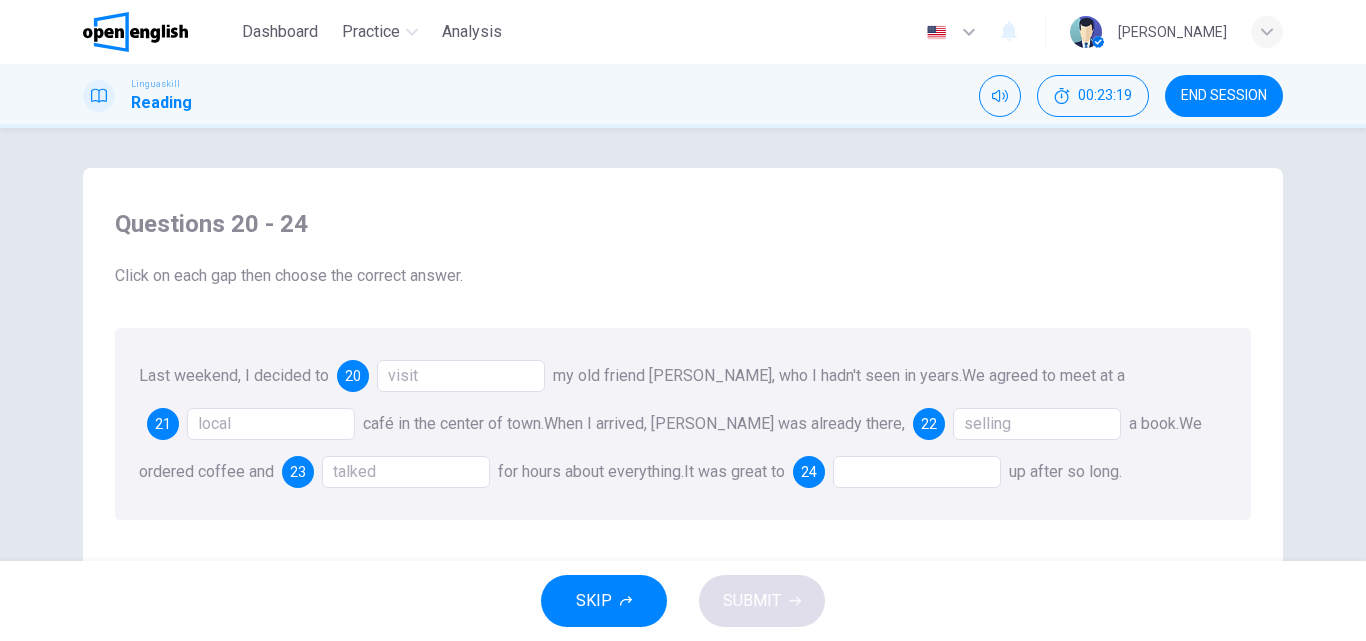 click at bounding box center (917, 472) 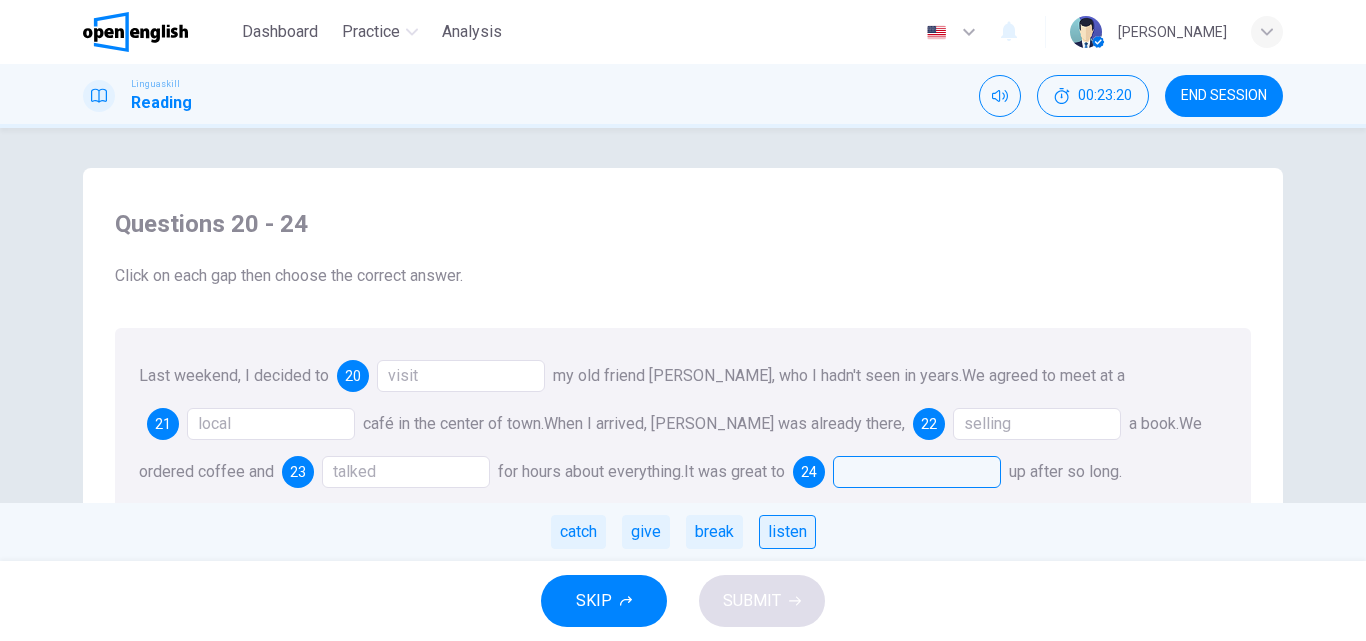 click on "listen" at bounding box center (787, 532) 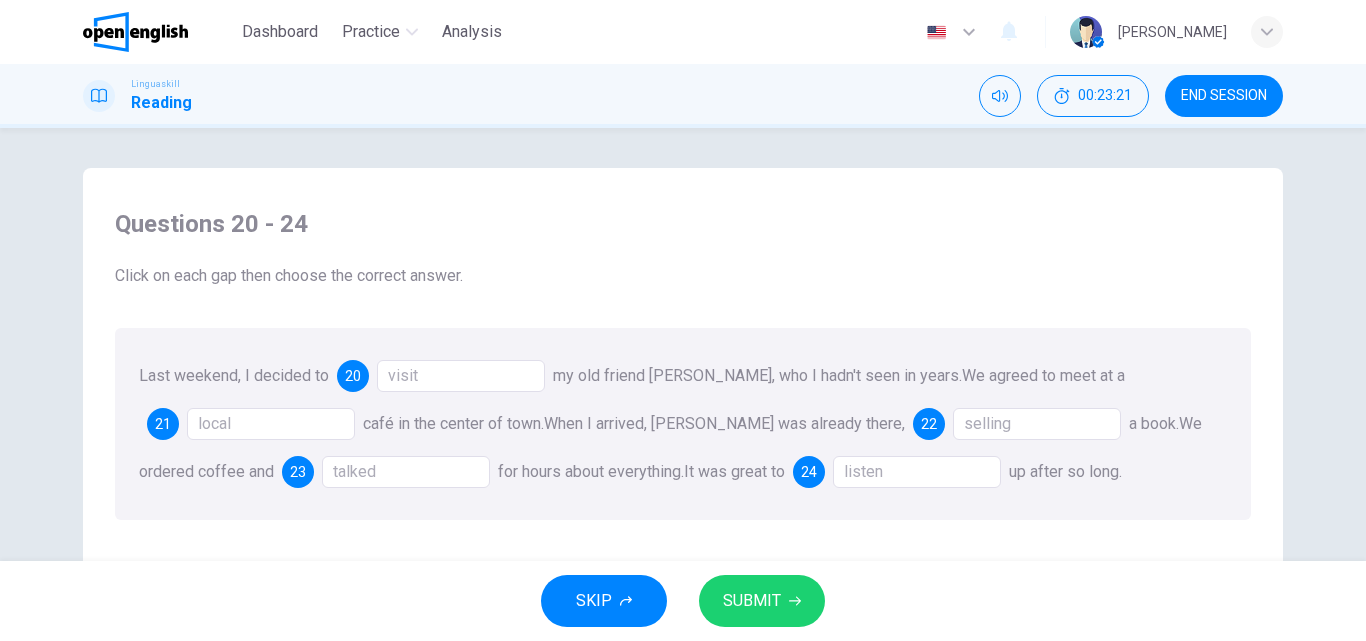click on "SUBMIT" at bounding box center [762, 601] 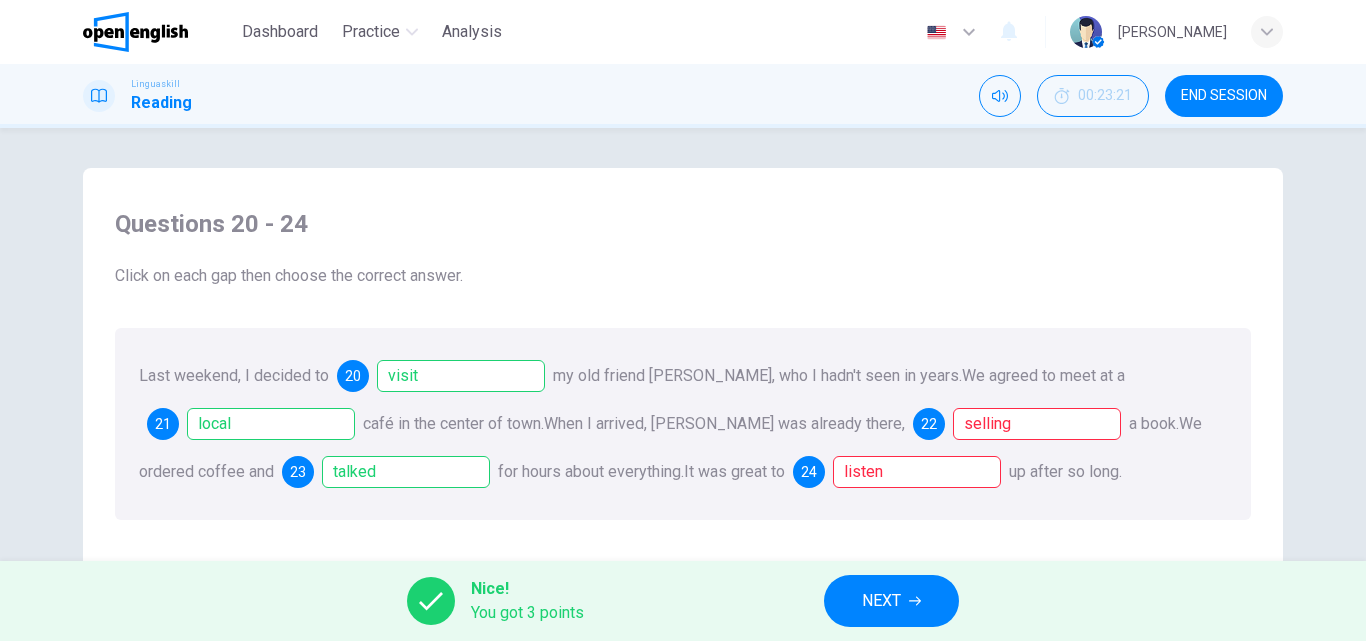 click 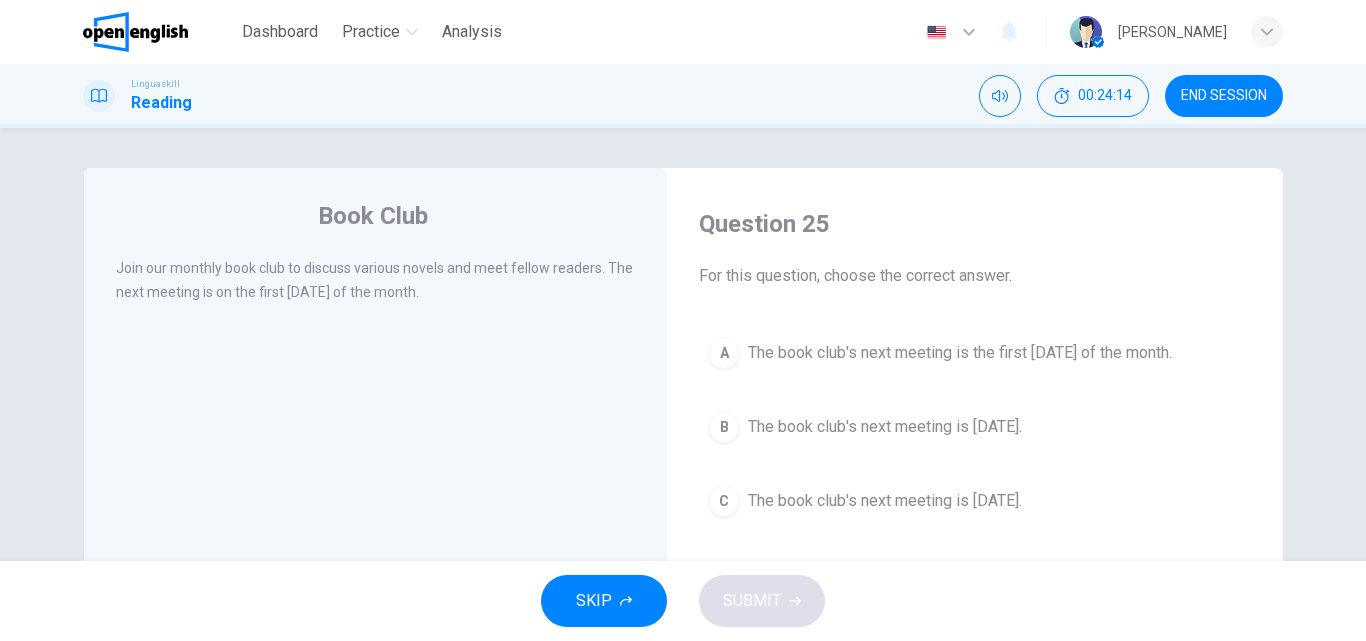 click on "The book club's next meeting is the first [DATE] of the month." at bounding box center (960, 353) 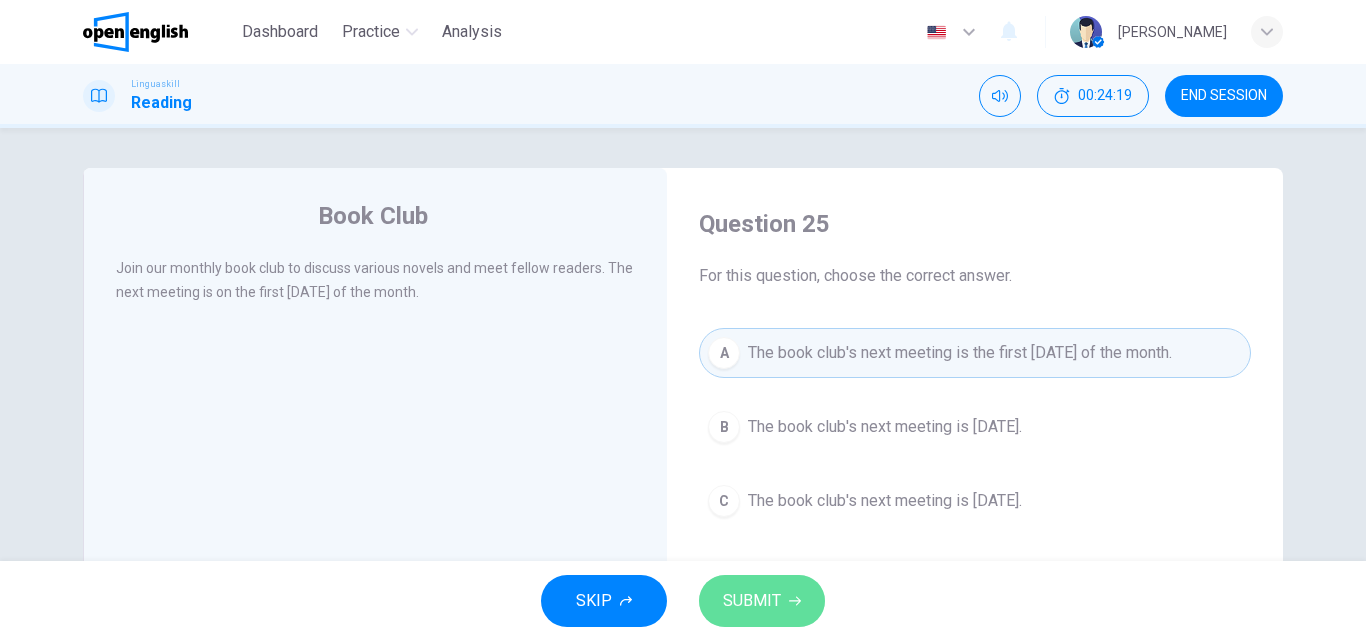 click on "SUBMIT" at bounding box center (752, 601) 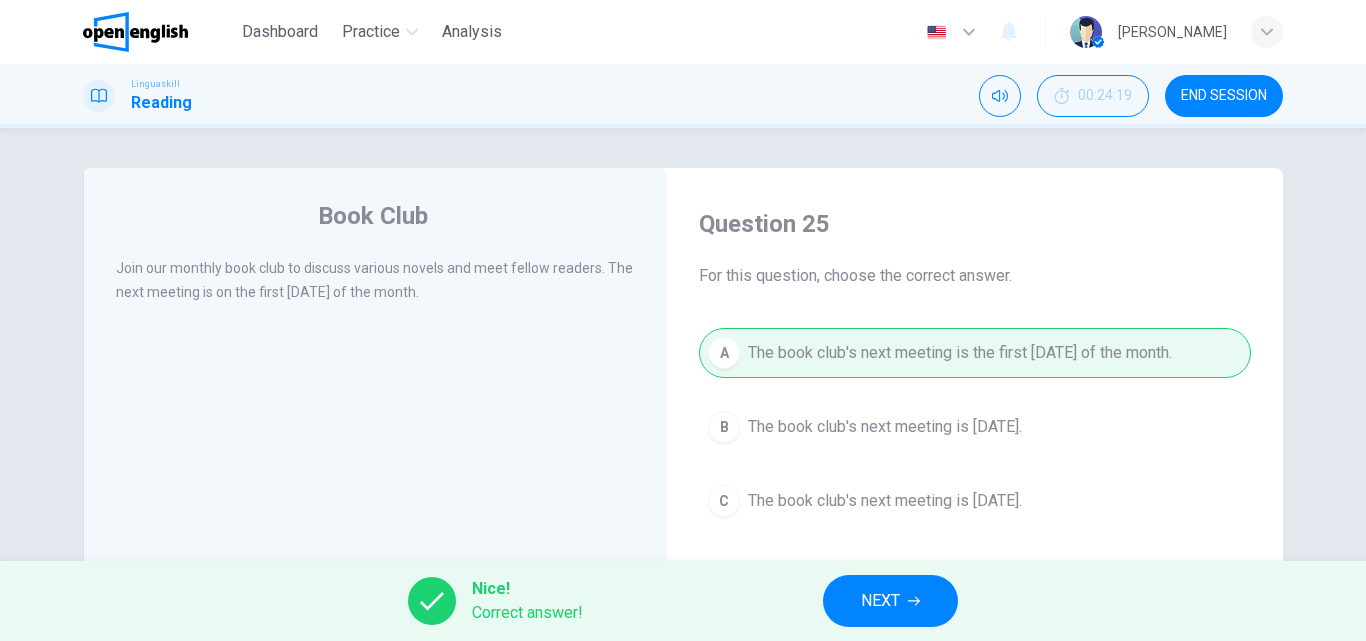click on "NEXT" at bounding box center [890, 601] 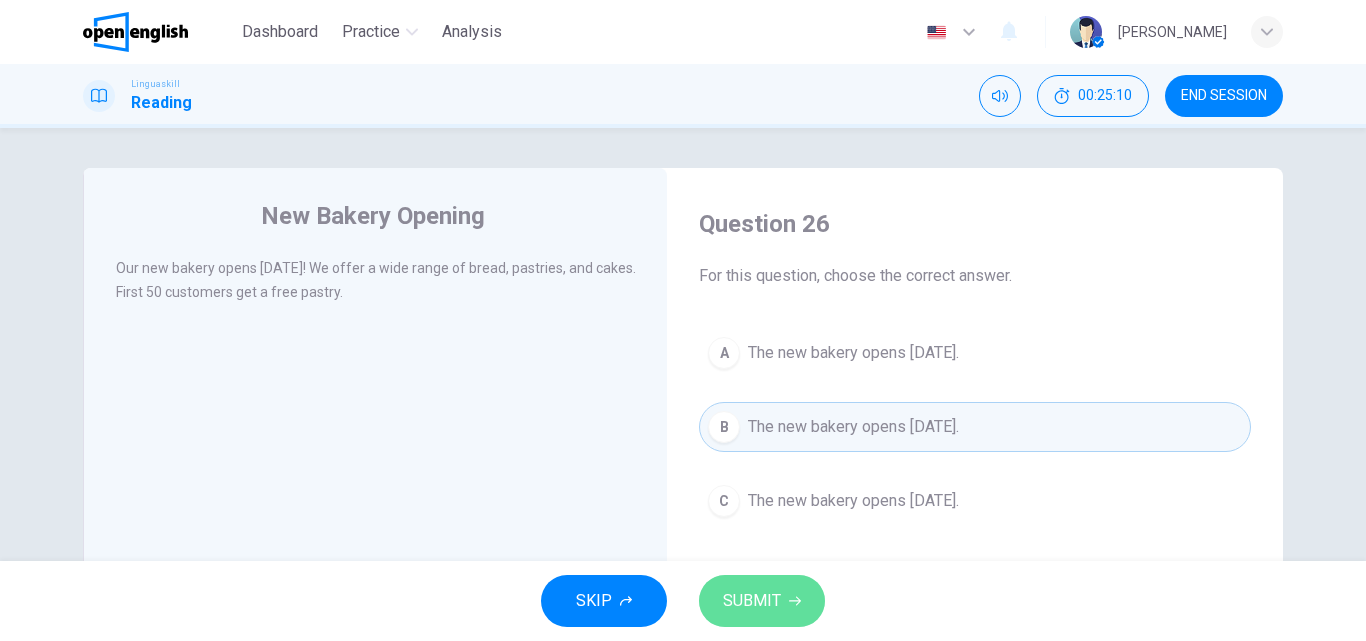 click on "SUBMIT" at bounding box center [752, 601] 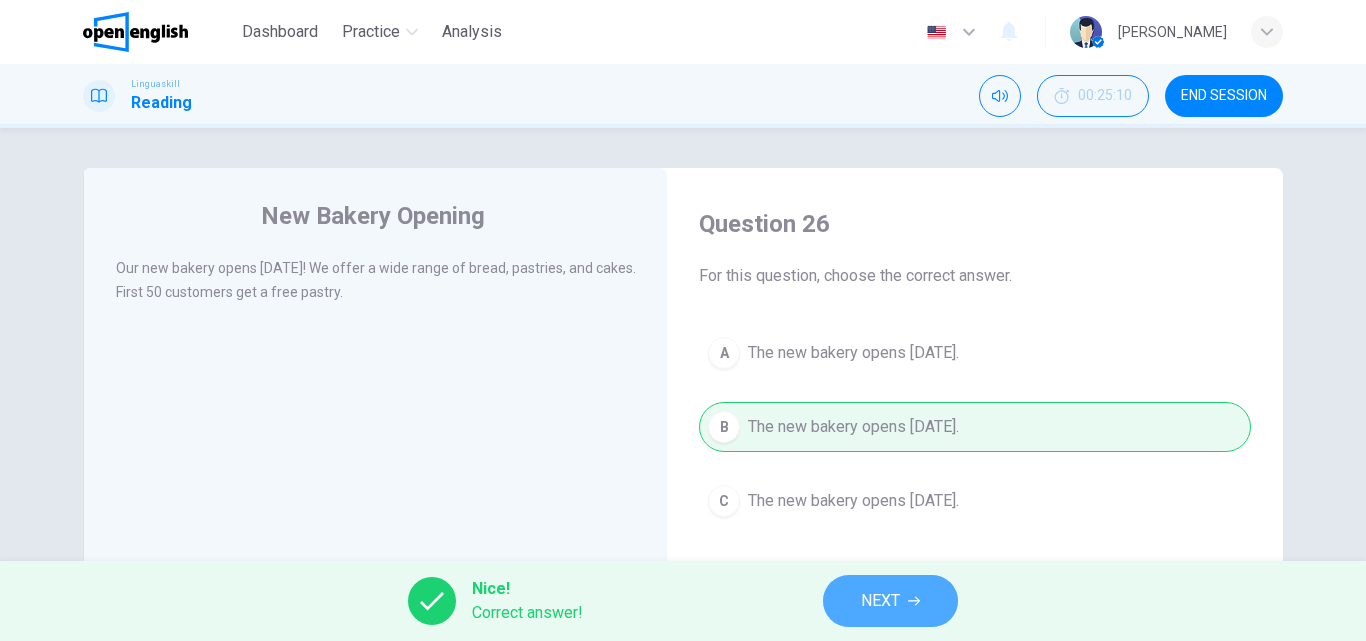 click on "NEXT" at bounding box center (890, 601) 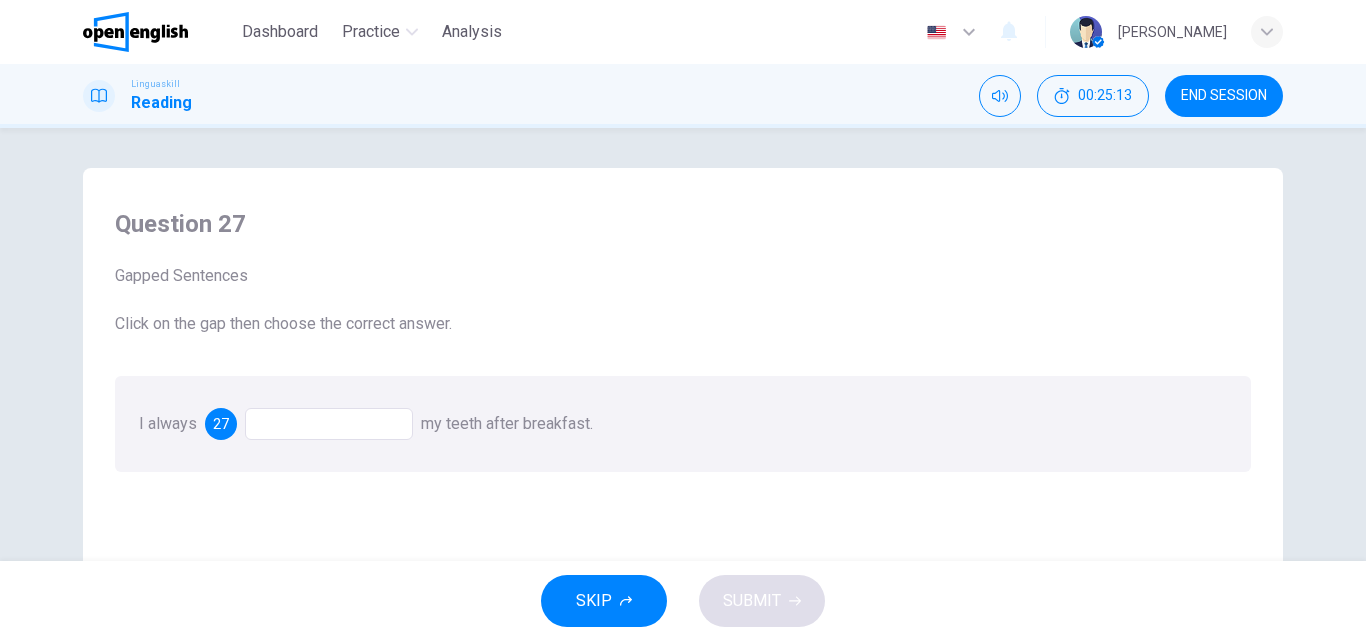 click at bounding box center [329, 424] 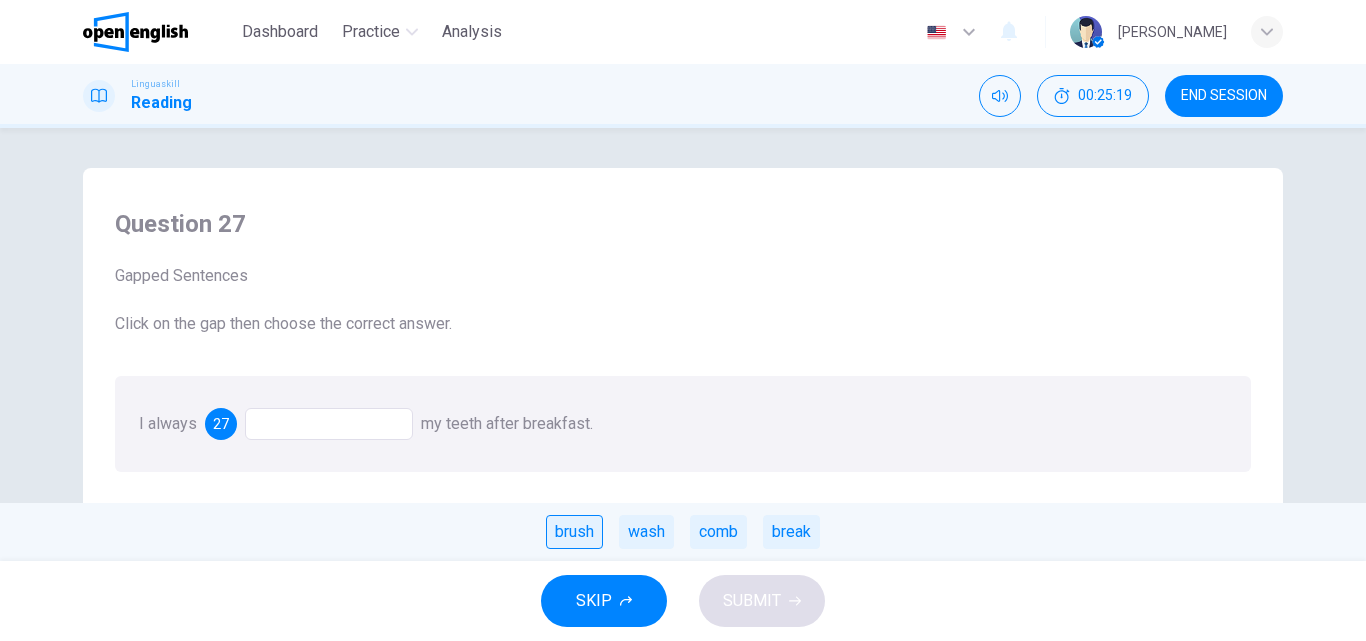 click on "brush" at bounding box center [574, 532] 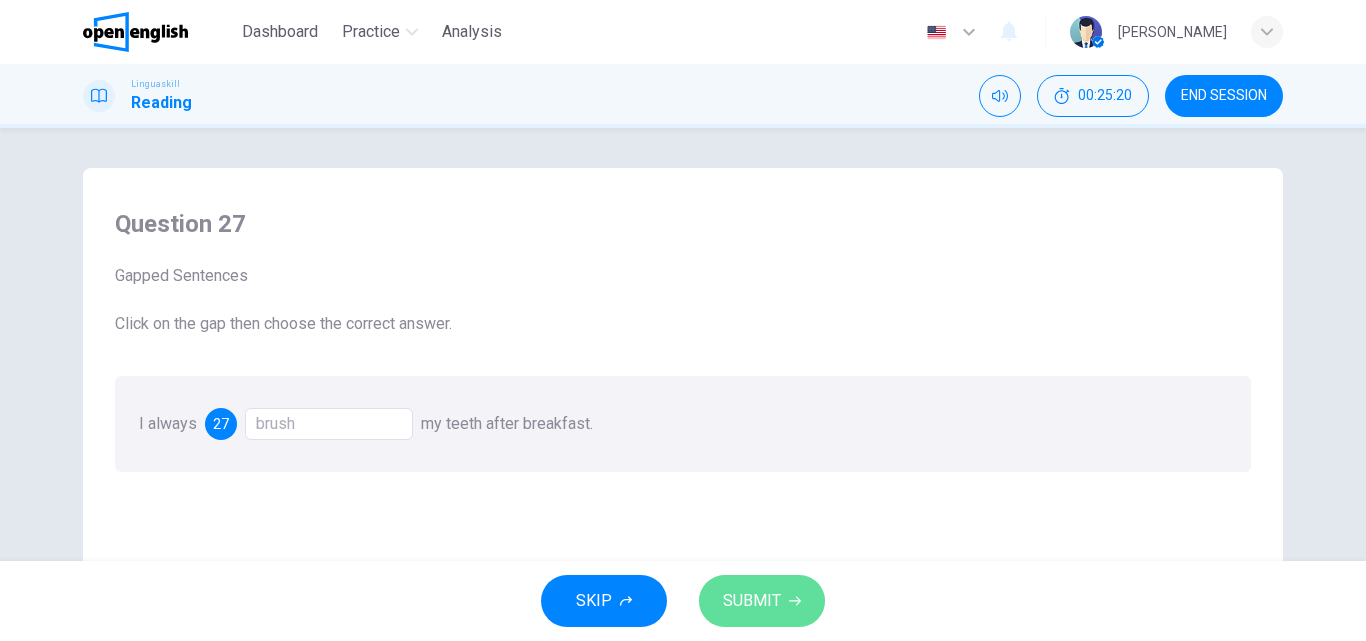 click on "SUBMIT" at bounding box center (762, 601) 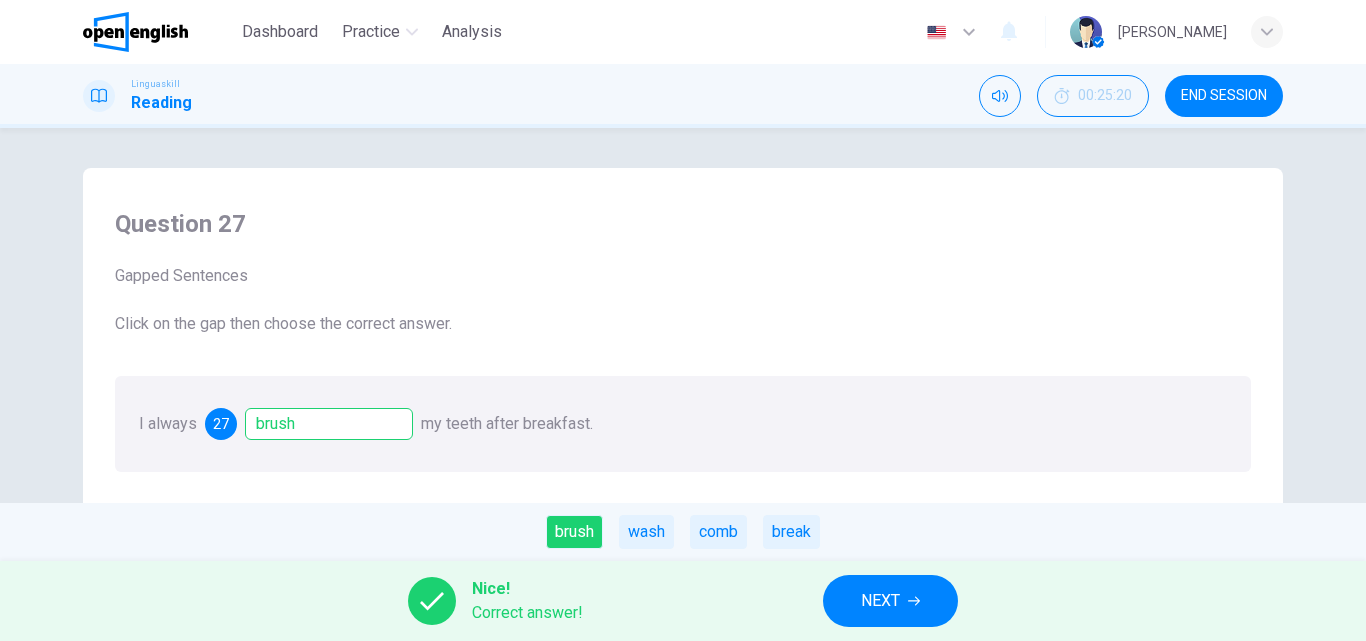 click on "NEXT" at bounding box center [890, 601] 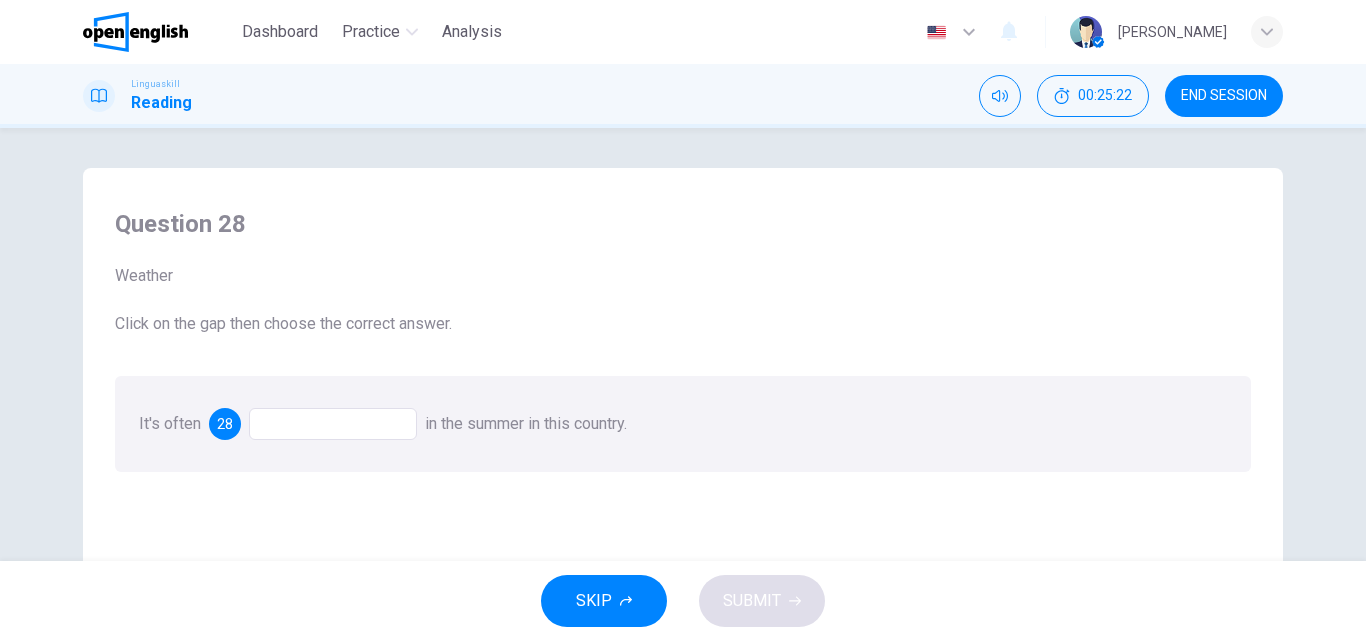 click at bounding box center (333, 424) 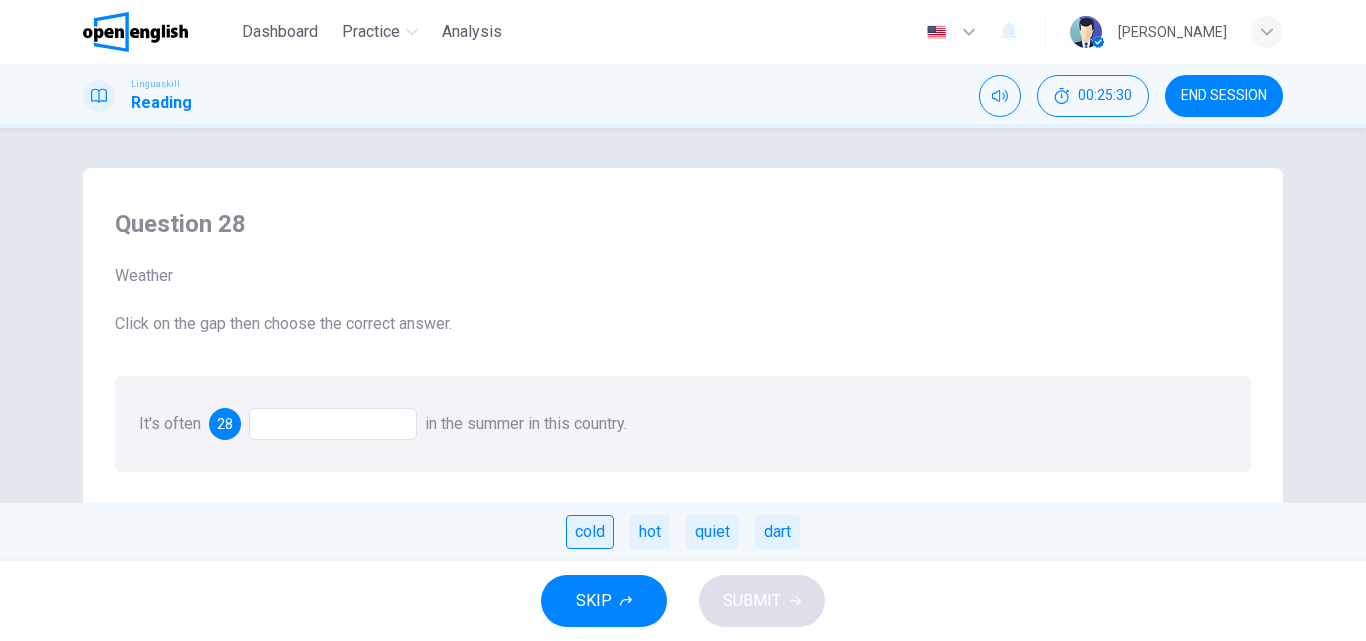 click on "cold" at bounding box center [590, 532] 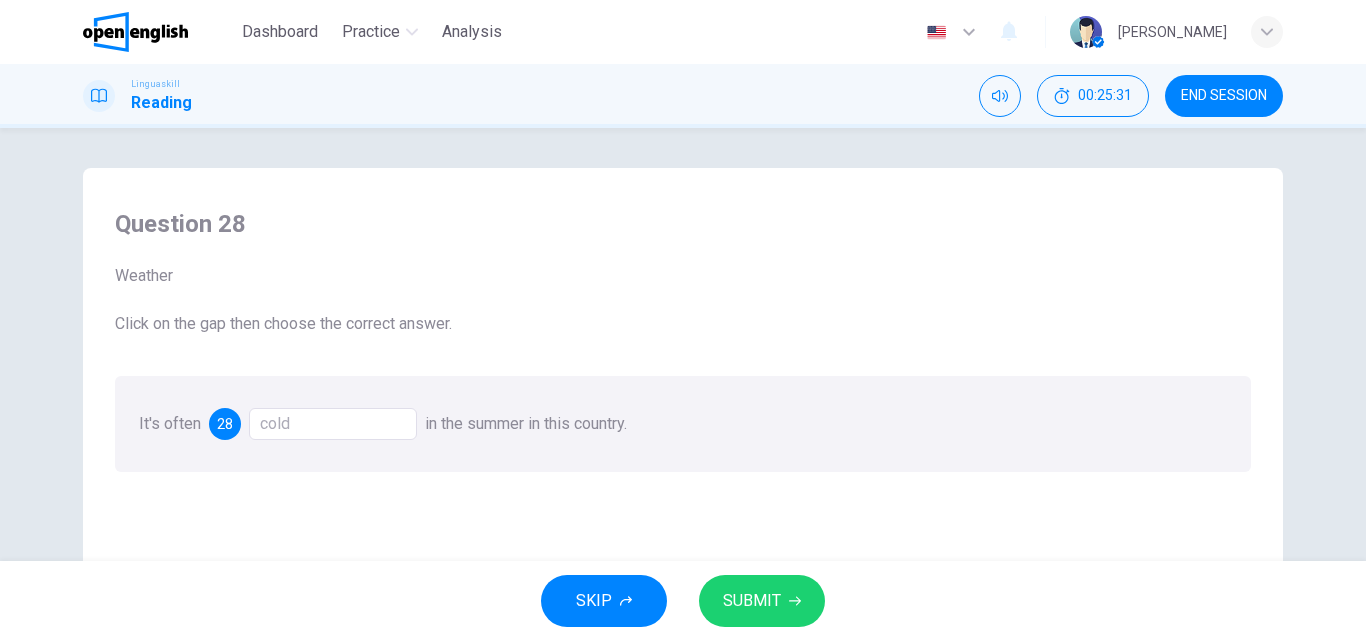 click on "SUBMIT" at bounding box center (752, 601) 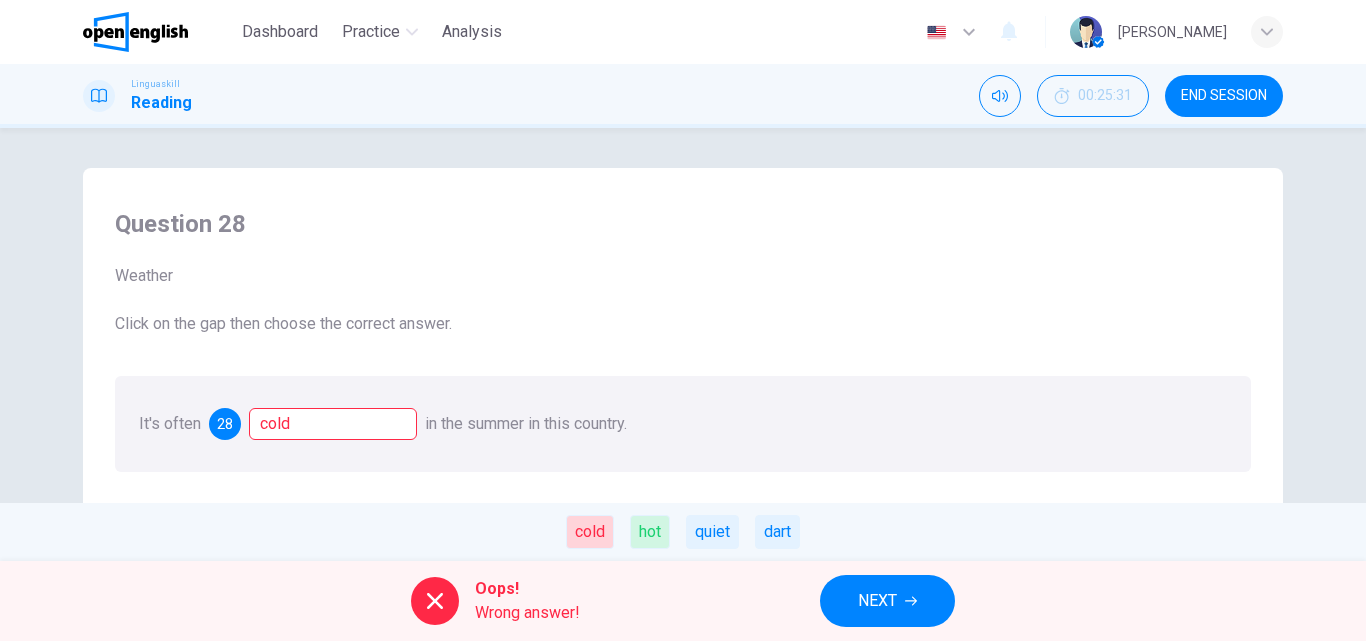 click on "NEXT" at bounding box center (877, 601) 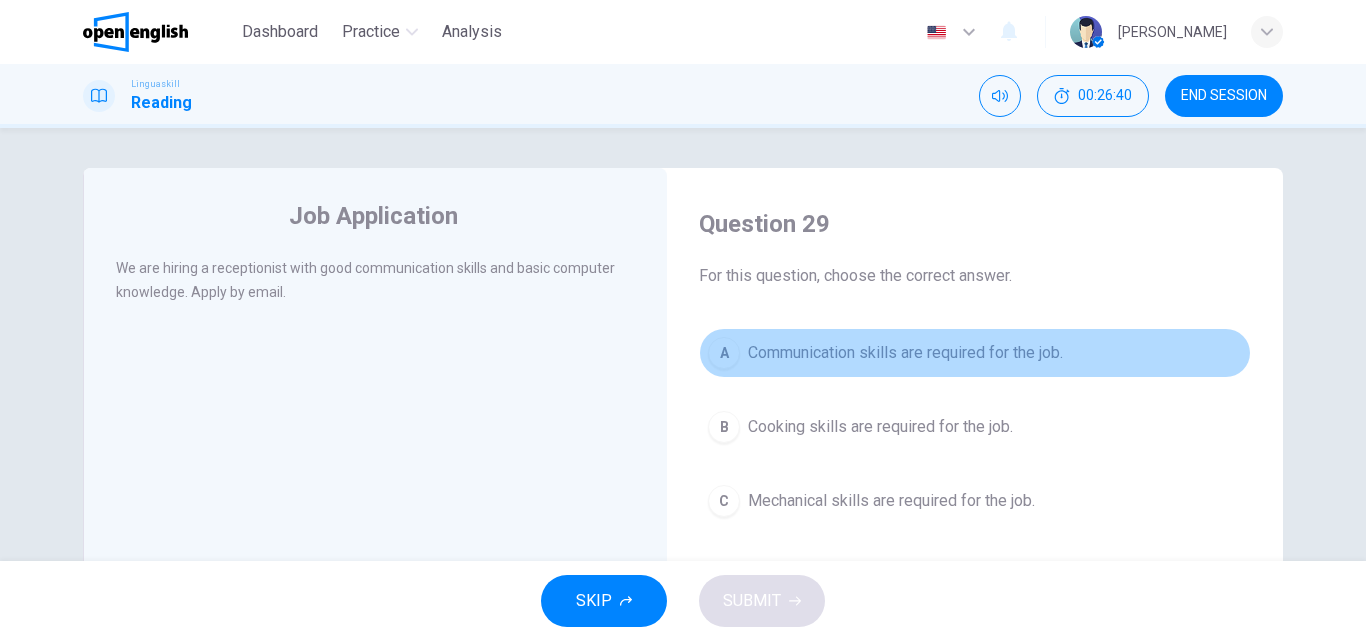click on "Communication skills are required for the job." at bounding box center [905, 353] 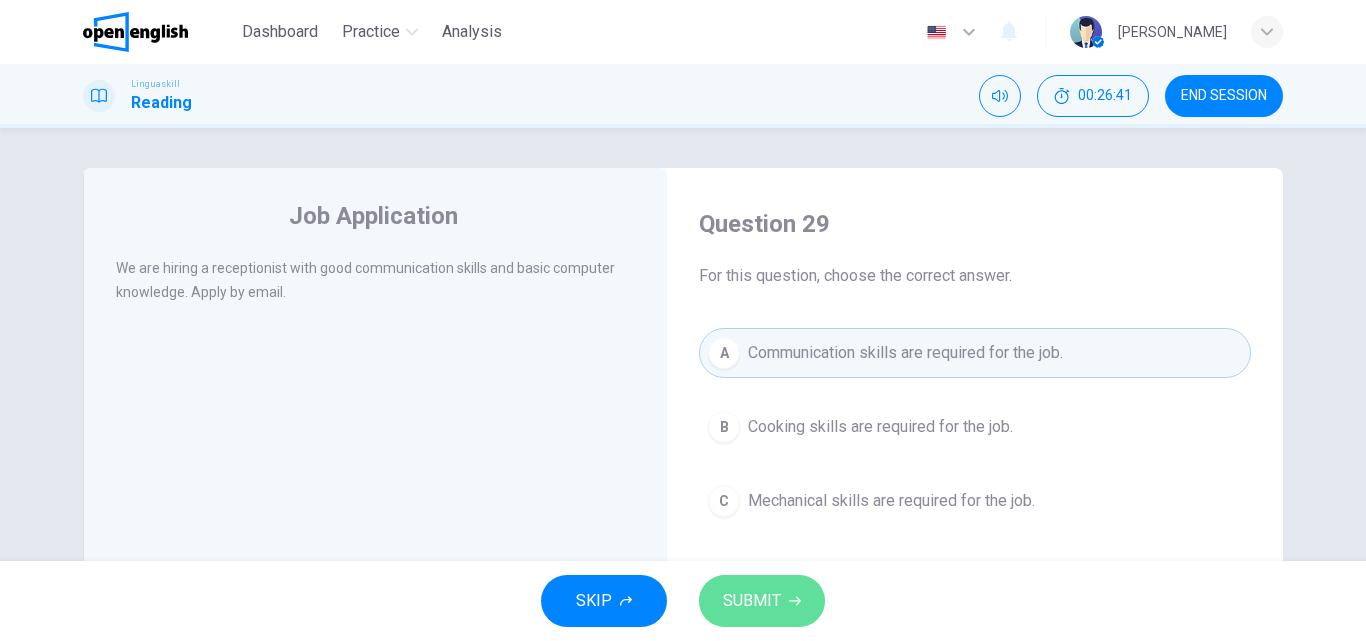 click on "SUBMIT" at bounding box center (752, 601) 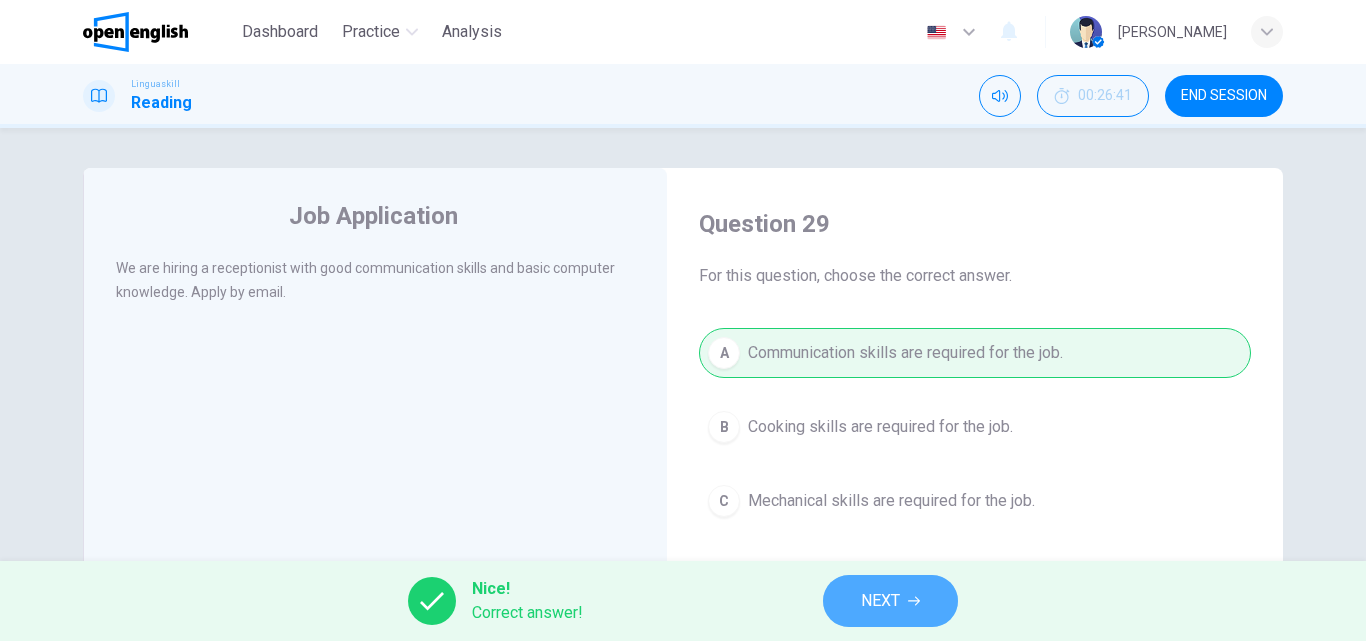 click on "NEXT" at bounding box center [890, 601] 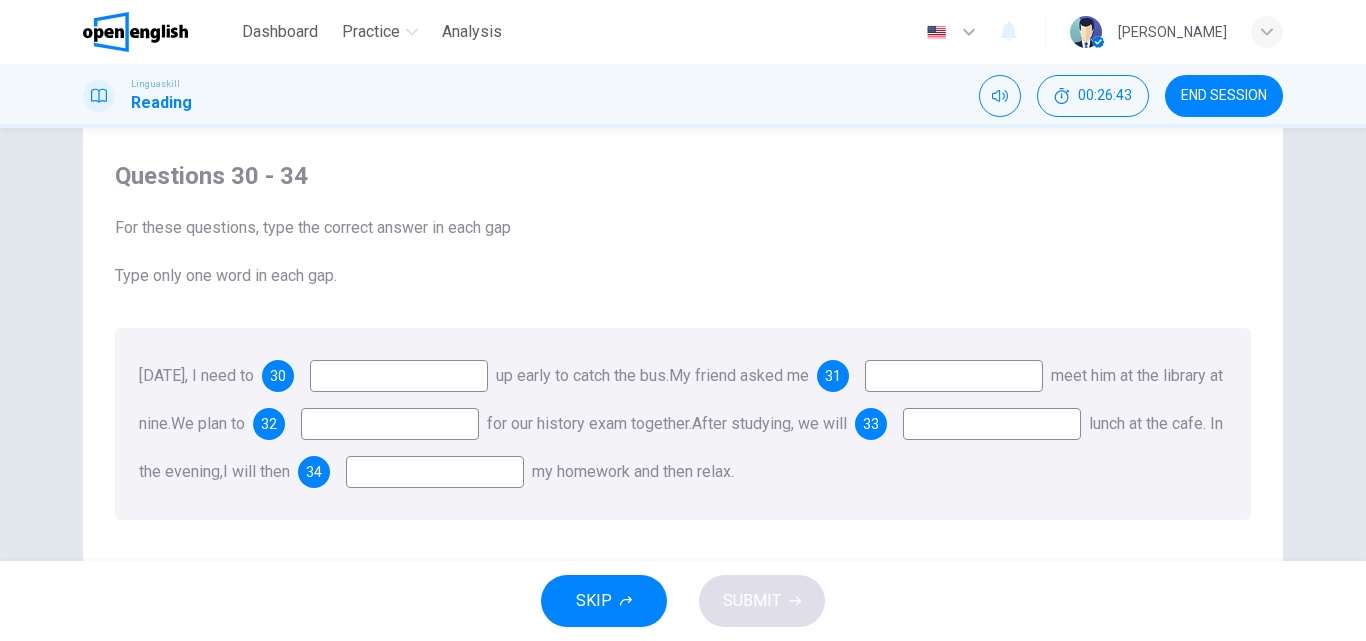 scroll, scrollTop: 53, scrollLeft: 0, axis: vertical 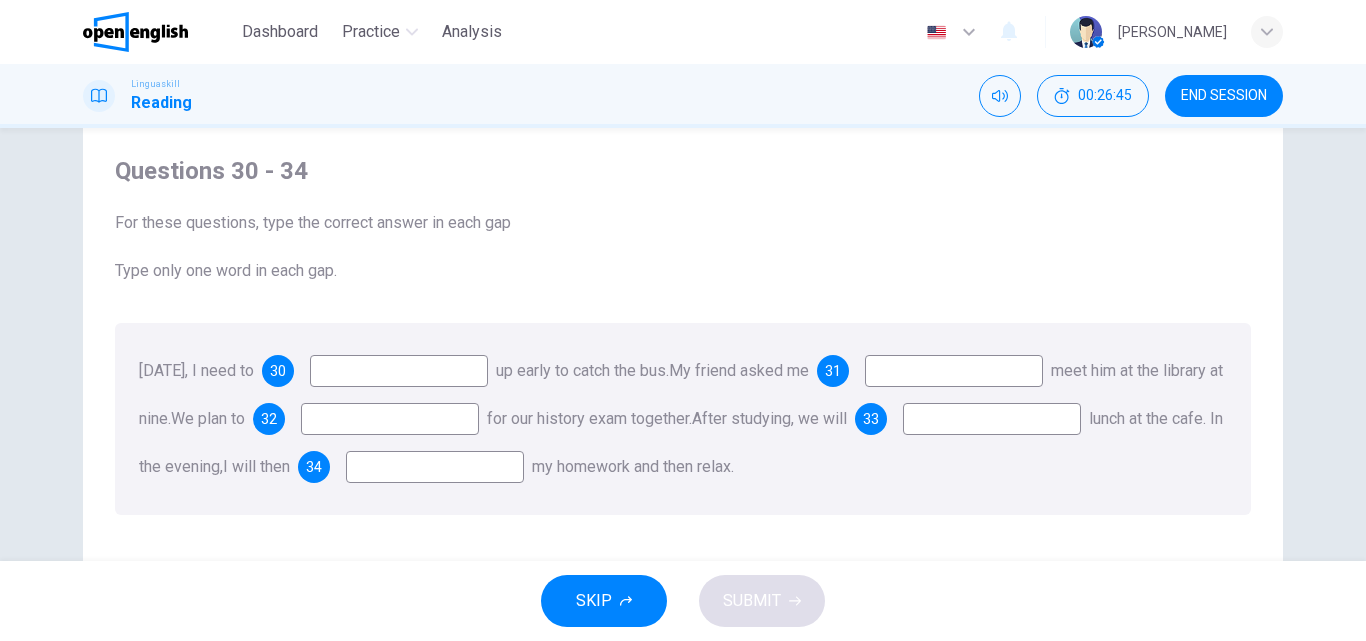 click at bounding box center [399, 371] 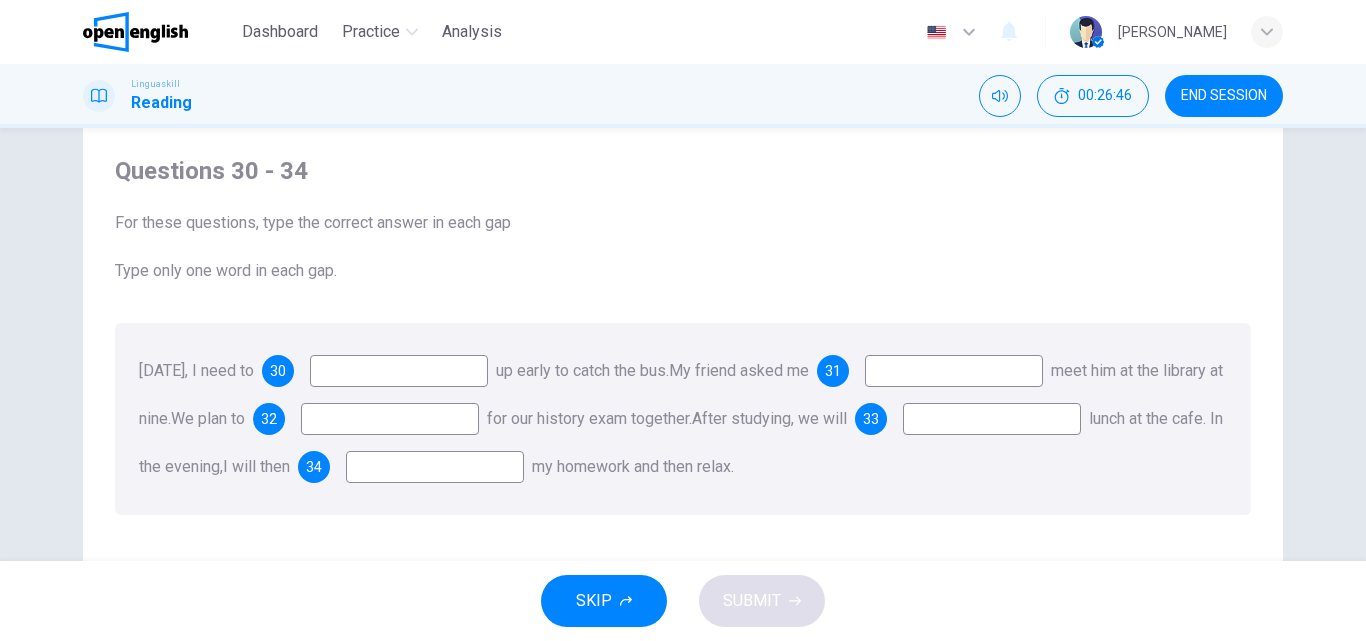click at bounding box center (399, 371) 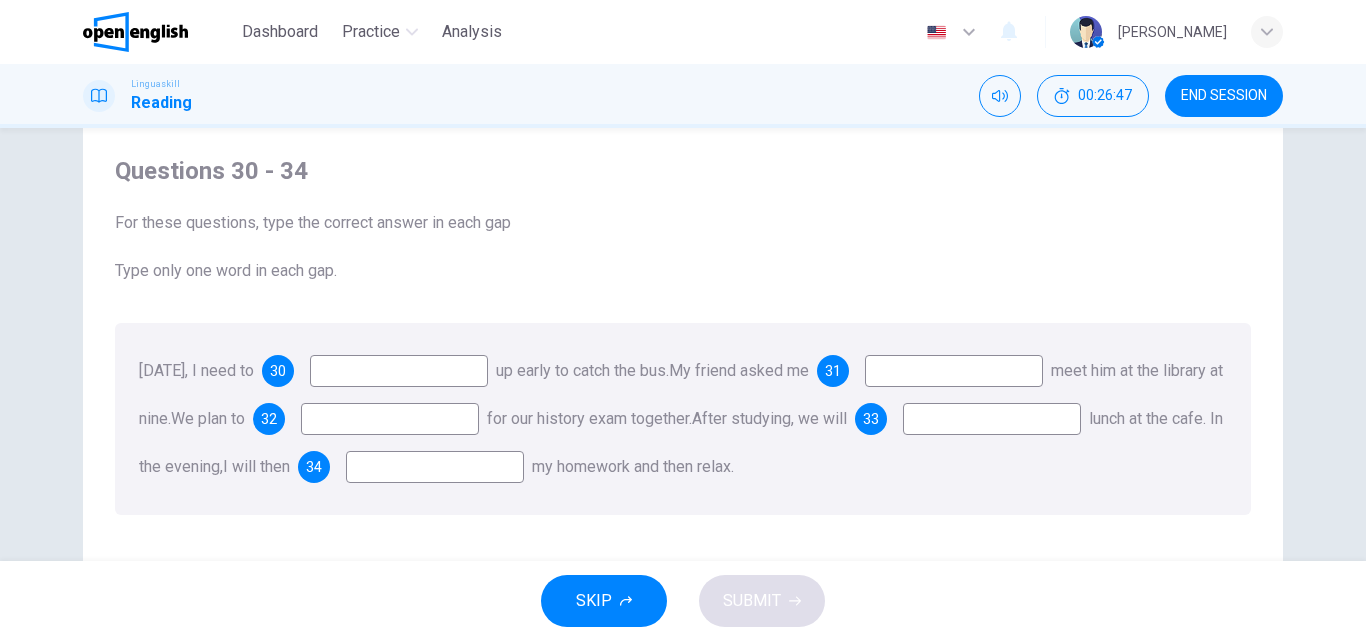 click at bounding box center (399, 371) 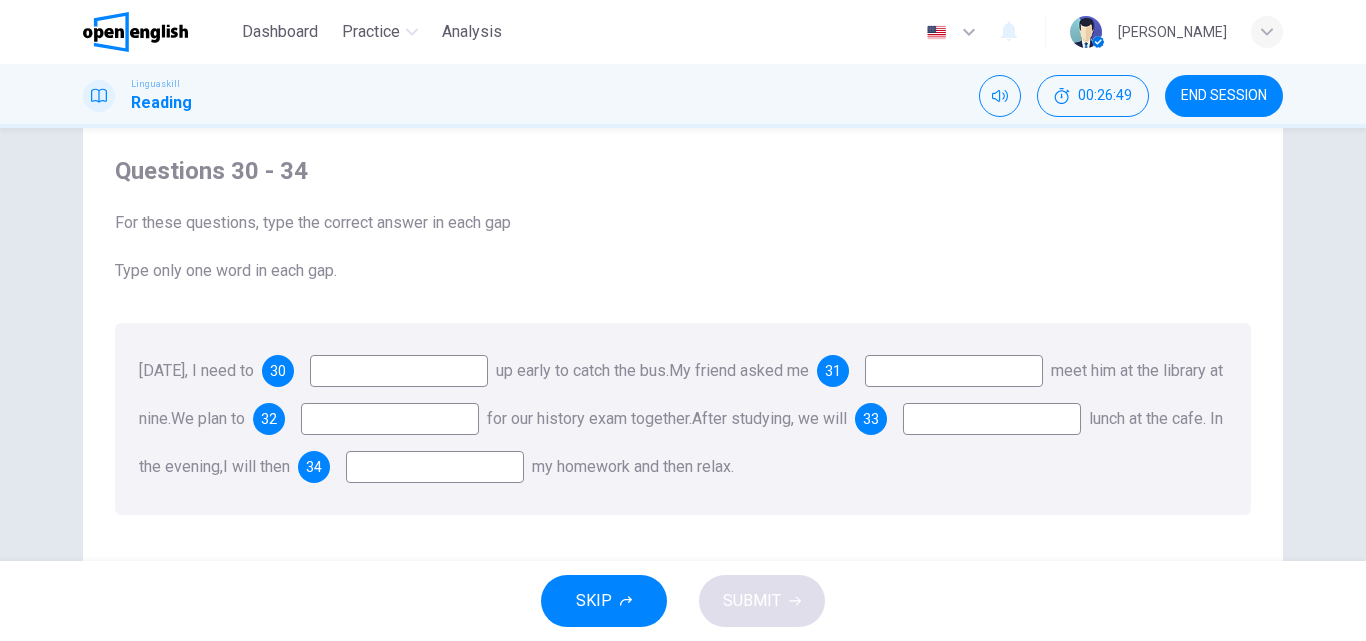 click at bounding box center [399, 371] 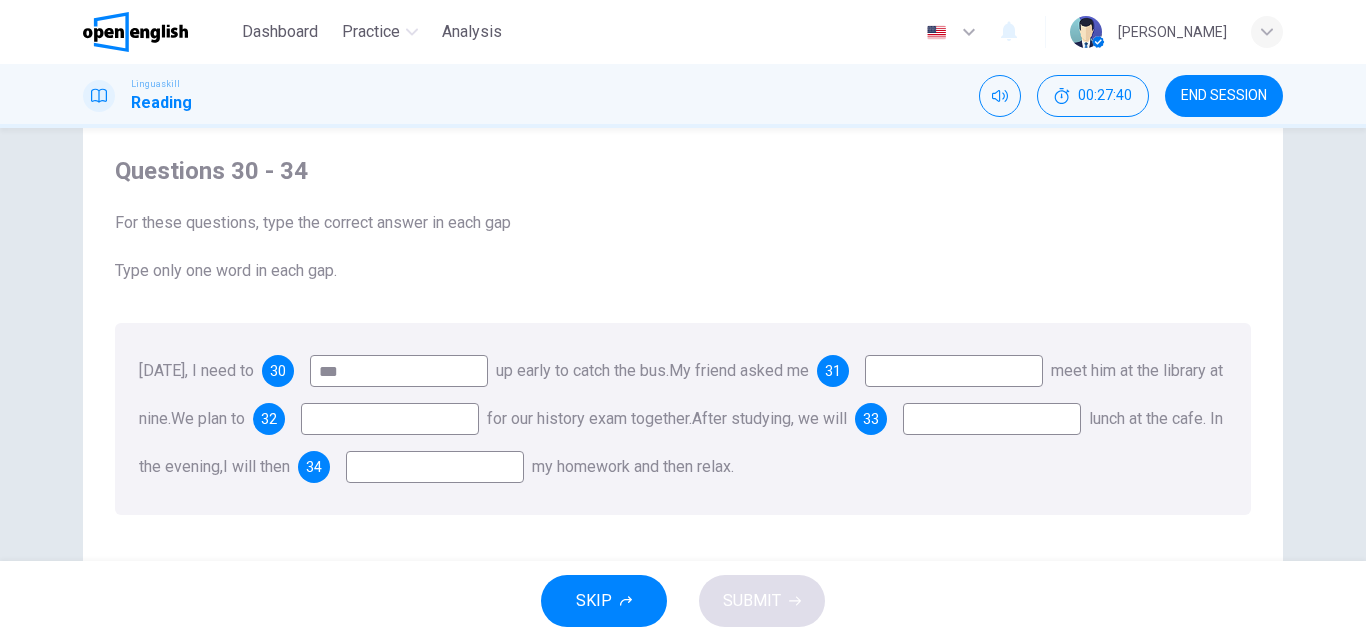type on "***" 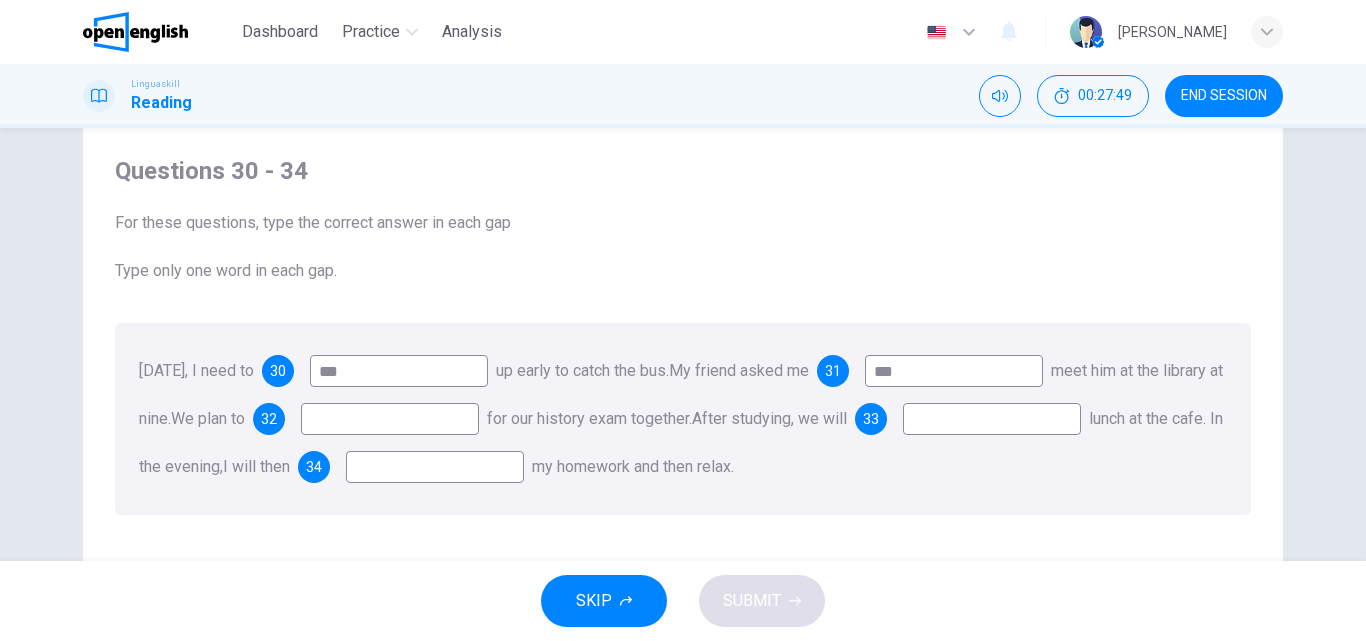 type on "***" 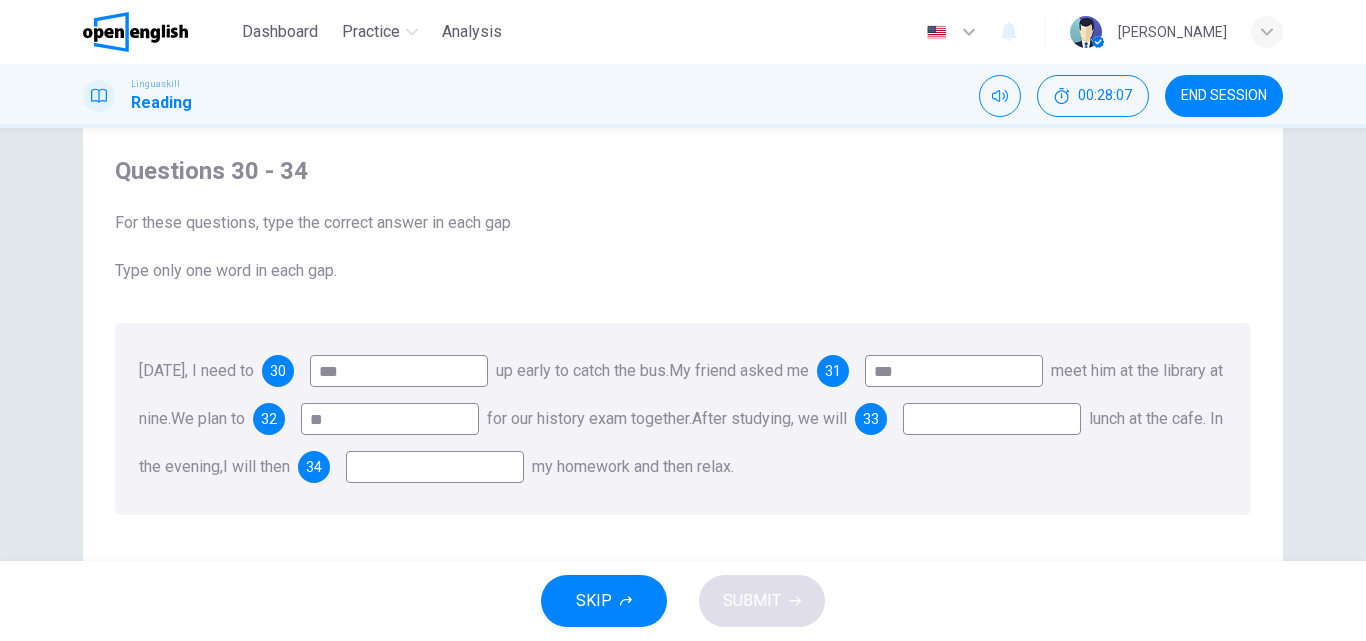 type on "*" 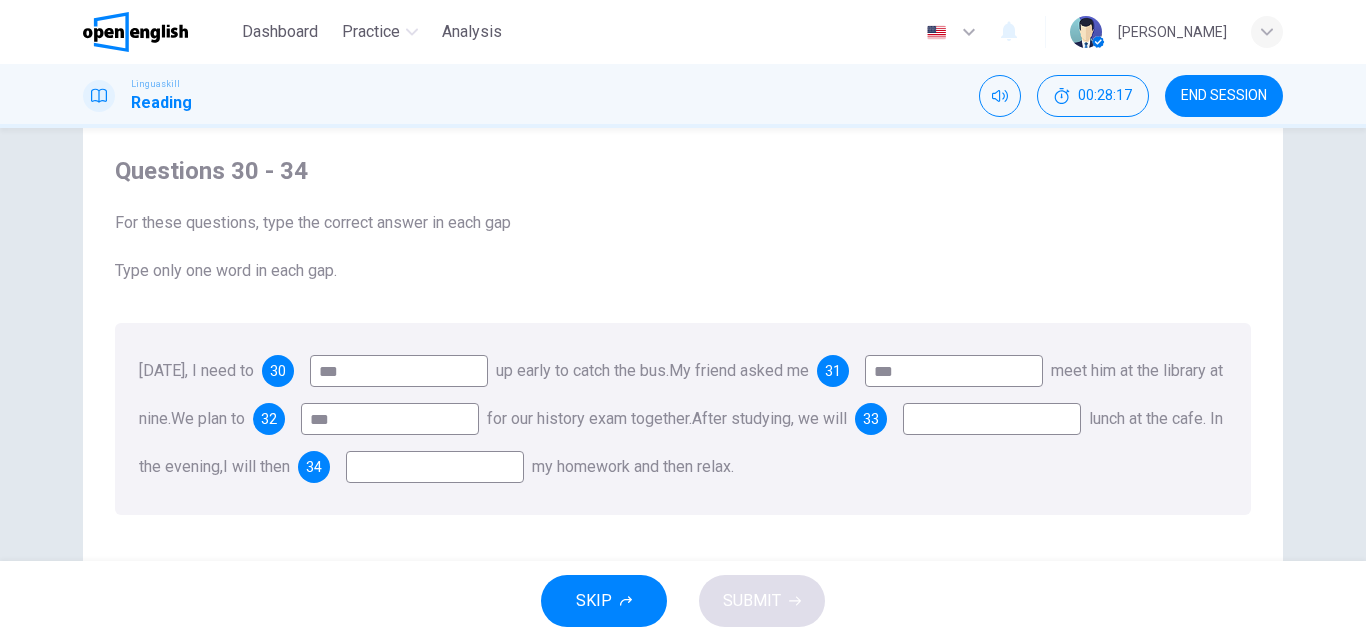 type on "***" 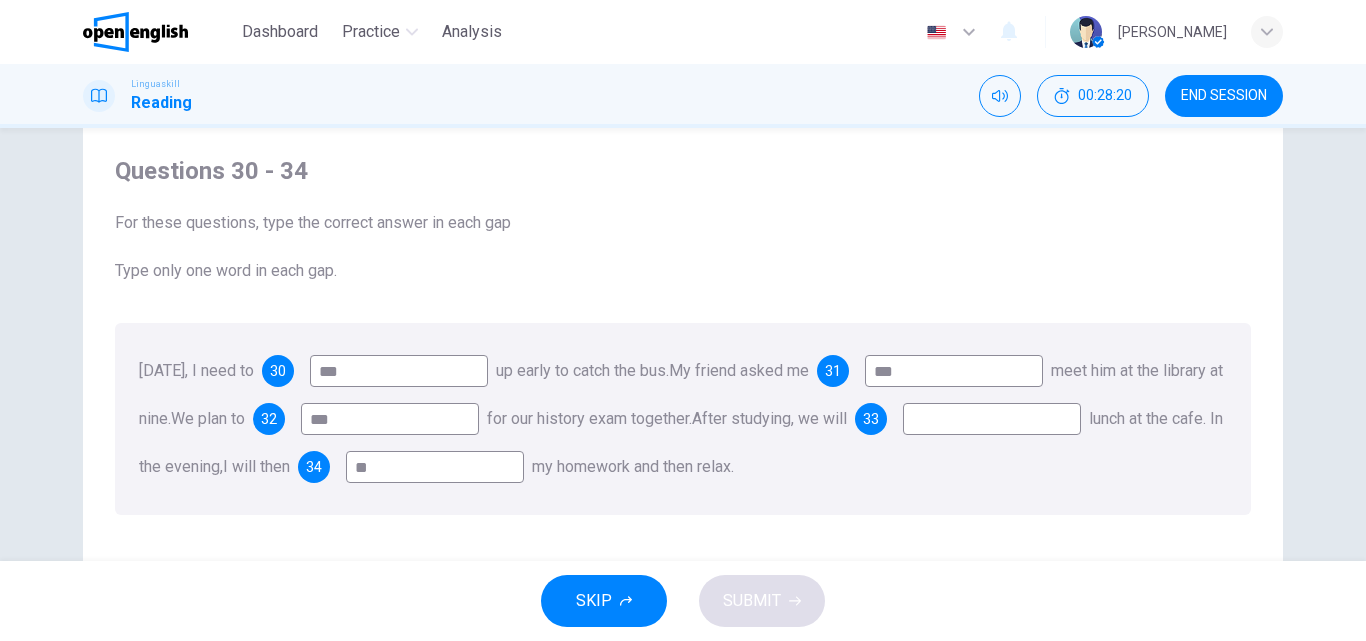 type on "**" 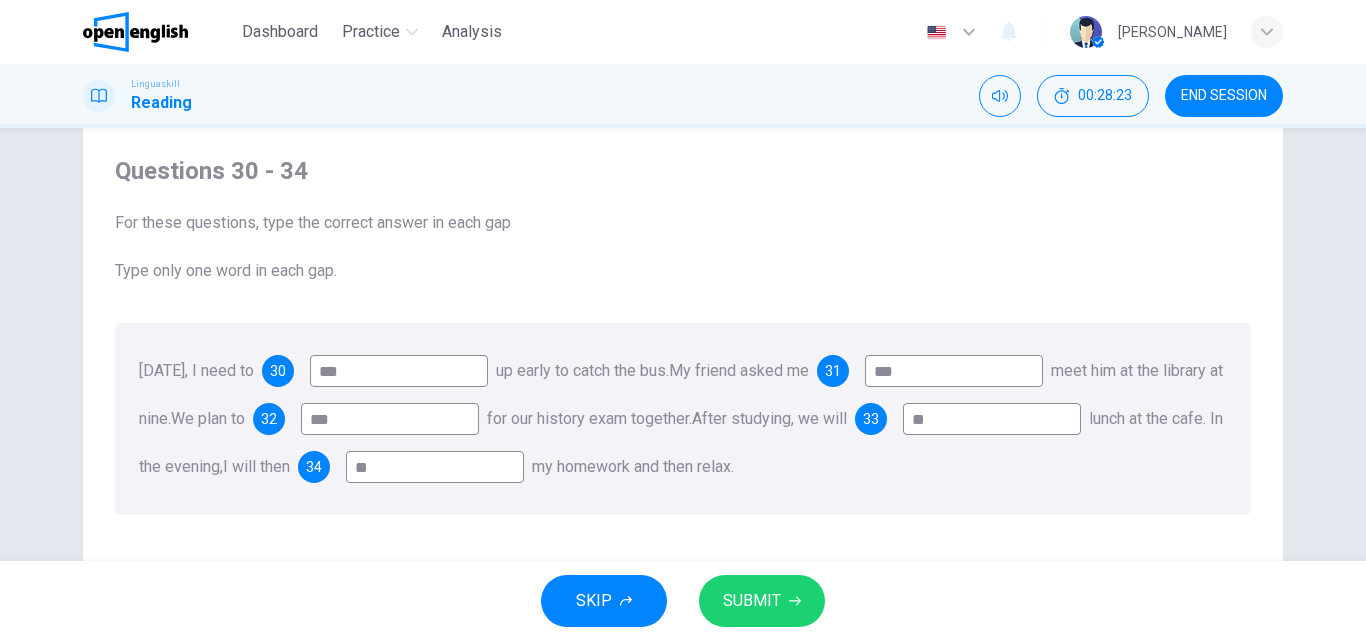 type on "**" 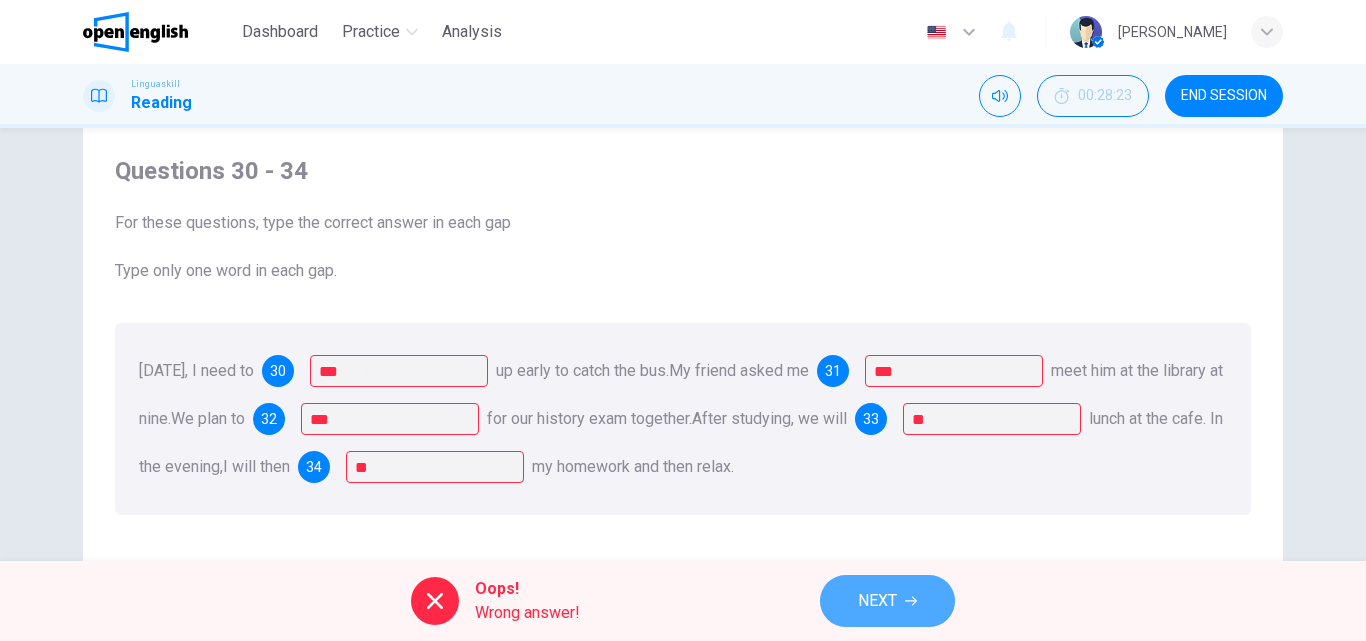 click on "NEXT" at bounding box center (887, 601) 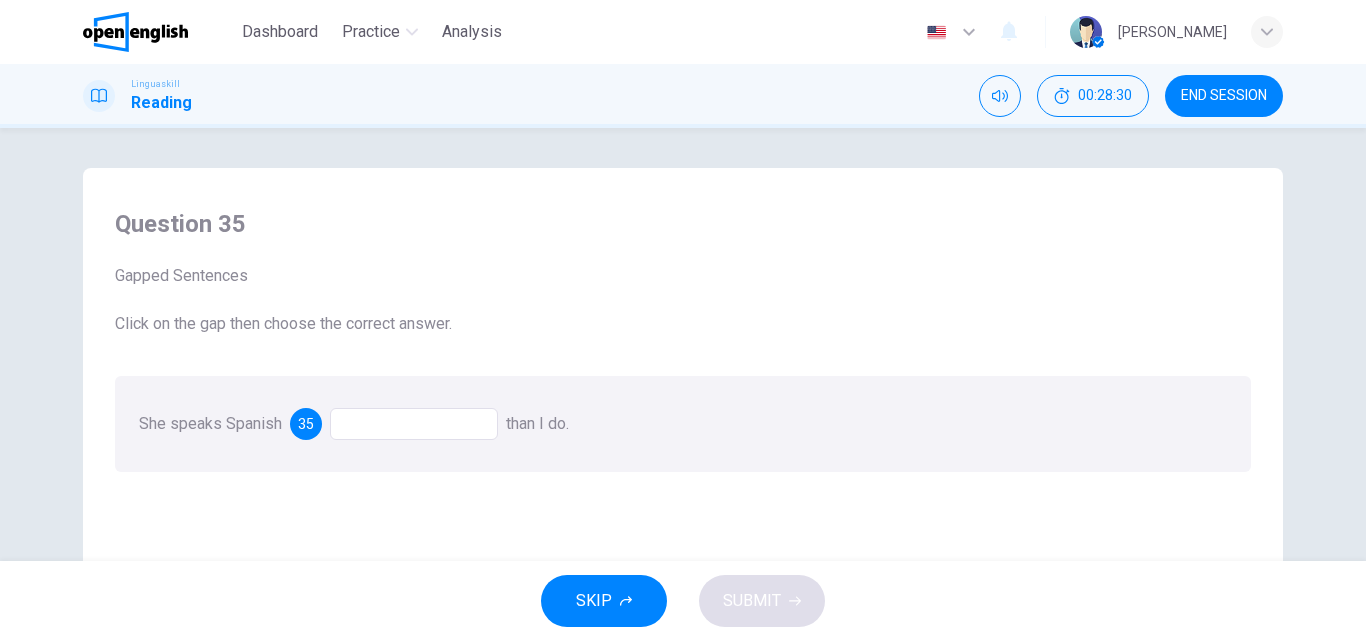 click at bounding box center [414, 424] 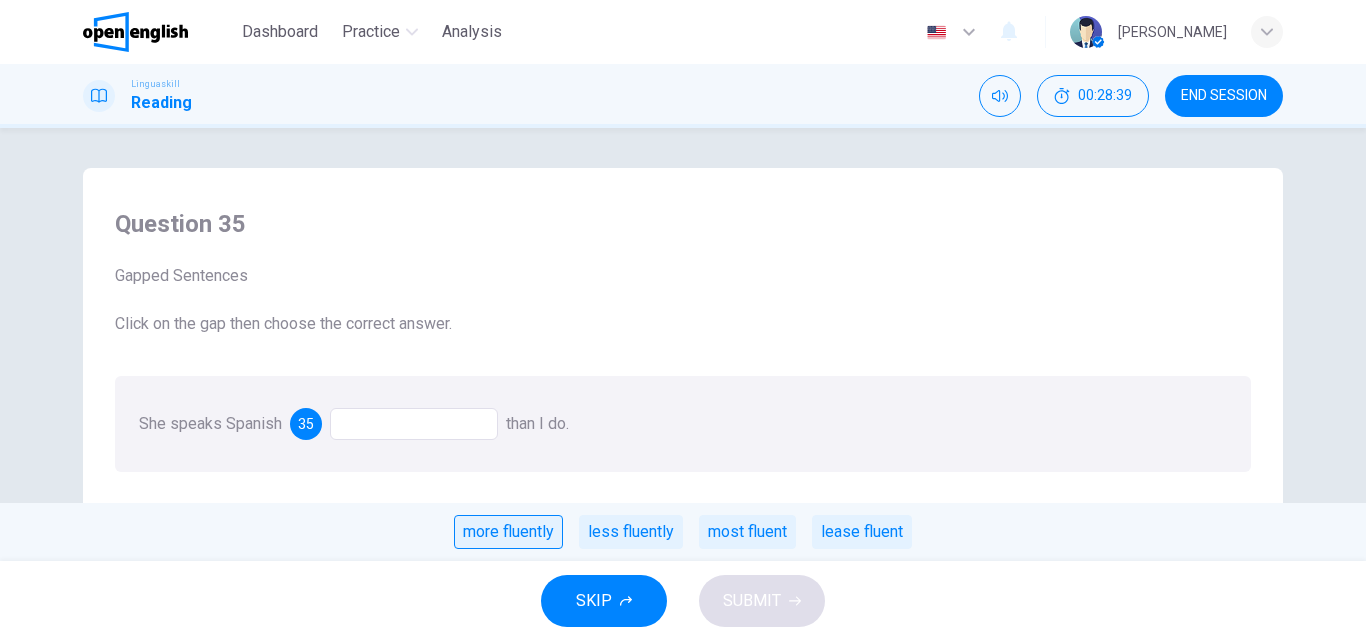 click on "more fluently" at bounding box center (508, 532) 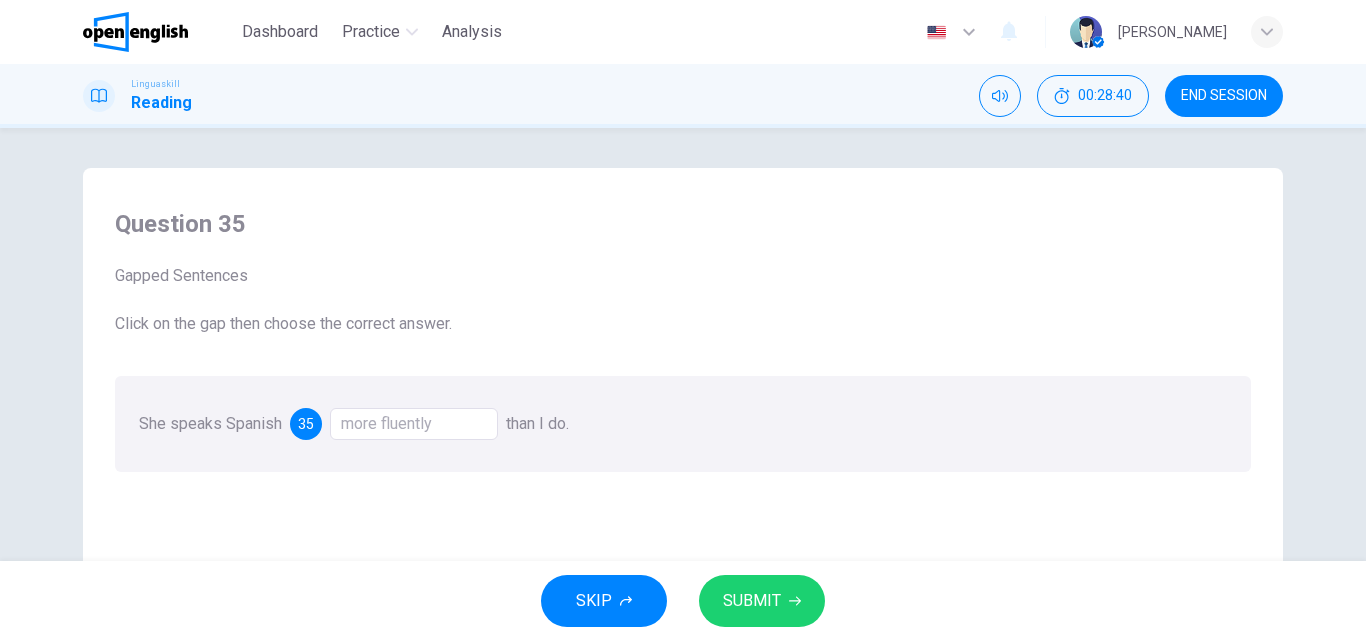 click on "SUBMIT" at bounding box center (762, 601) 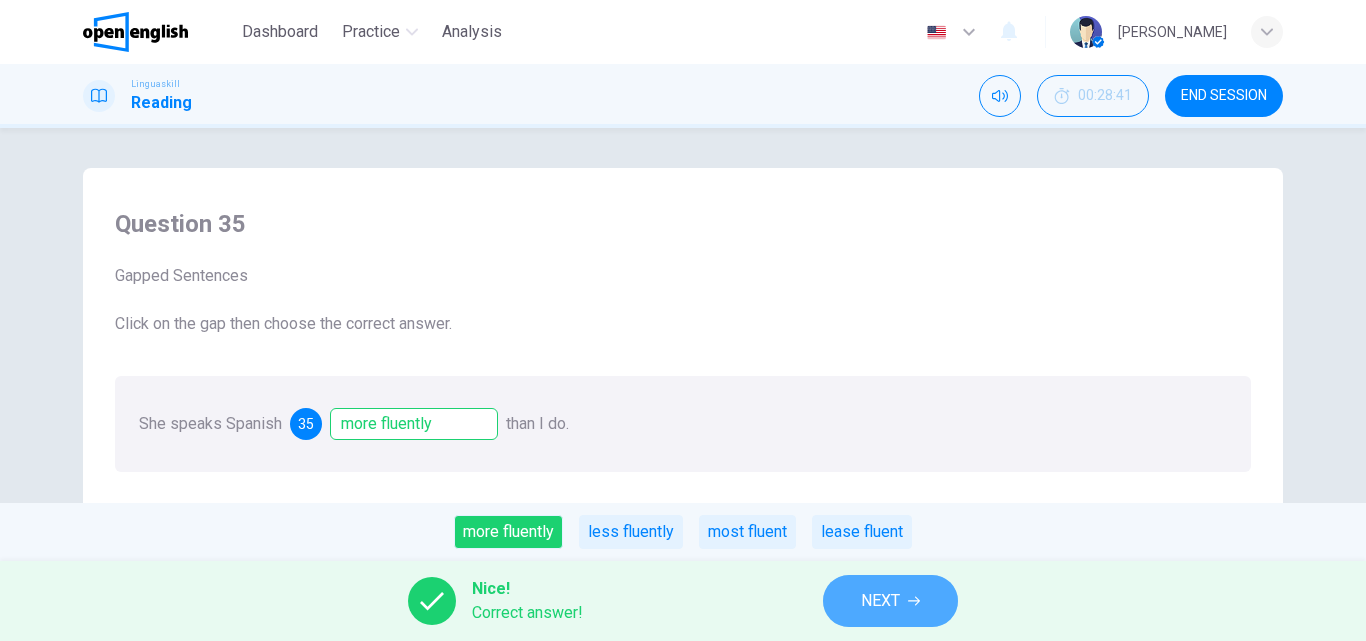 click on "NEXT" at bounding box center [880, 601] 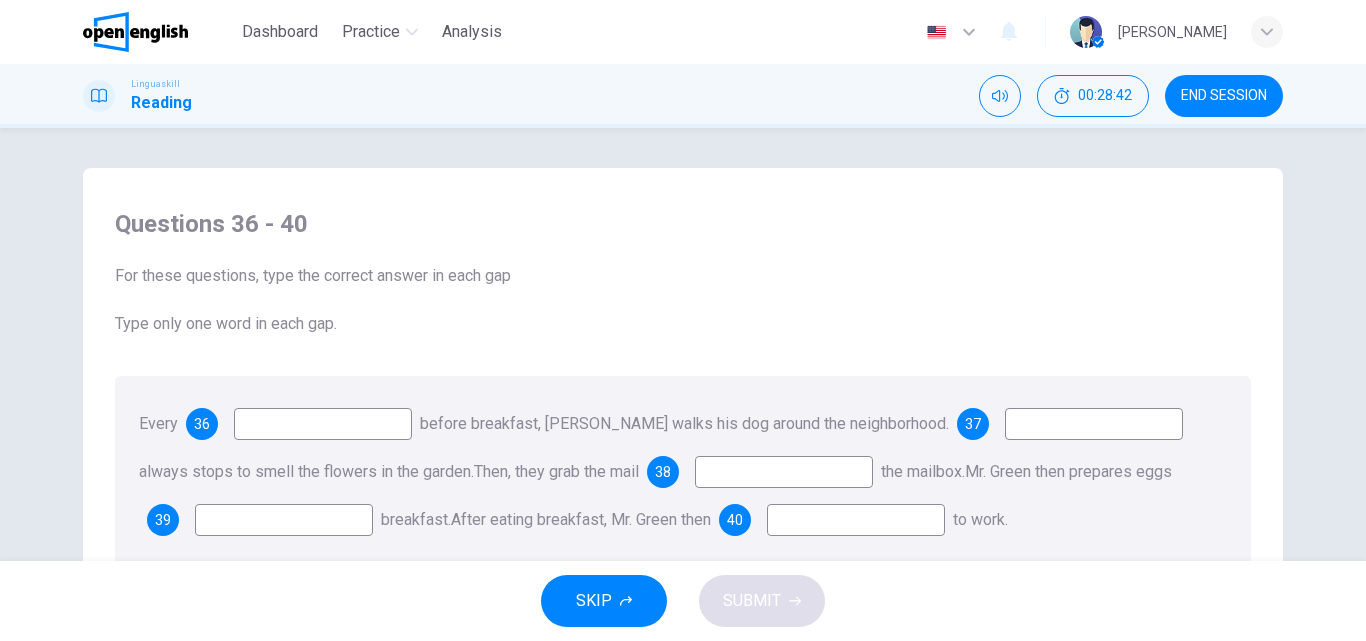 click at bounding box center [323, 424] 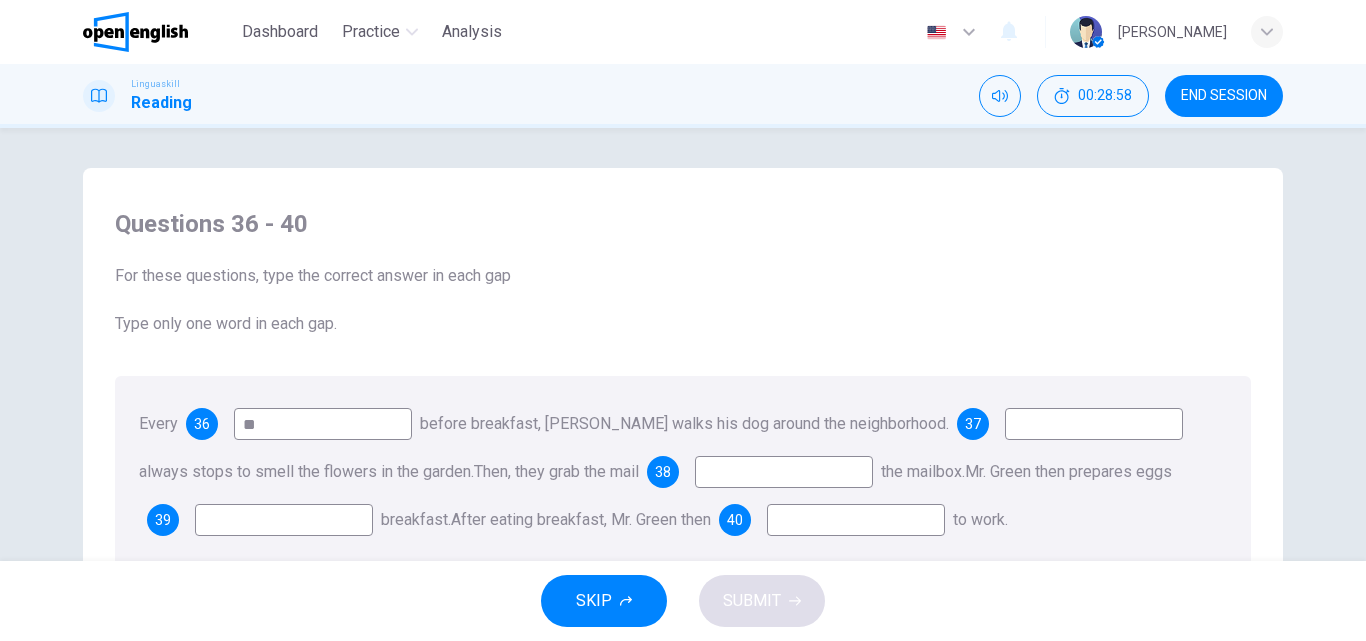 type on "*" 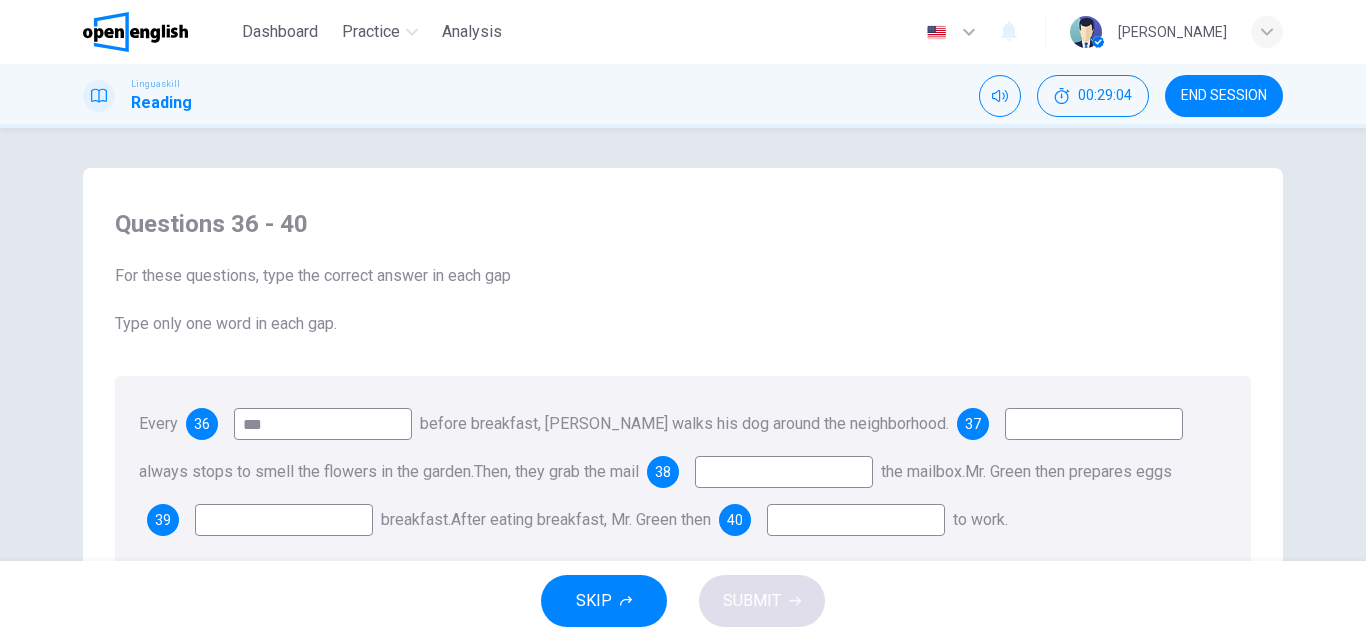 type on "***" 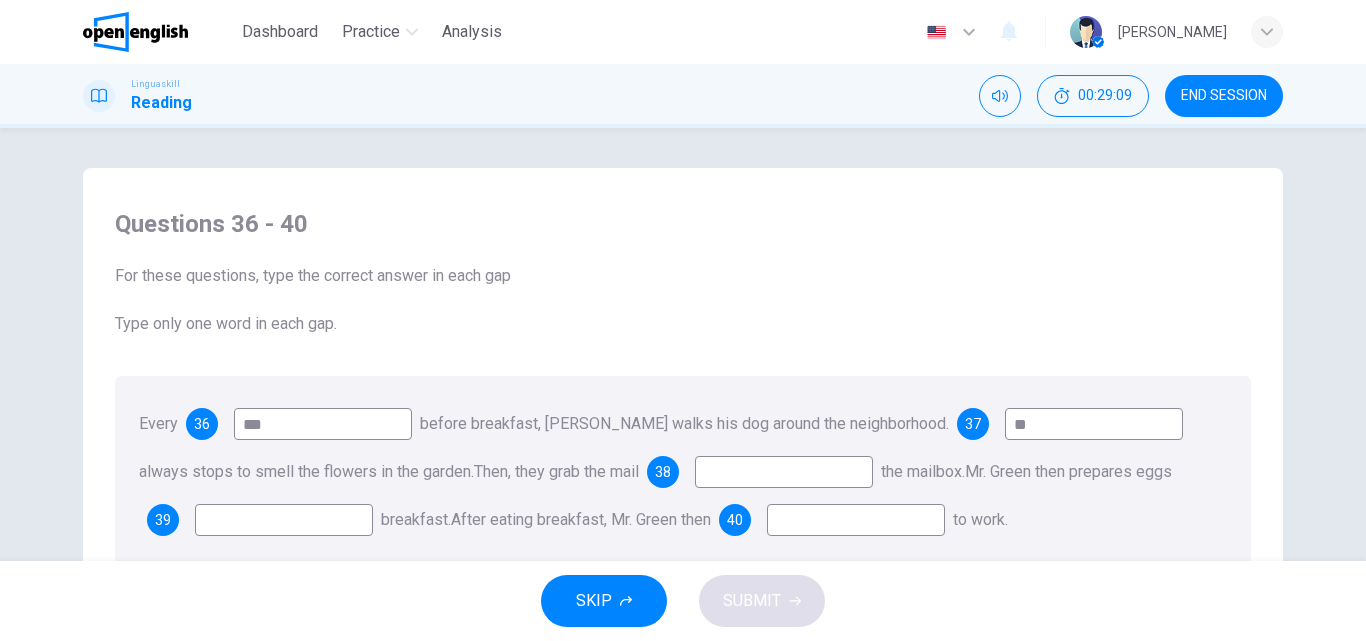 type on "*" 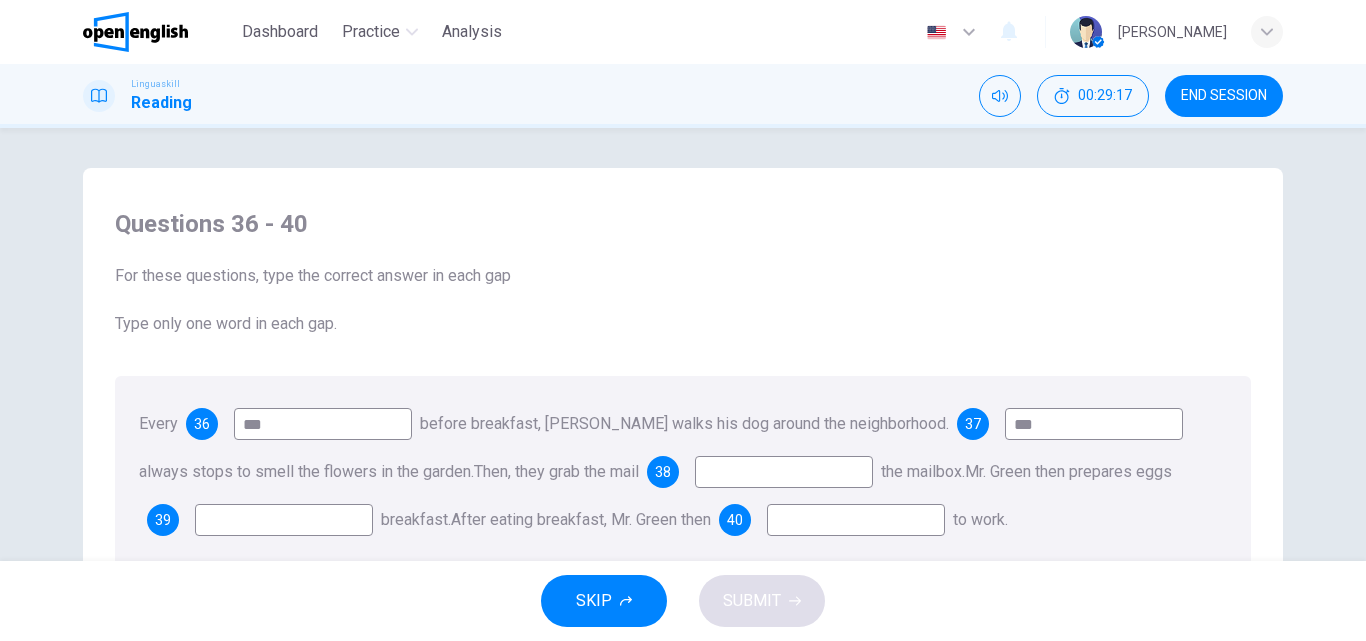 type on "***" 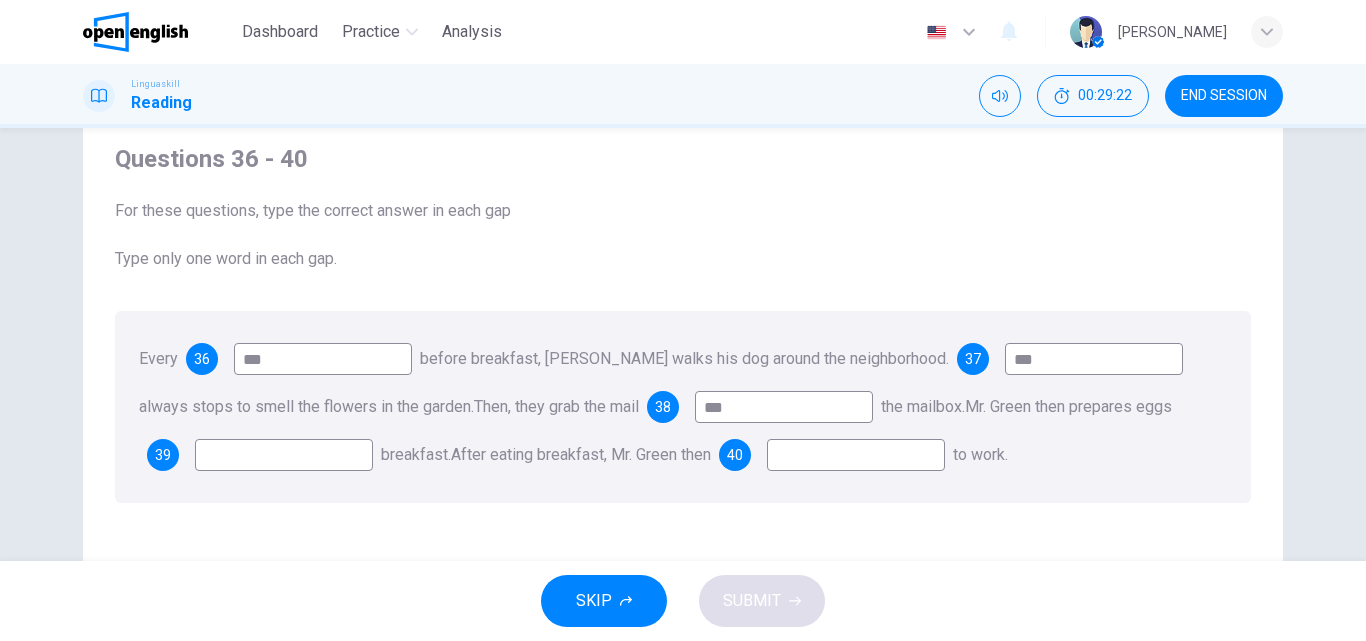 scroll, scrollTop: 100, scrollLeft: 0, axis: vertical 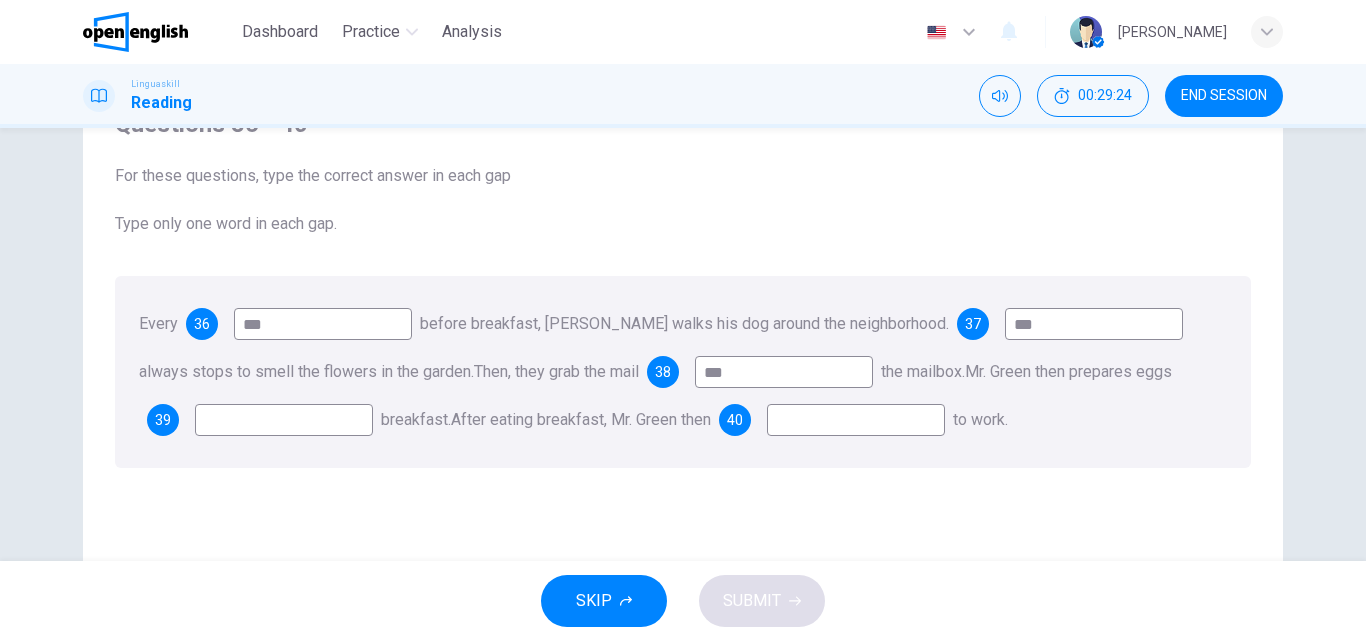 type on "***" 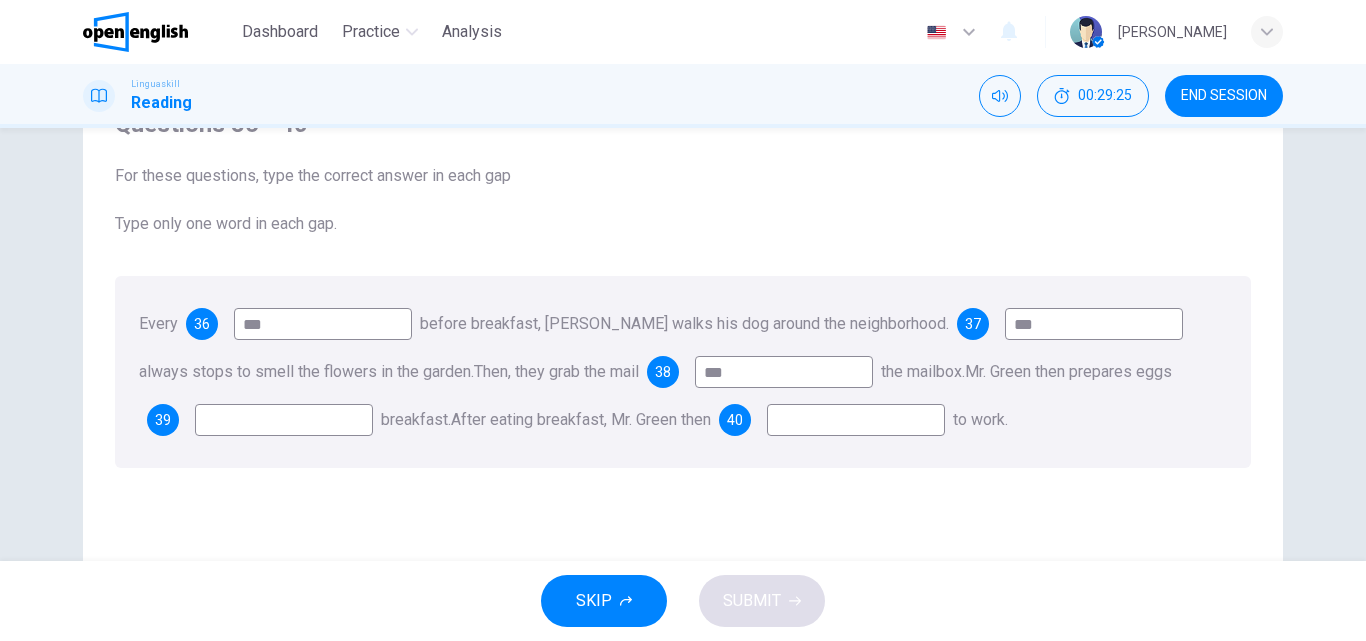 click at bounding box center [284, 420] 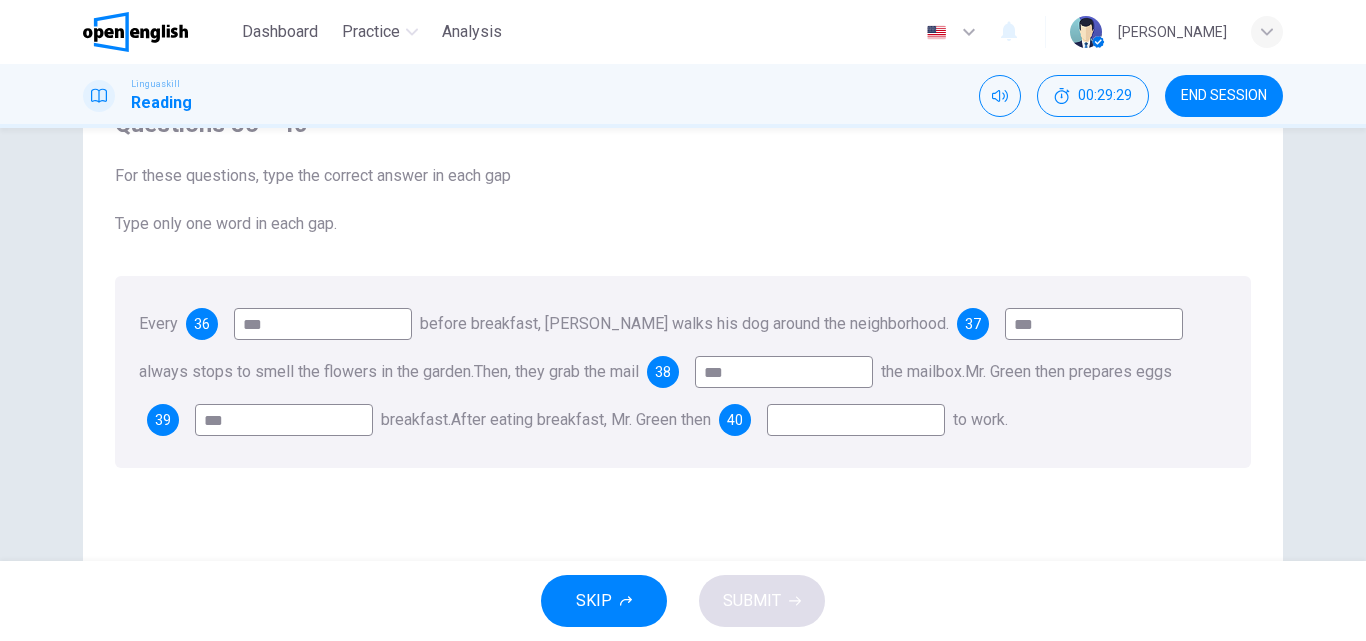 type on "***" 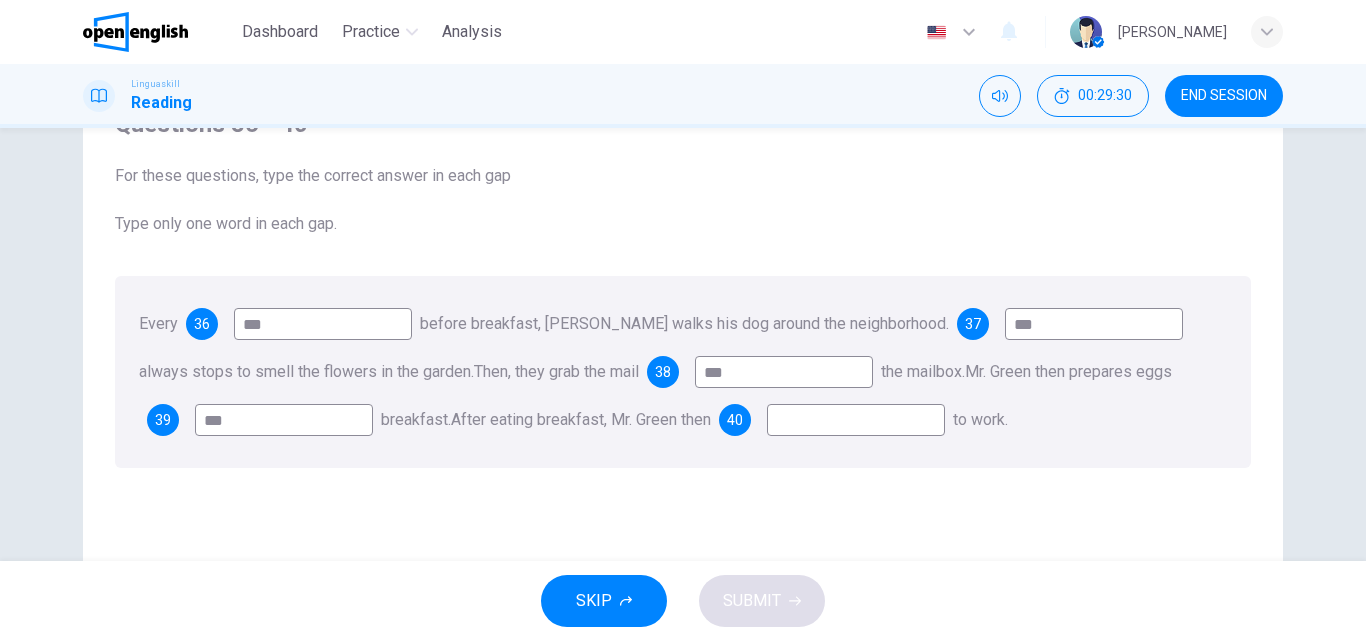 click at bounding box center (856, 420) 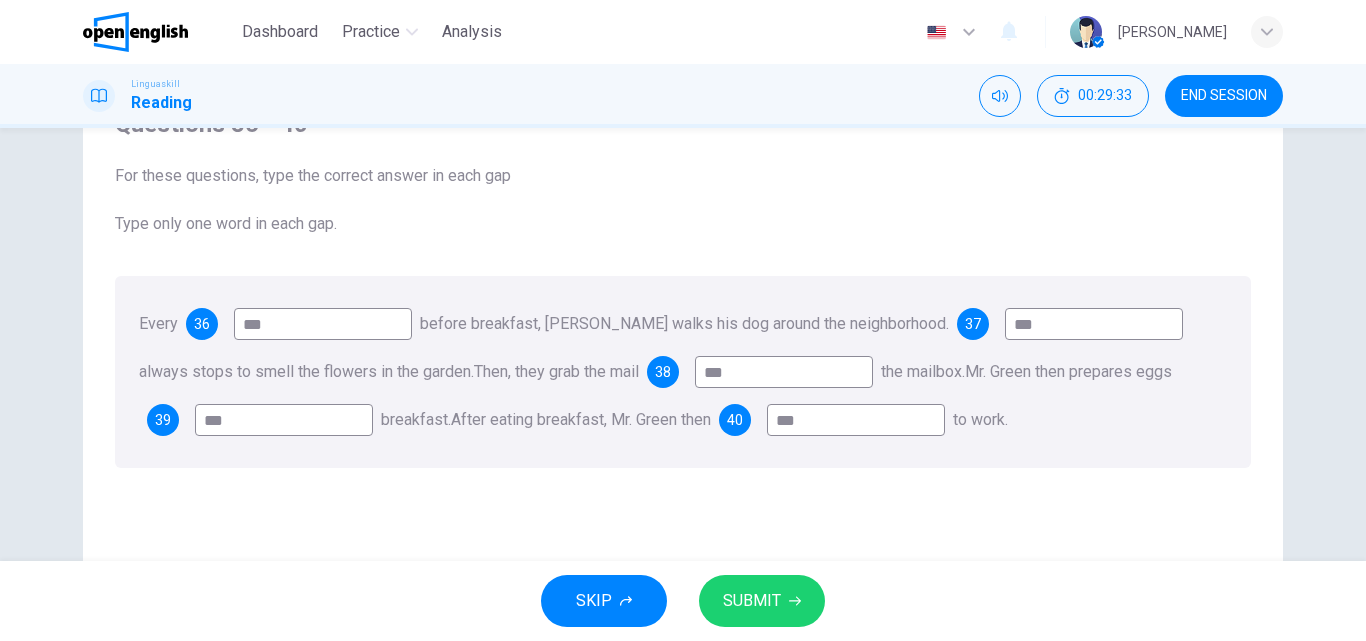 type on "***" 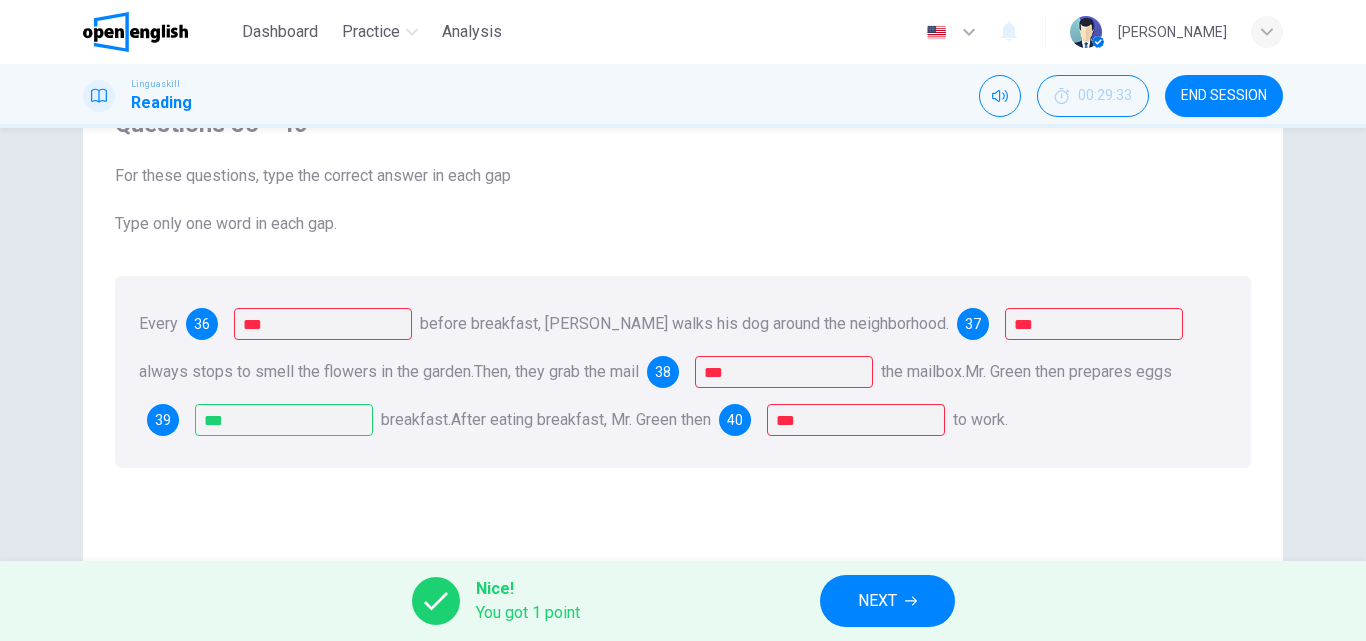 click on "NEXT" at bounding box center (877, 601) 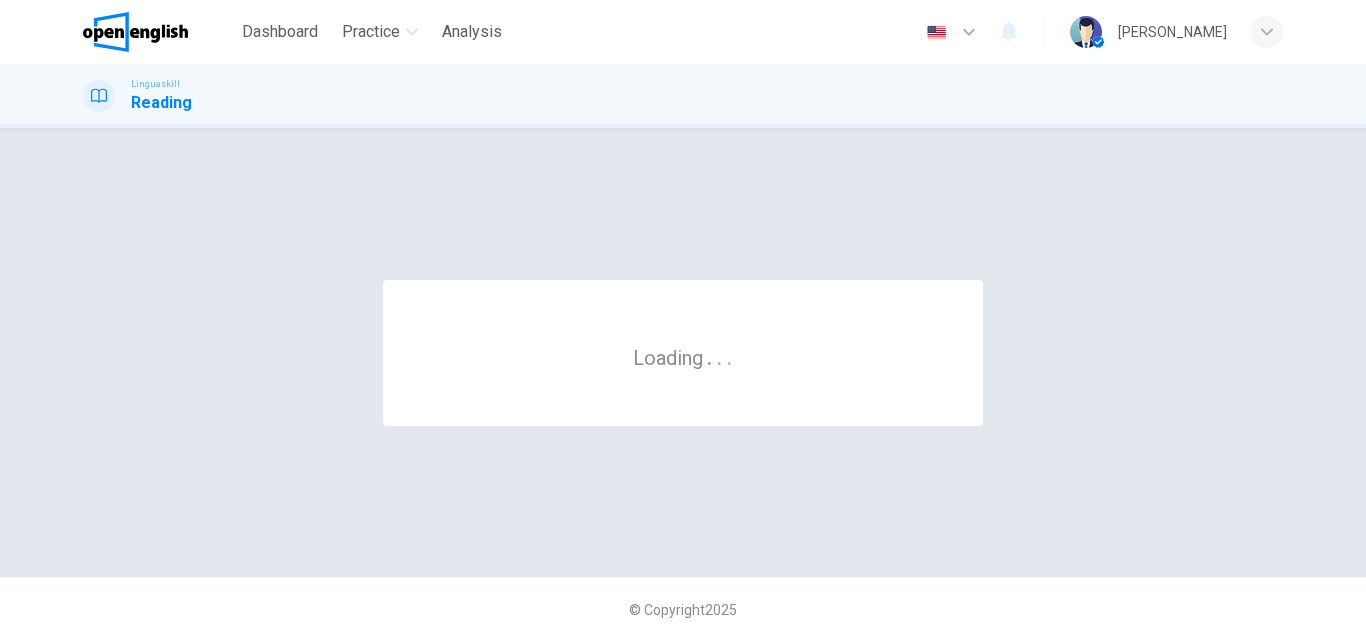 scroll, scrollTop: 0, scrollLeft: 0, axis: both 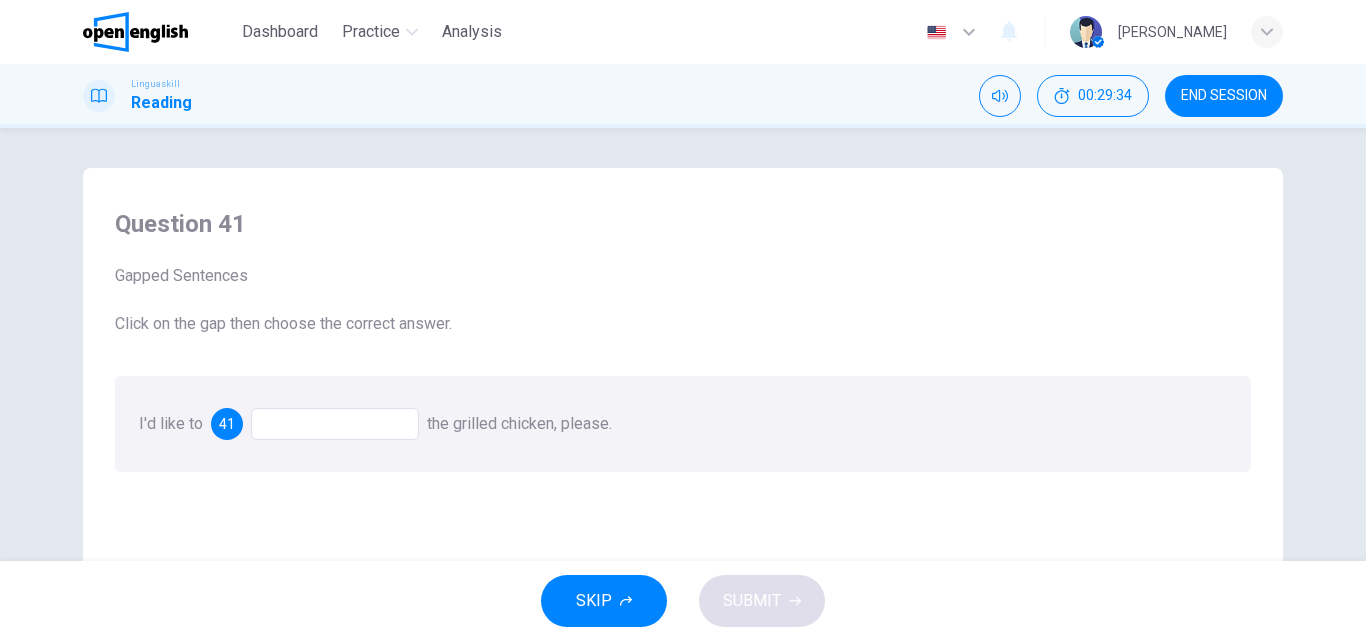 click at bounding box center (335, 424) 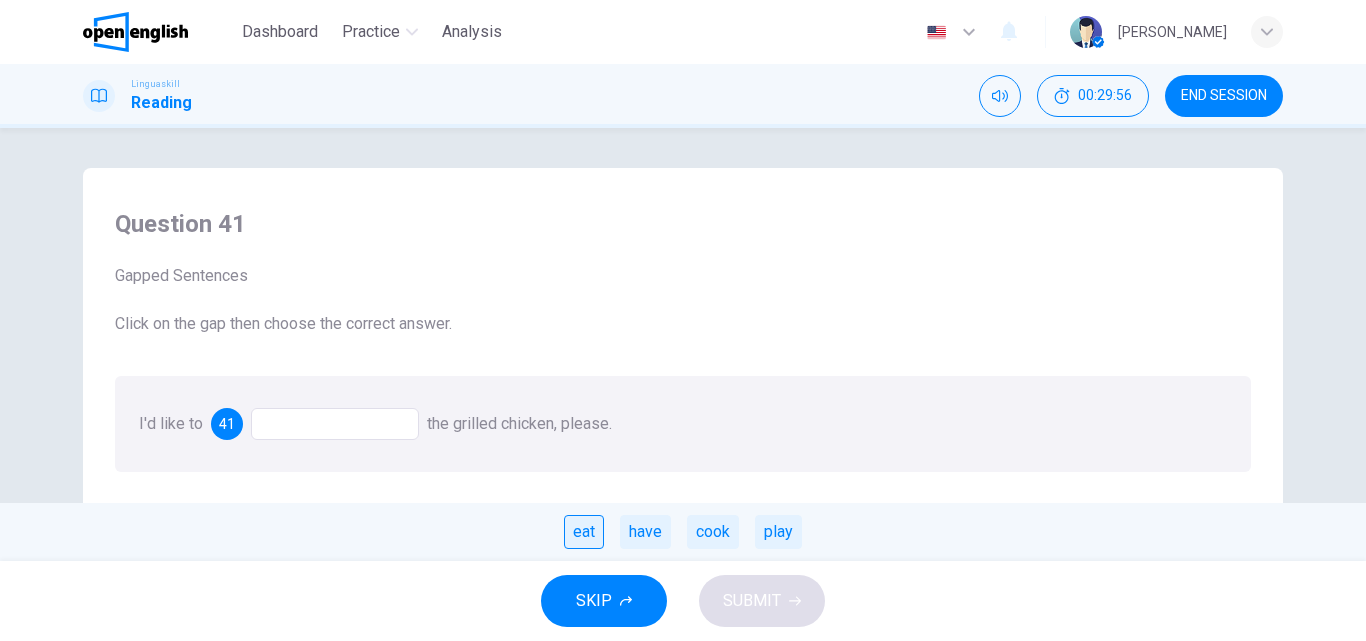 click on "eat" at bounding box center (584, 532) 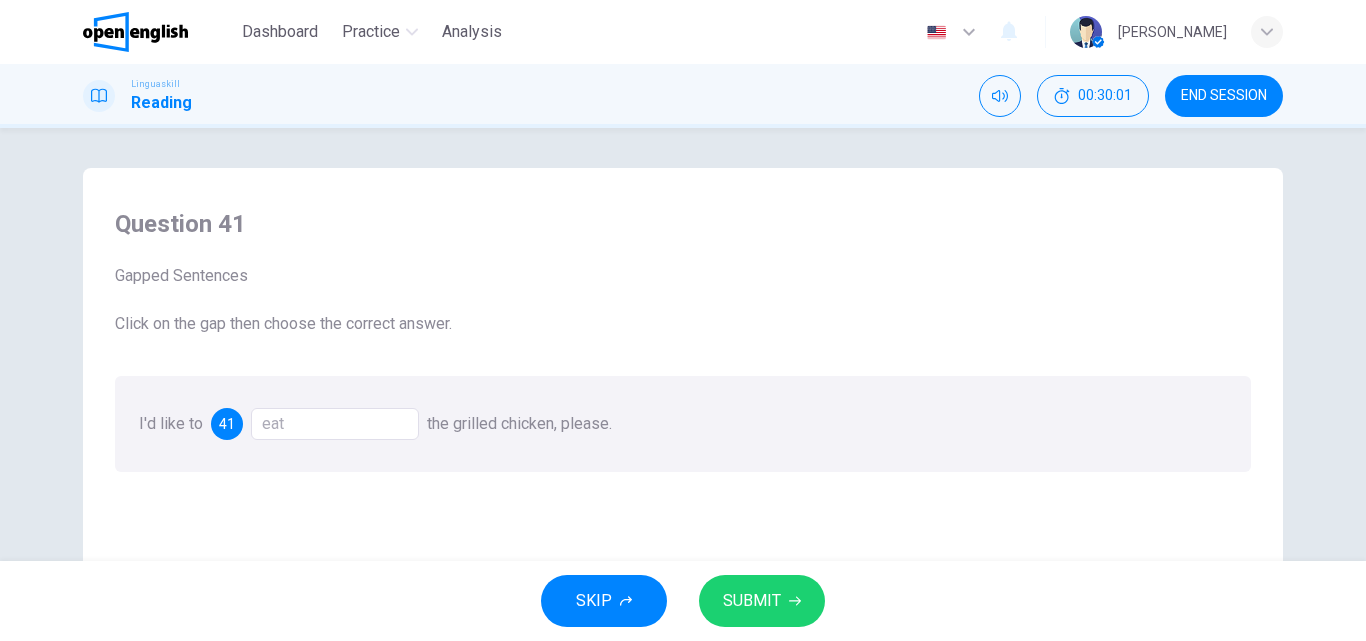 click on "eat" at bounding box center [335, 424] 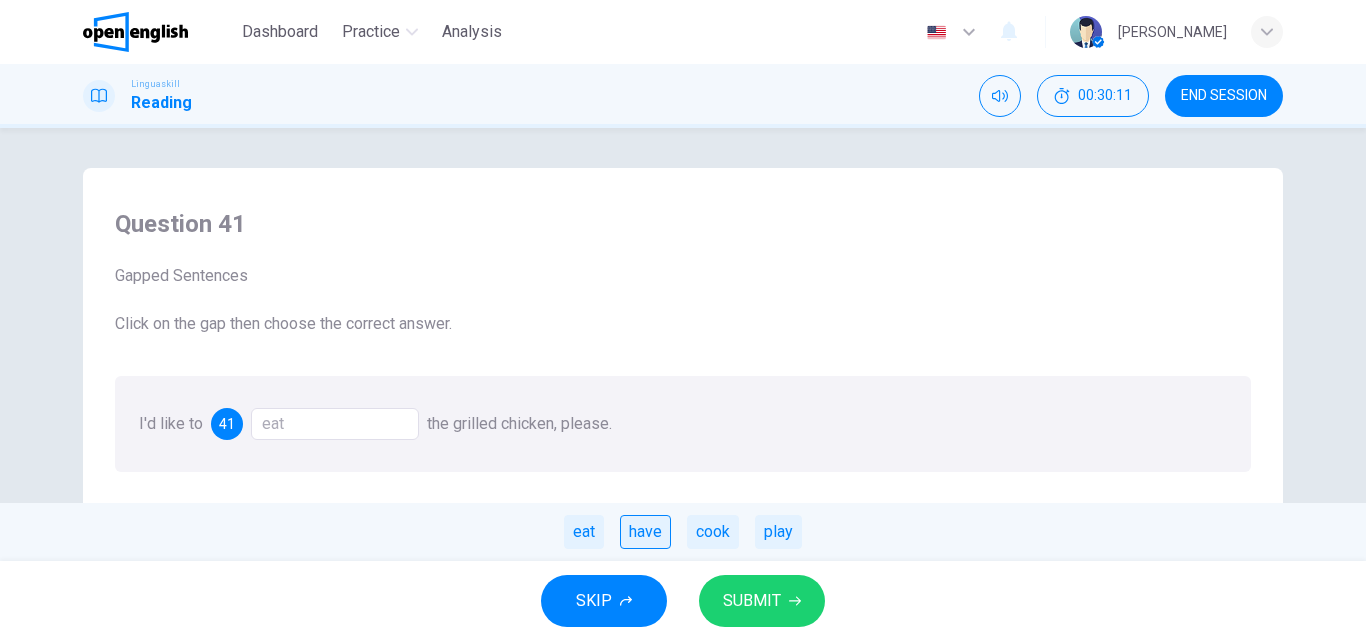 click on "have" at bounding box center (645, 532) 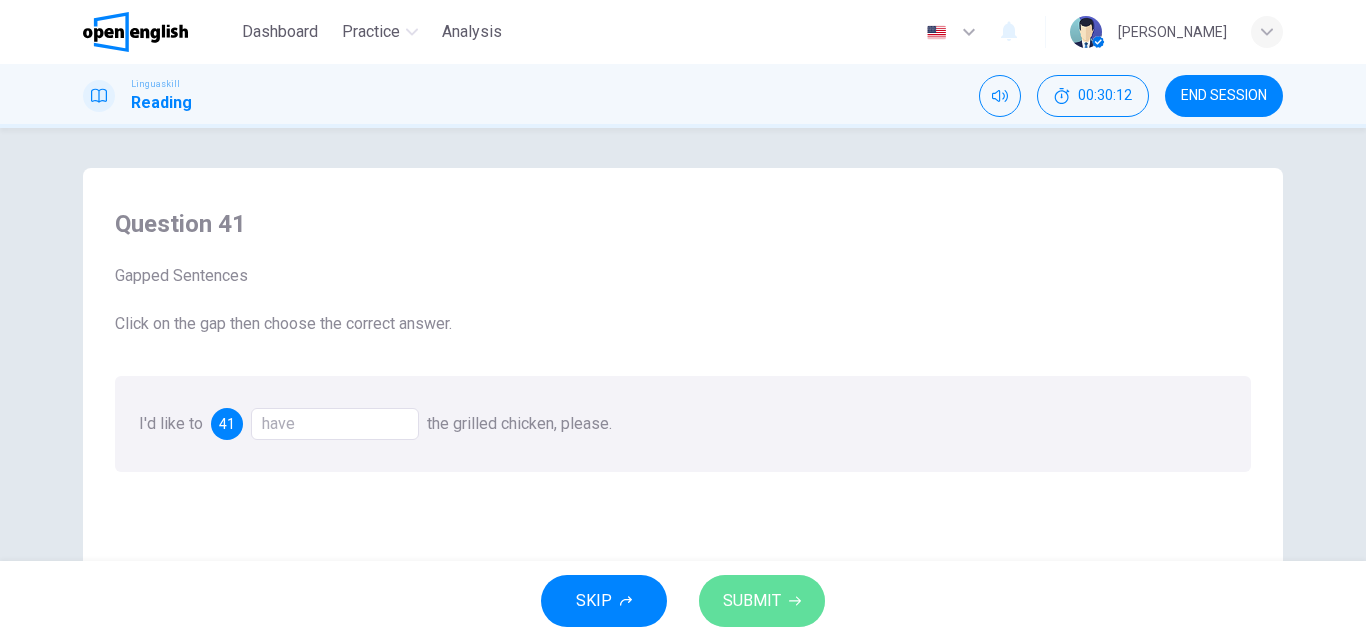 click on "SUBMIT" at bounding box center [752, 601] 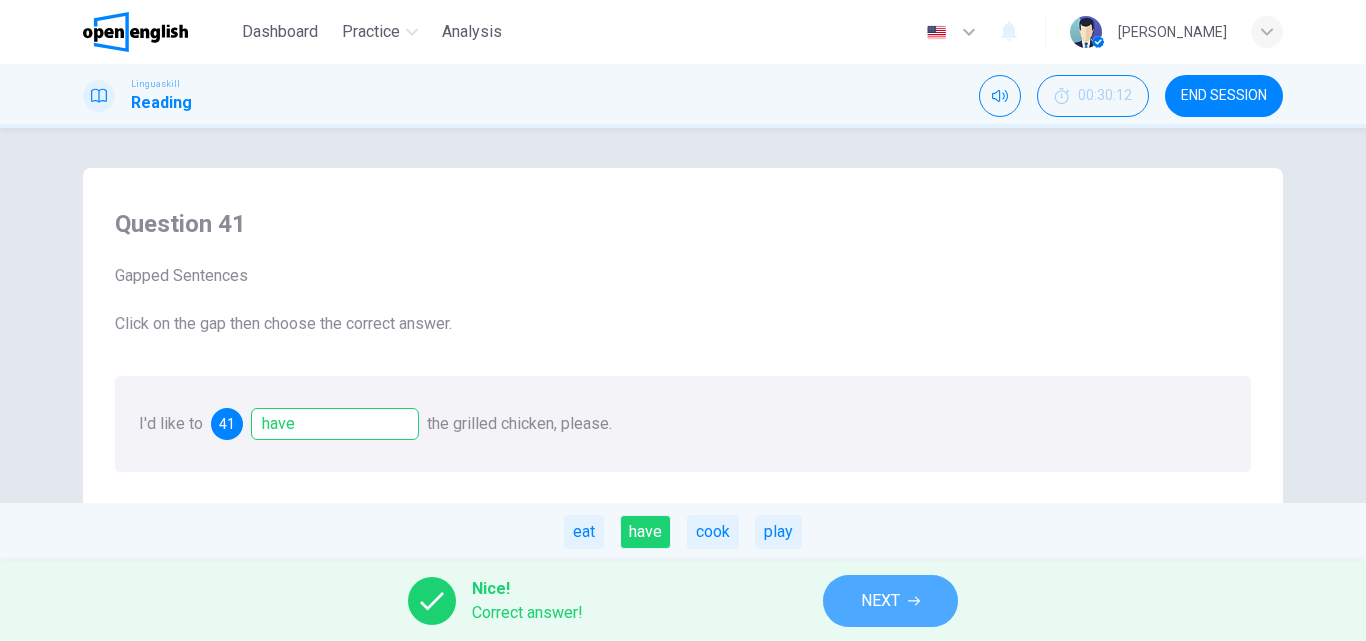 click on "NEXT" at bounding box center [880, 601] 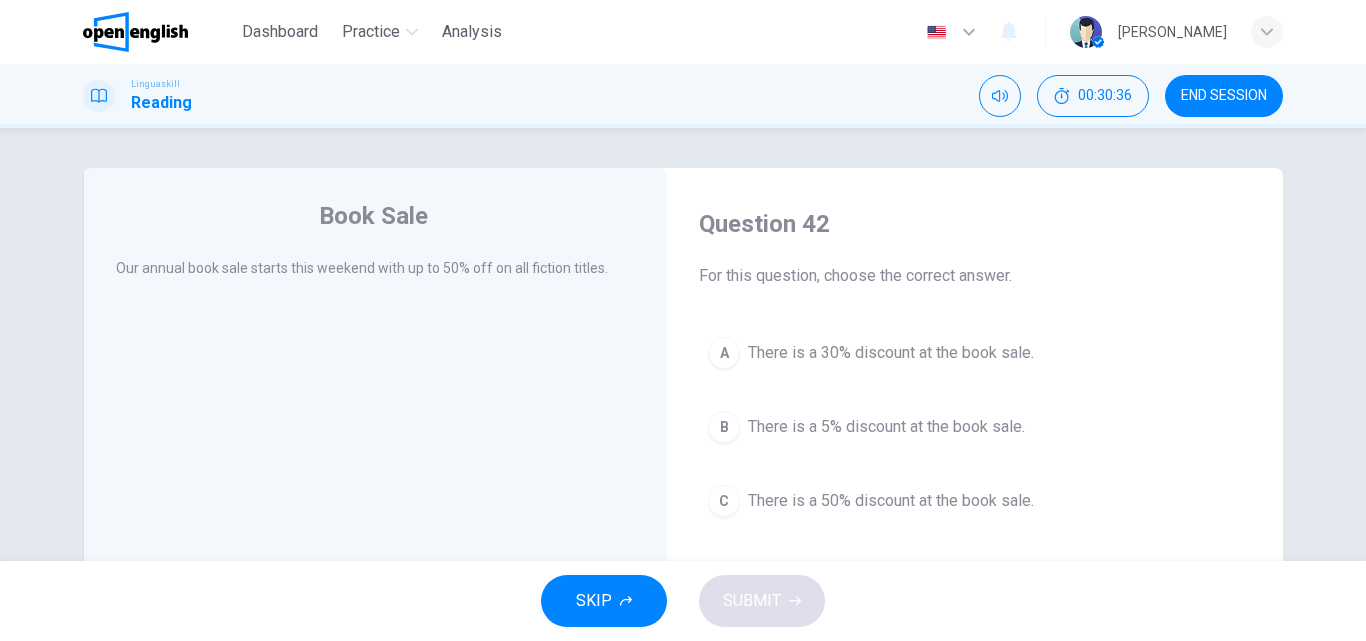 drag, startPoint x: 742, startPoint y: 371, endPoint x: 794, endPoint y: 456, distance: 99.64437 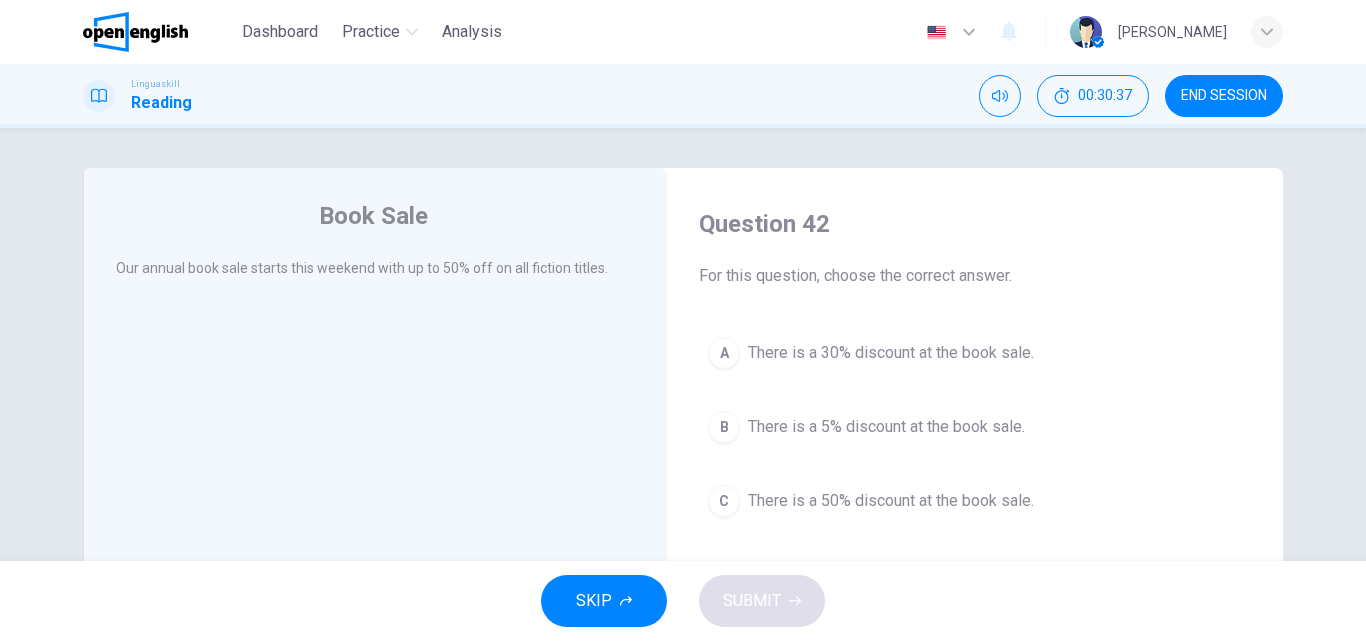 click on "There is a 50% discount at the book sale." at bounding box center [891, 501] 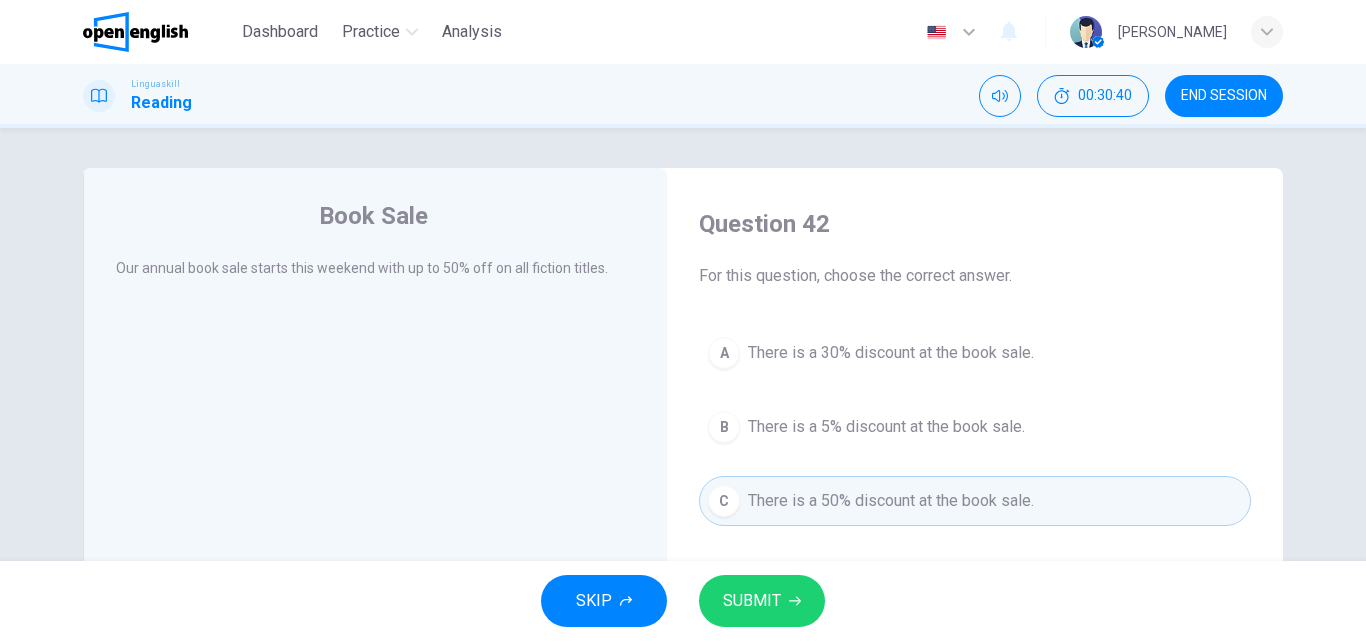click on "SUBMIT" at bounding box center [762, 601] 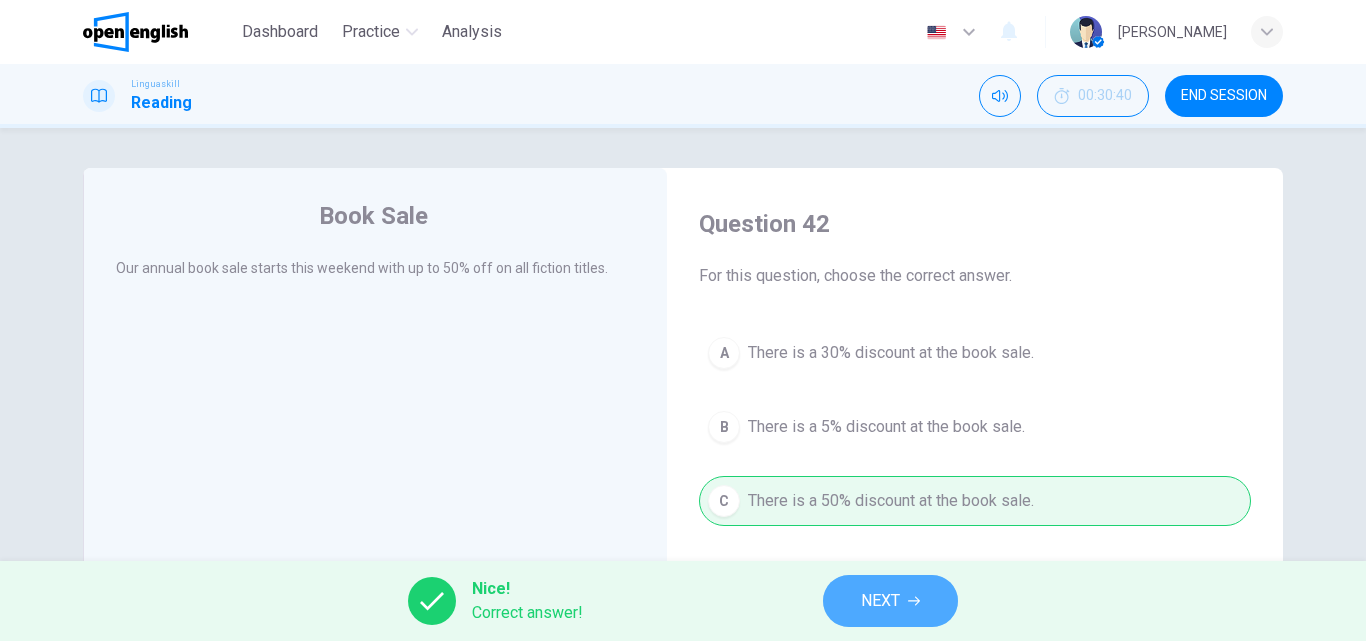 click on "NEXT" at bounding box center [890, 601] 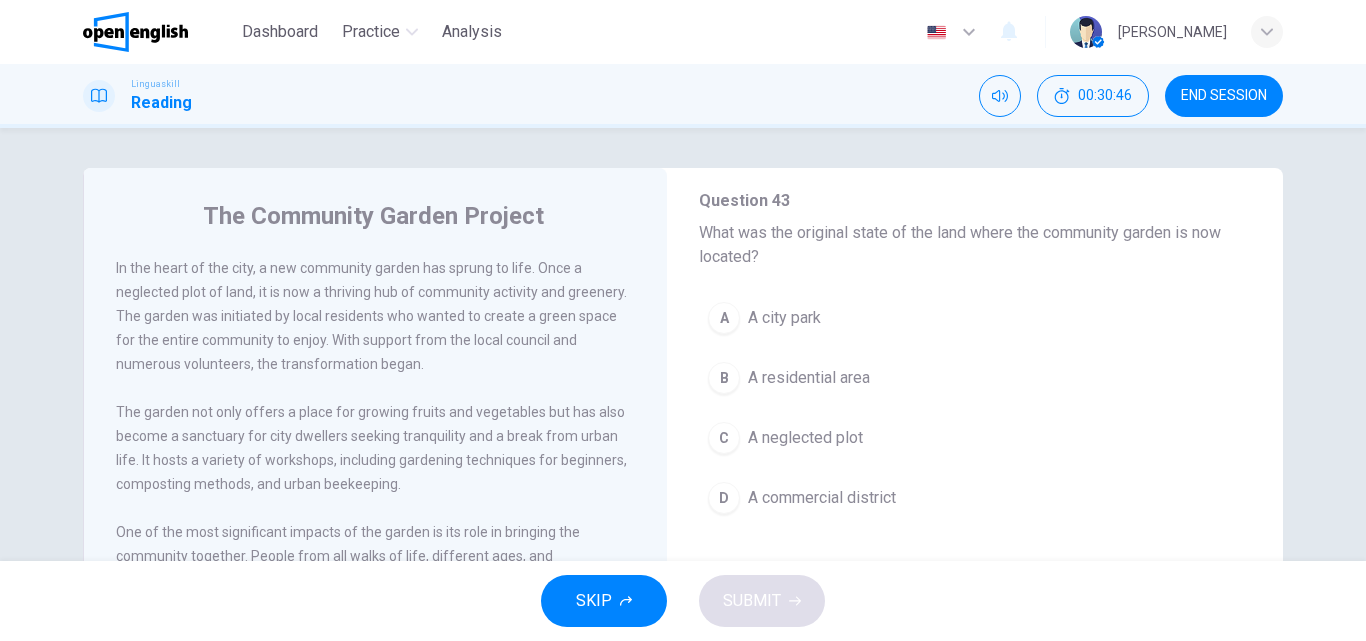 scroll, scrollTop: 0, scrollLeft: 0, axis: both 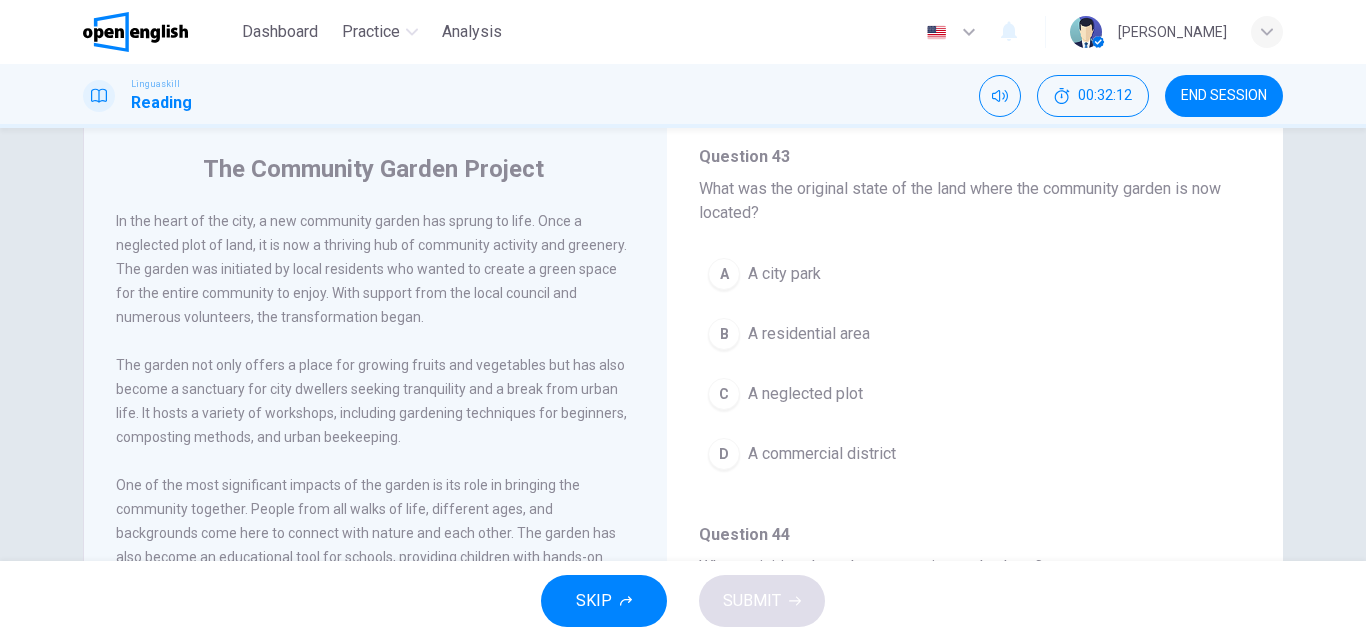 click on "C" at bounding box center [724, 394] 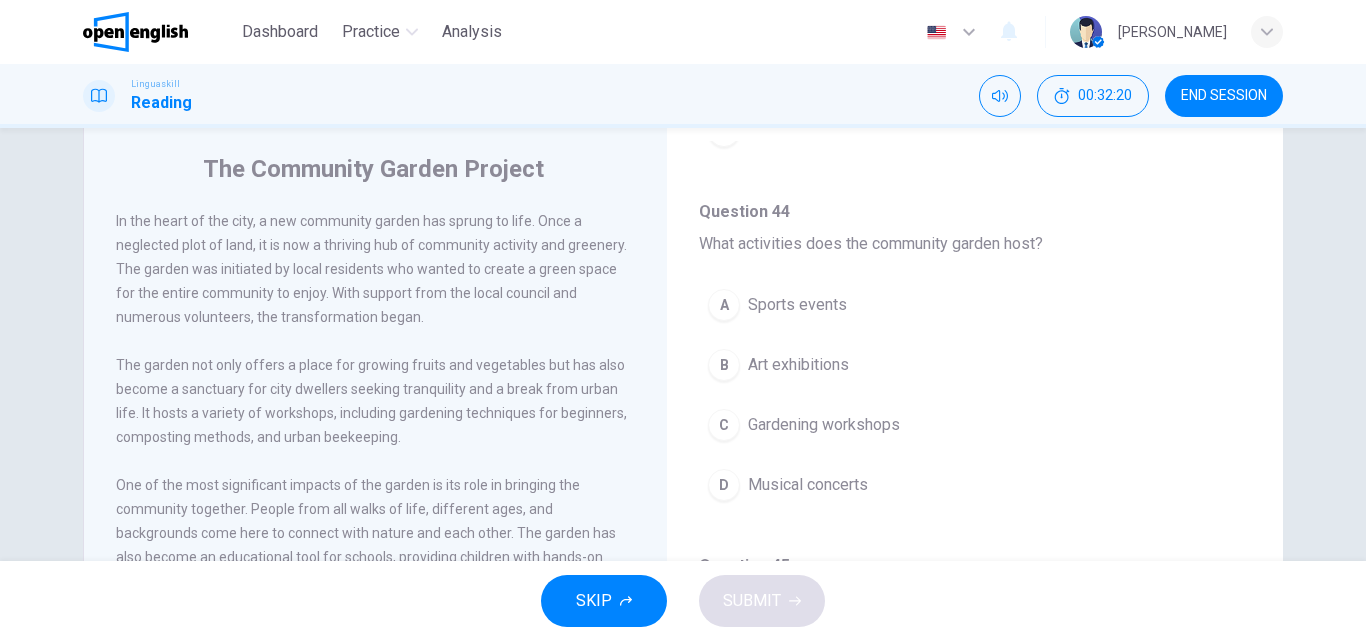 scroll, scrollTop: 456, scrollLeft: 0, axis: vertical 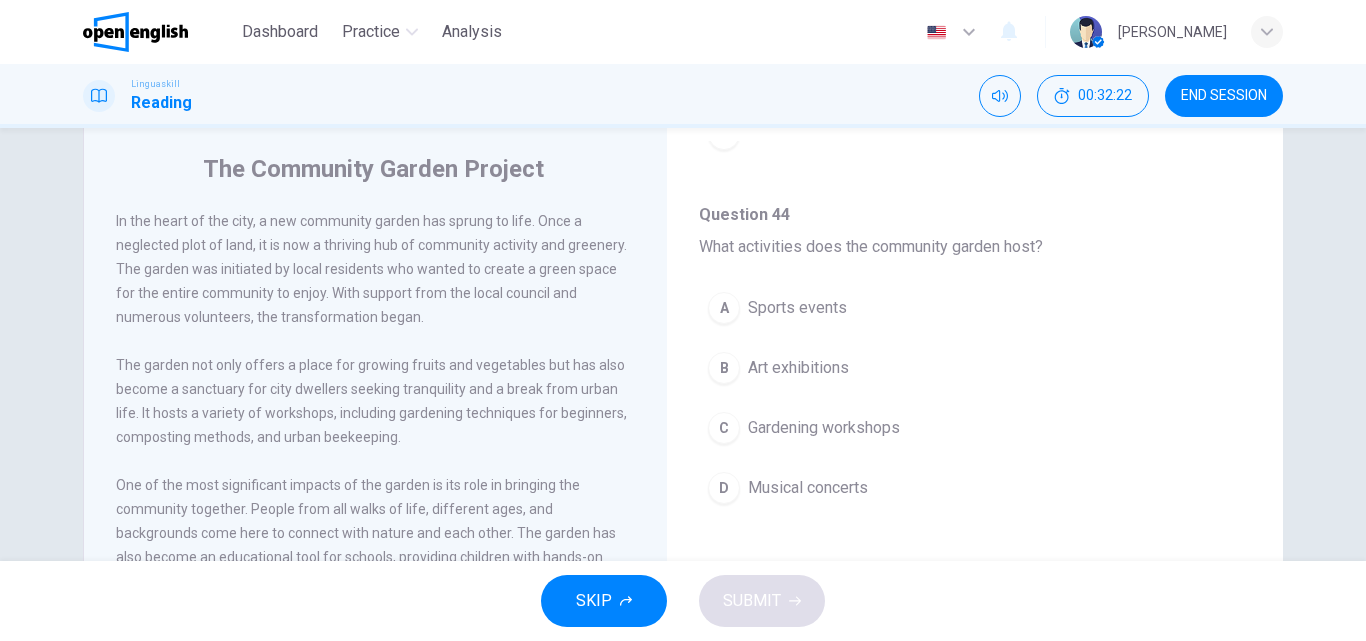 click on "The Community Garden Project In the heart of the city, a new community garden has sprung to life. Once a neglected plot of land, it is now a thriving hub of community activity and greenery. The garden was initiated by local residents who wanted to create a green space for the entire community to enjoy. With support from the local council and numerous volunteers, the transformation began. The garden not only offers a place for growing fruits and vegetables but has also become a sanctuary for city dwellers seeking tranquility and a break from urban life. It hosts a variety of workshops, including gardening techniques for beginners, composting methods, and urban beekeeping. Environmental sustainability is at the core of the garden's philosophy. It utilizes rainwater harvesting, solar energy, and promotes recycling and composting. The garden has inspired similar projects in other parts of the city, sparking a movement towards urban greening and community engagement. Question 43 - 47 Question   43 A A city park B" at bounding box center (683, 468) 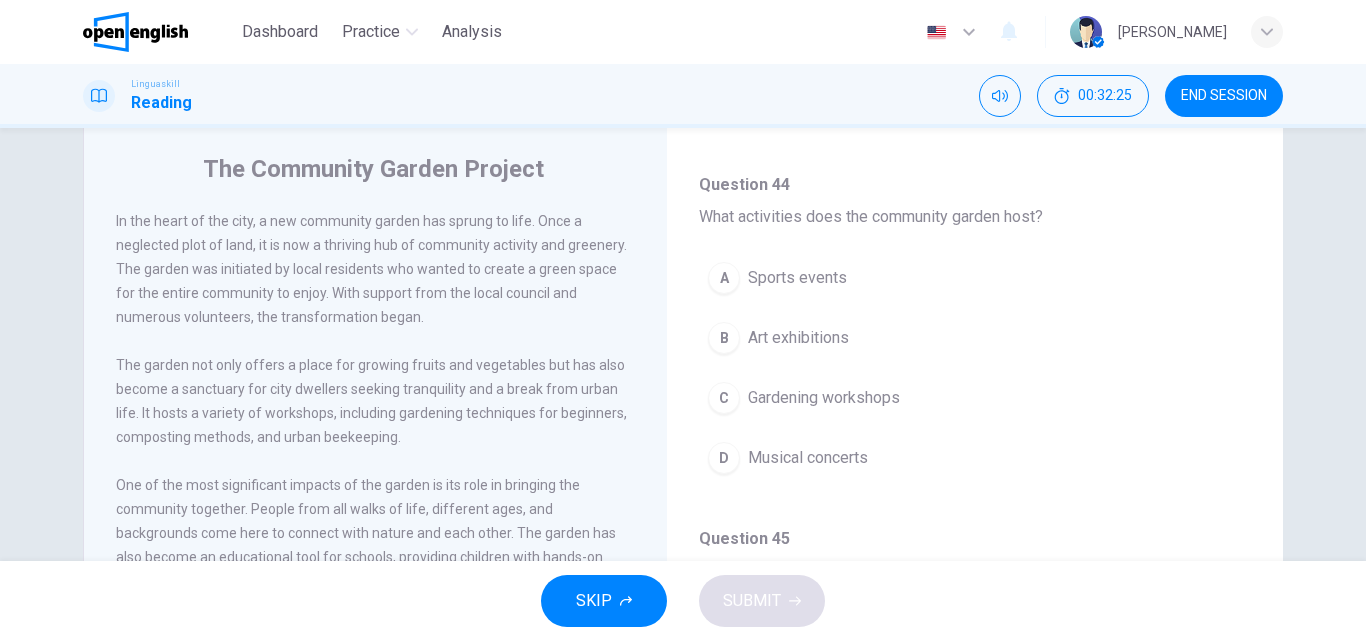 scroll, scrollTop: 481, scrollLeft: 0, axis: vertical 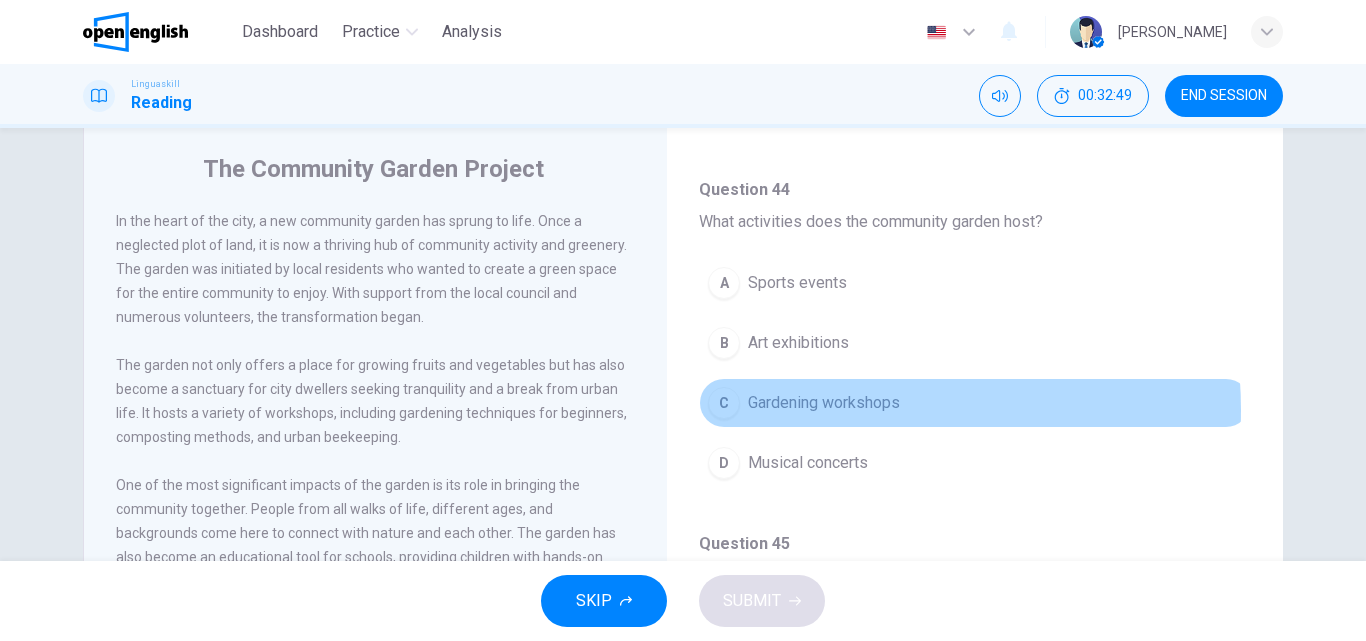 click on "Gardening workshops" at bounding box center [824, 403] 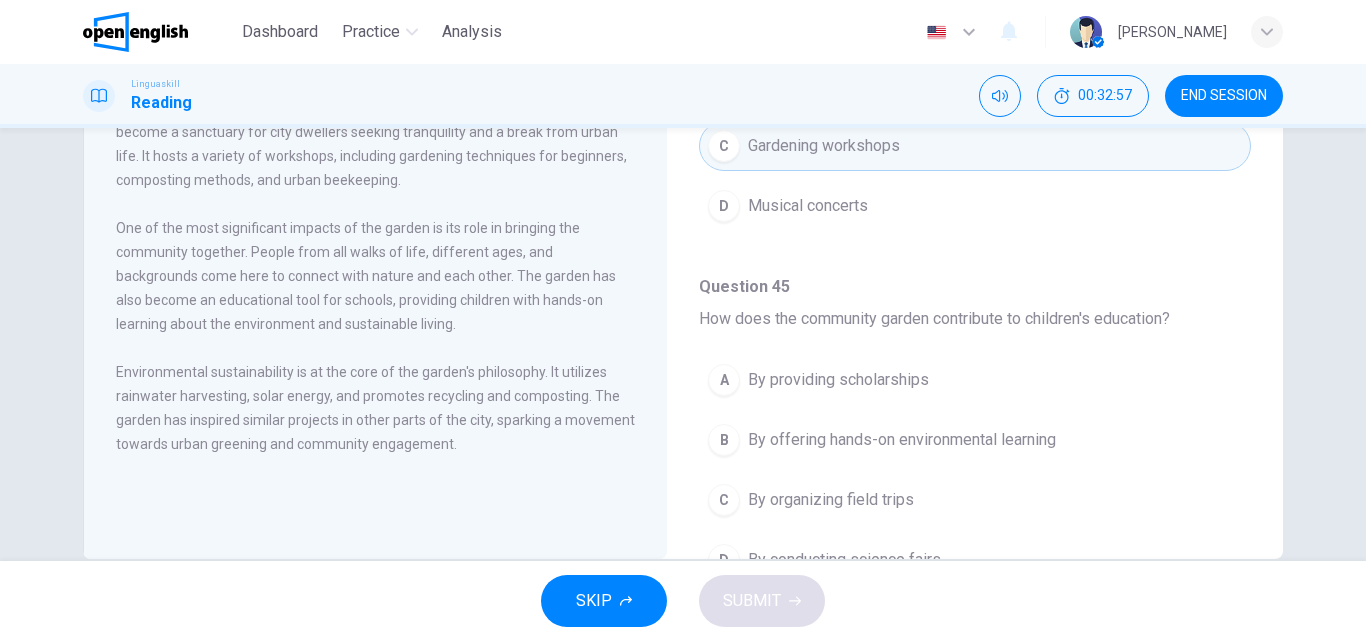 scroll, scrollTop: 307, scrollLeft: 0, axis: vertical 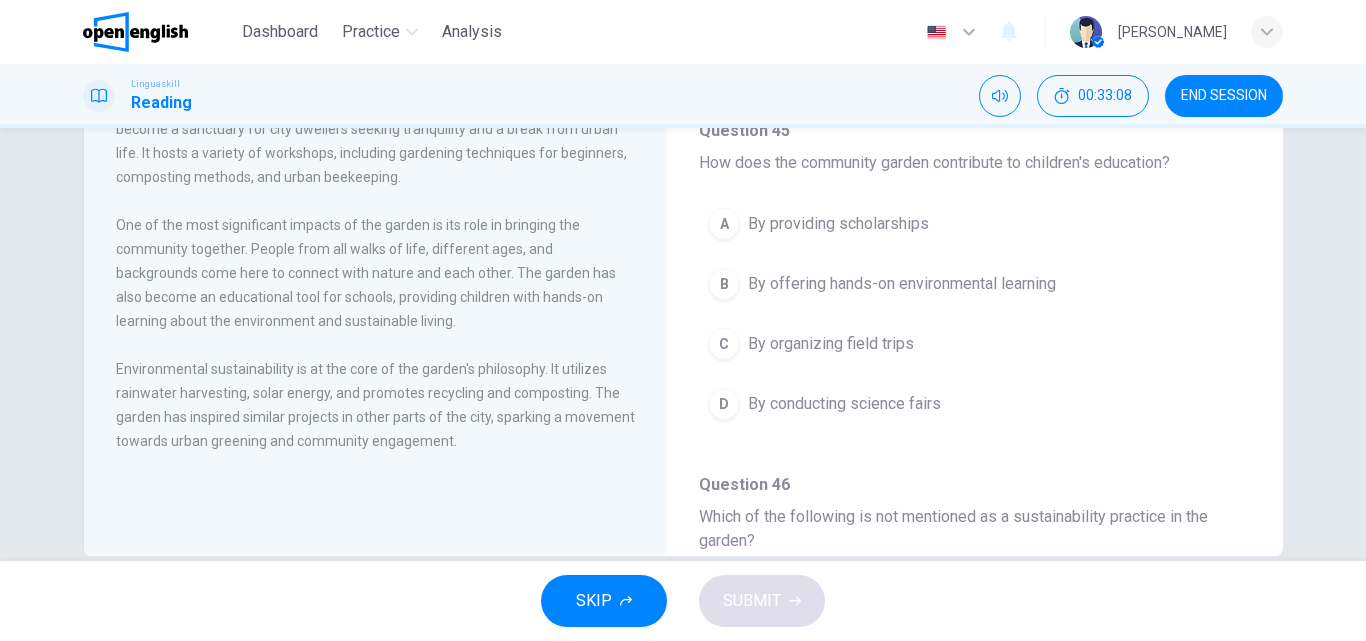 click on "B By offering hands-on environmental learning" at bounding box center (975, 284) 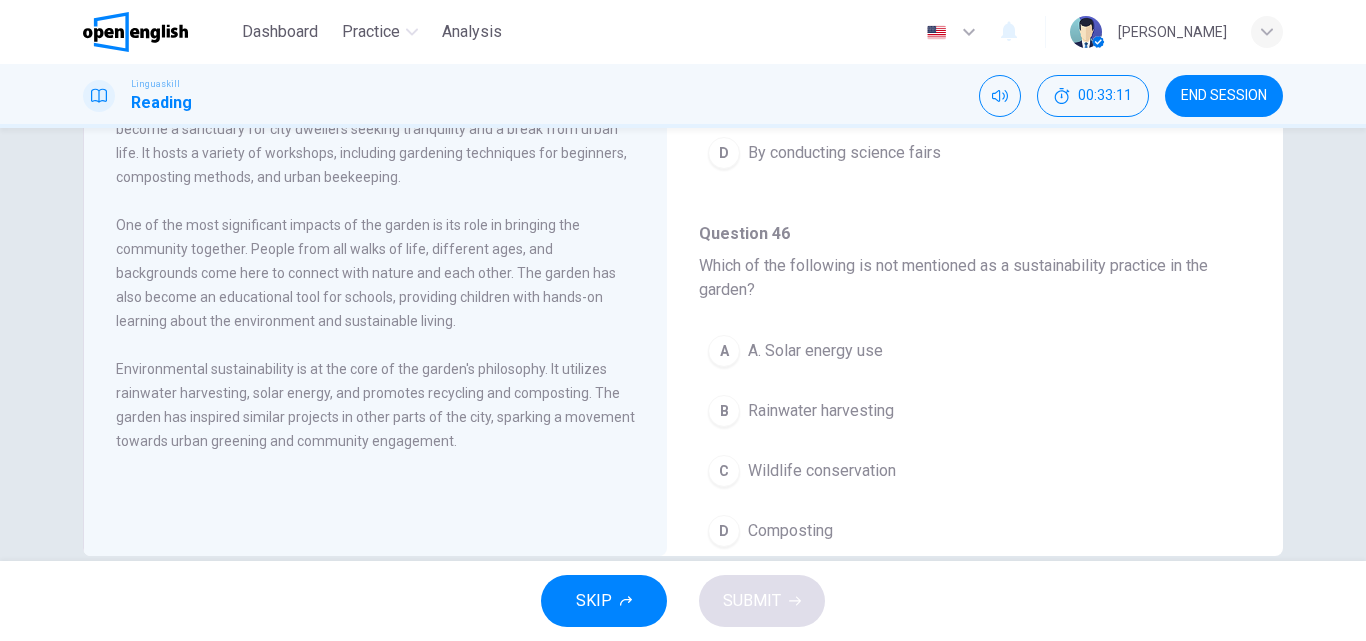 scroll, scrollTop: 910, scrollLeft: 0, axis: vertical 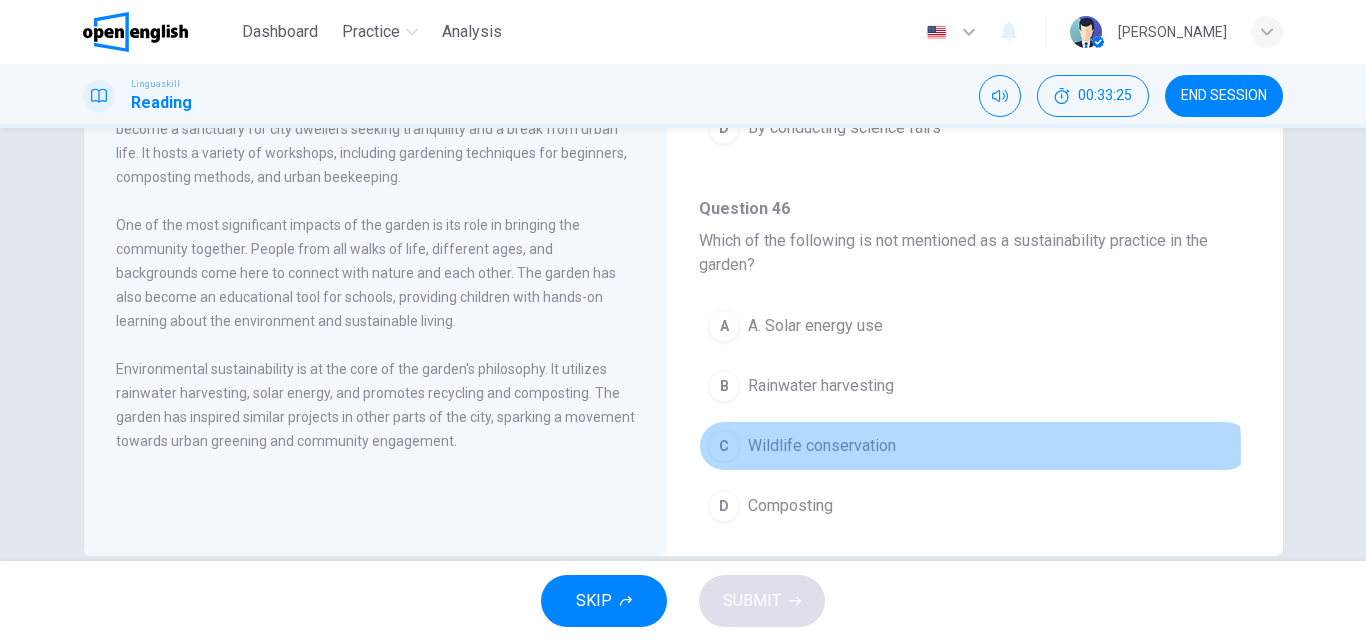 click on "Wildlife conservation" at bounding box center [822, 446] 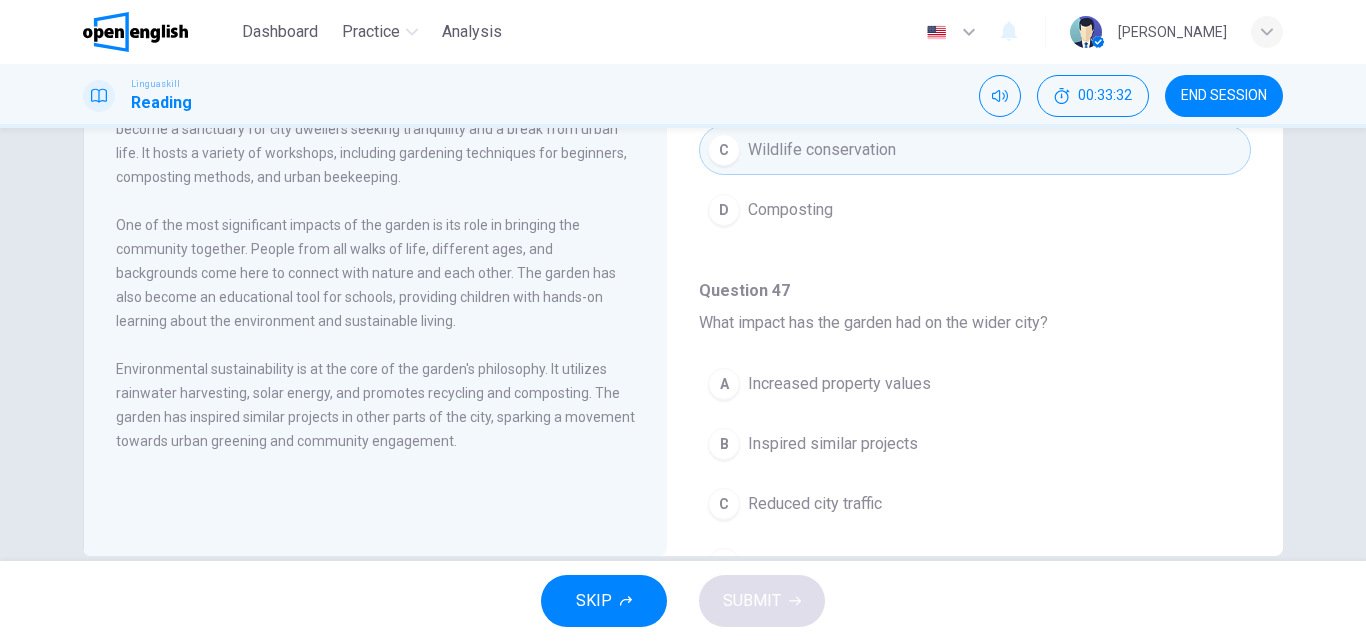 scroll, scrollTop: 1299, scrollLeft: 0, axis: vertical 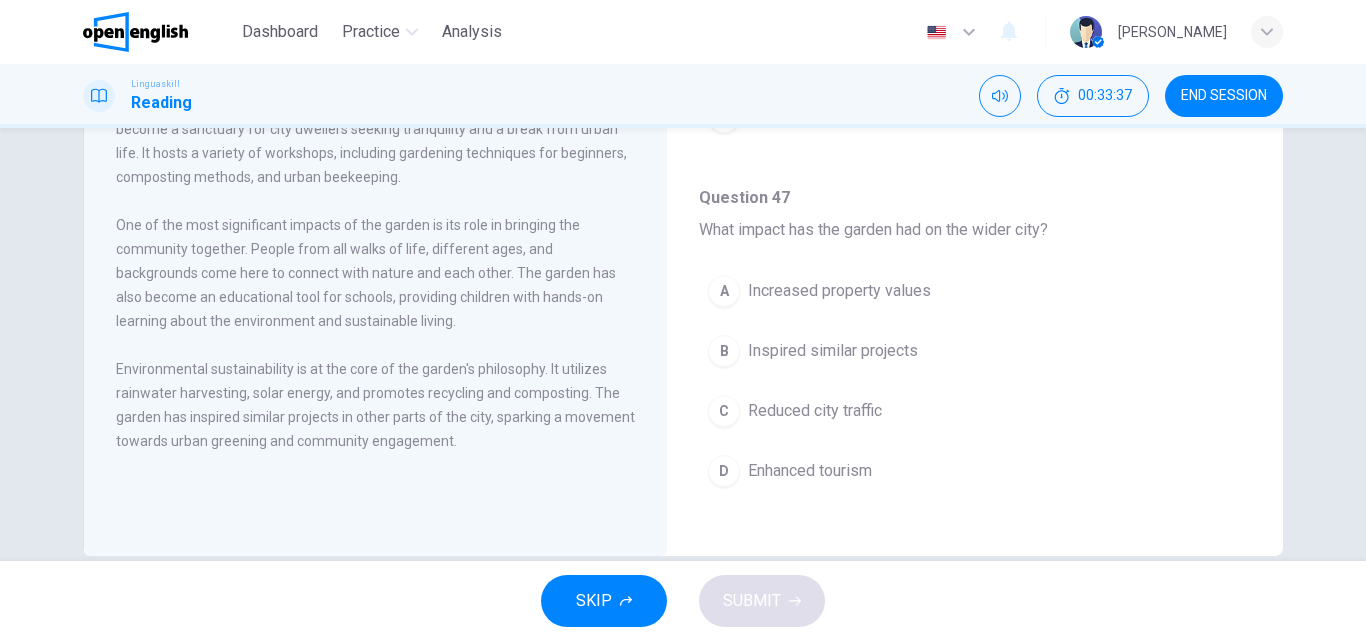 click on "B Inspired similar projects" at bounding box center (975, 351) 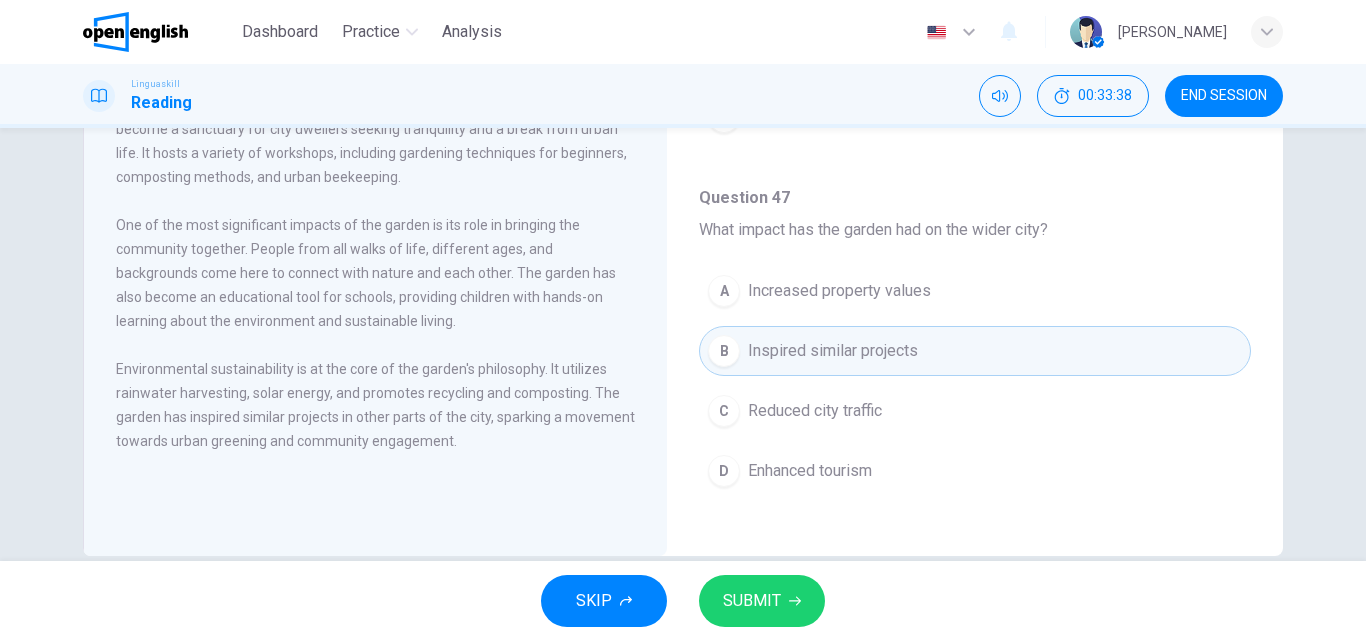 click on "SUBMIT" at bounding box center (762, 601) 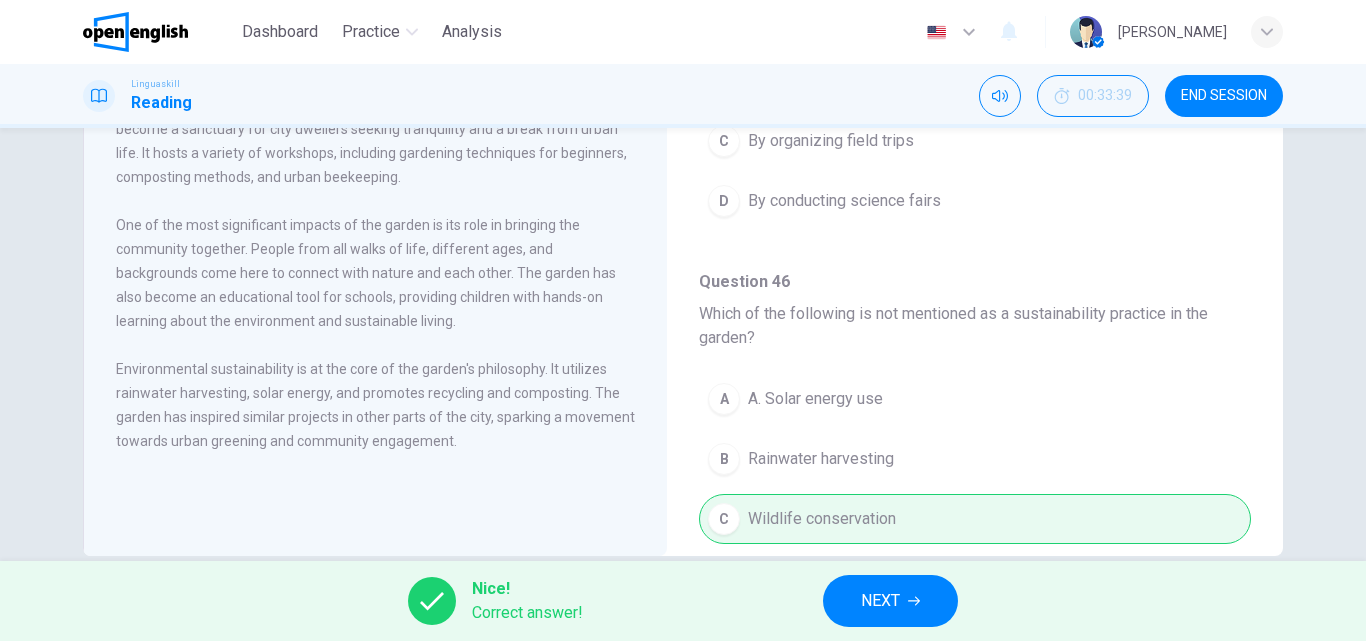 scroll, scrollTop: 831, scrollLeft: 0, axis: vertical 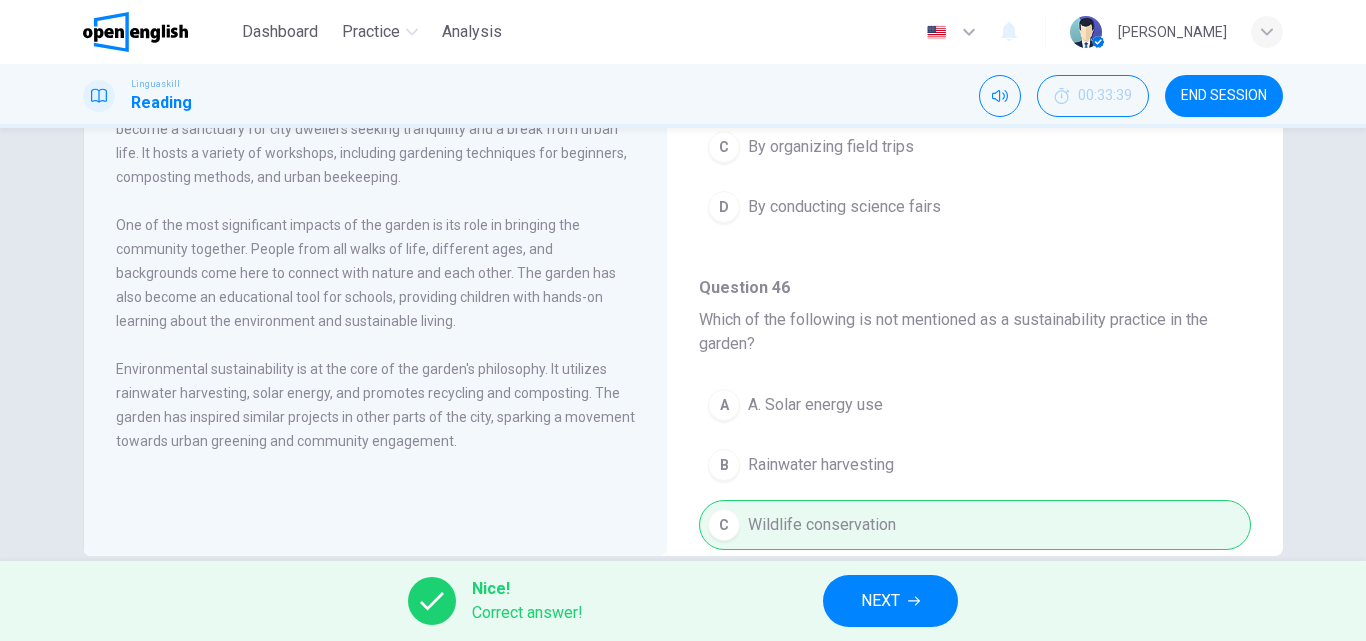 drag, startPoint x: 1272, startPoint y: 236, endPoint x: 1278, endPoint y: 70, distance: 166.1084 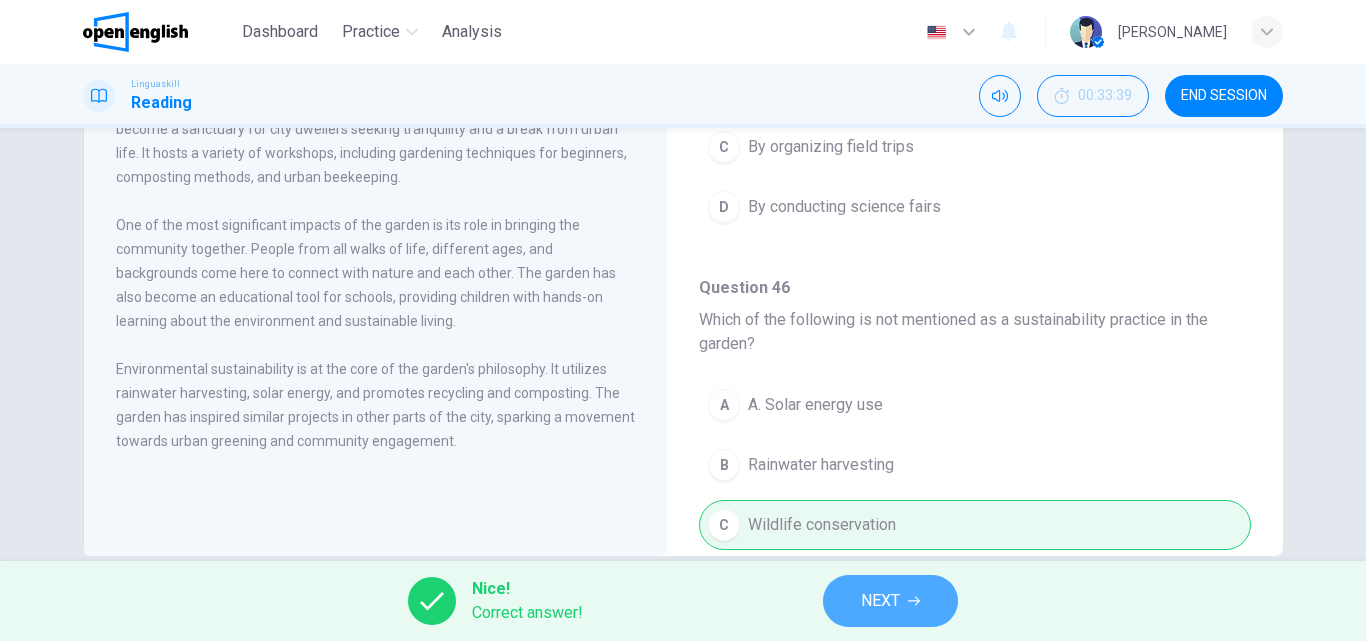 click on "NEXT" at bounding box center [890, 601] 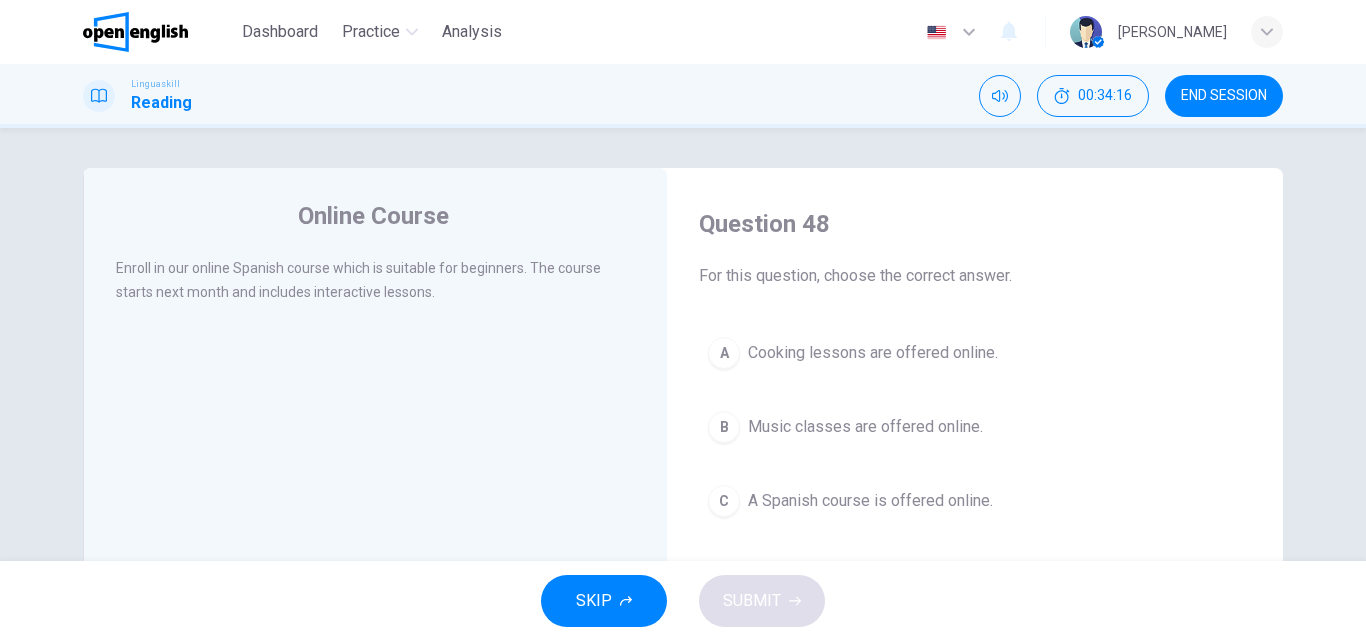 click on "C A Spanish course is offered online." at bounding box center [975, 501] 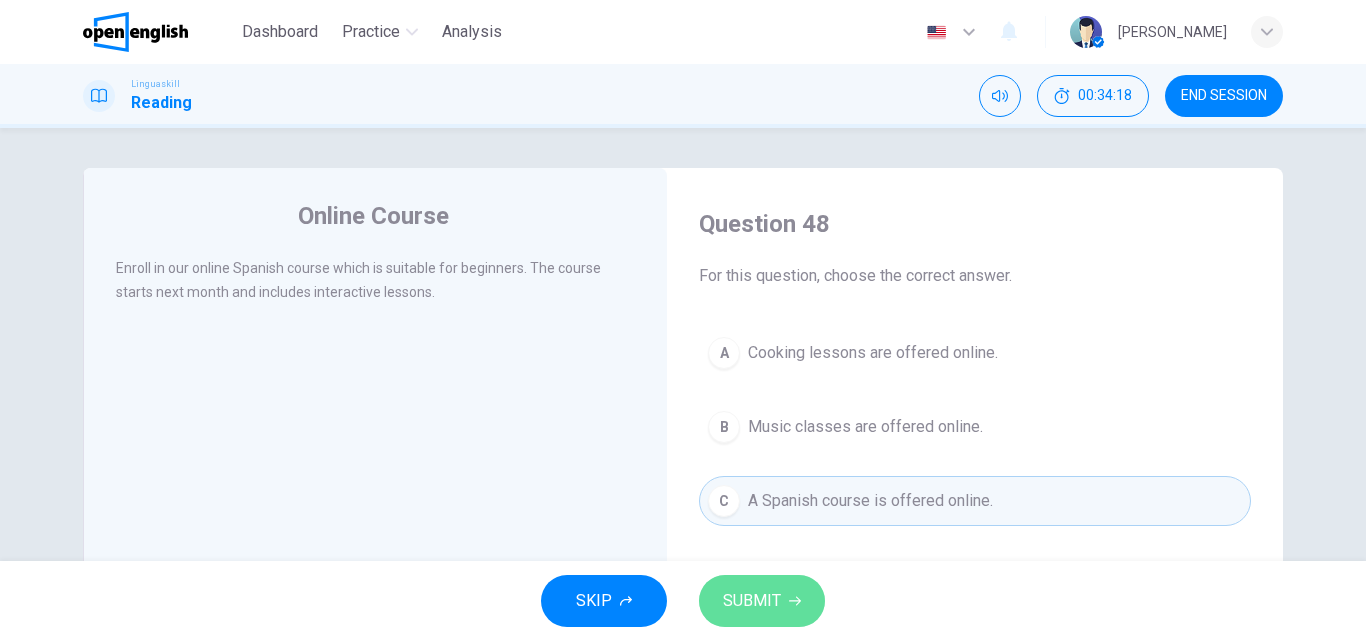 click on "SUBMIT" at bounding box center (762, 601) 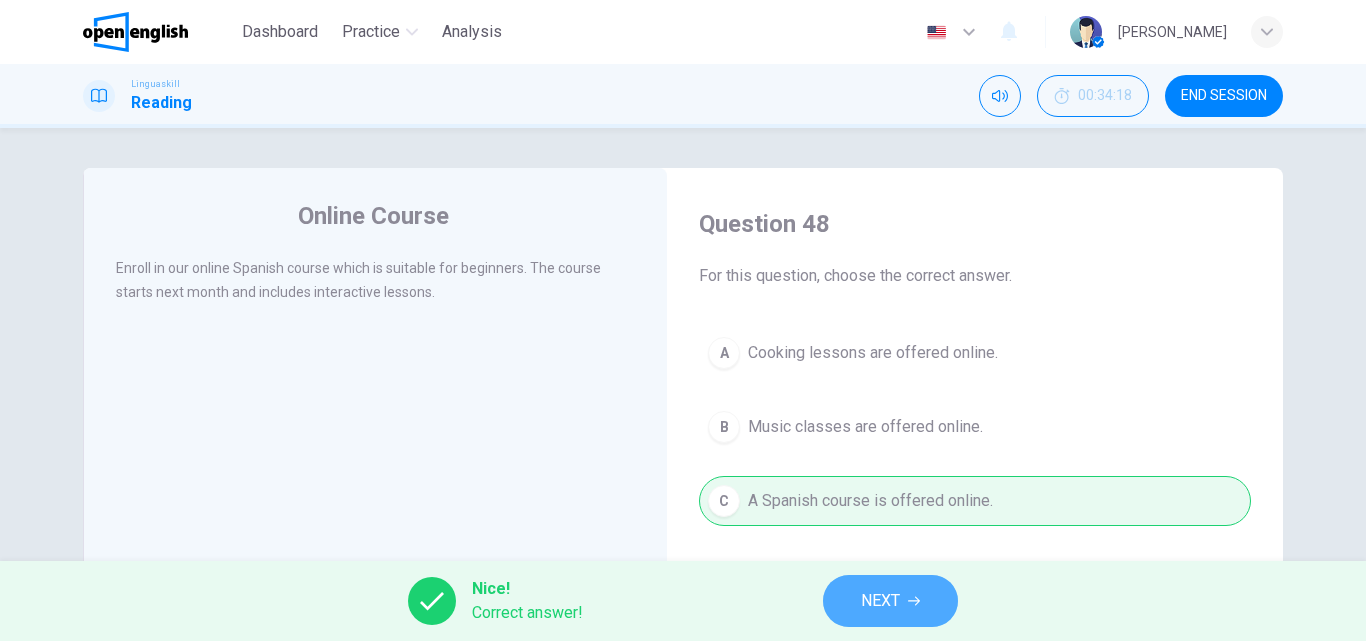 click on "NEXT" at bounding box center [880, 601] 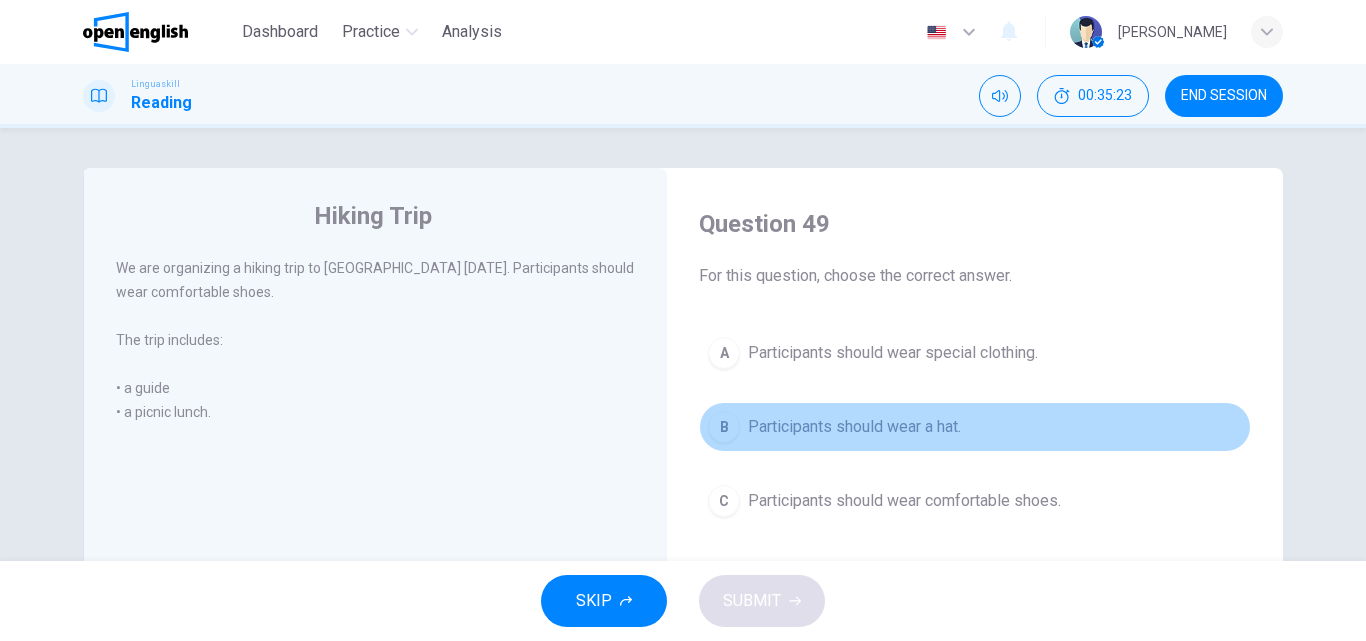 click on "Participants should wear a hat." at bounding box center [854, 427] 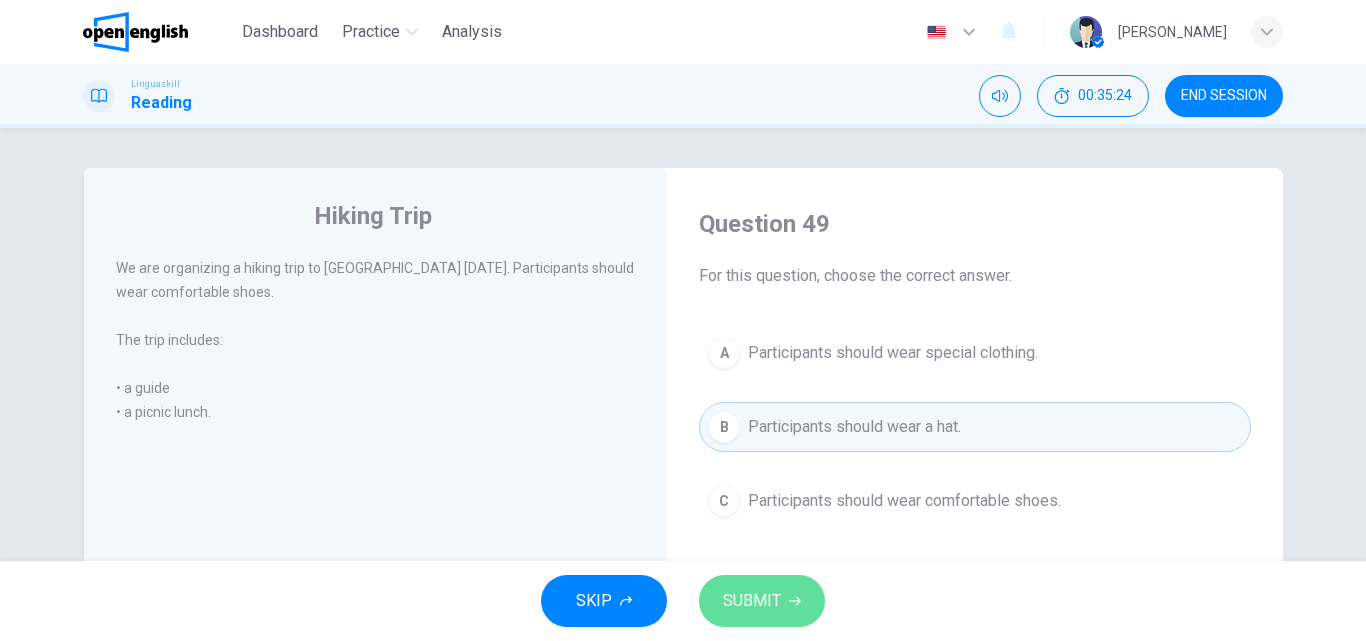 click on "SUBMIT" at bounding box center (762, 601) 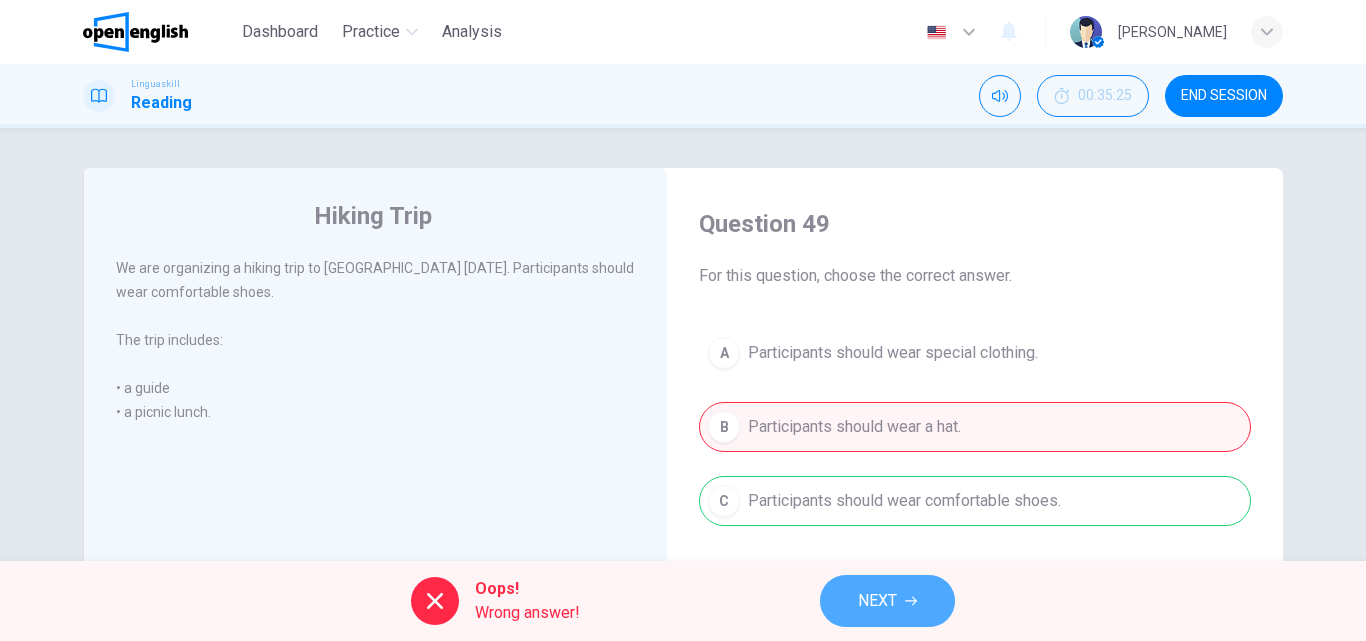 click on "NEXT" at bounding box center [887, 601] 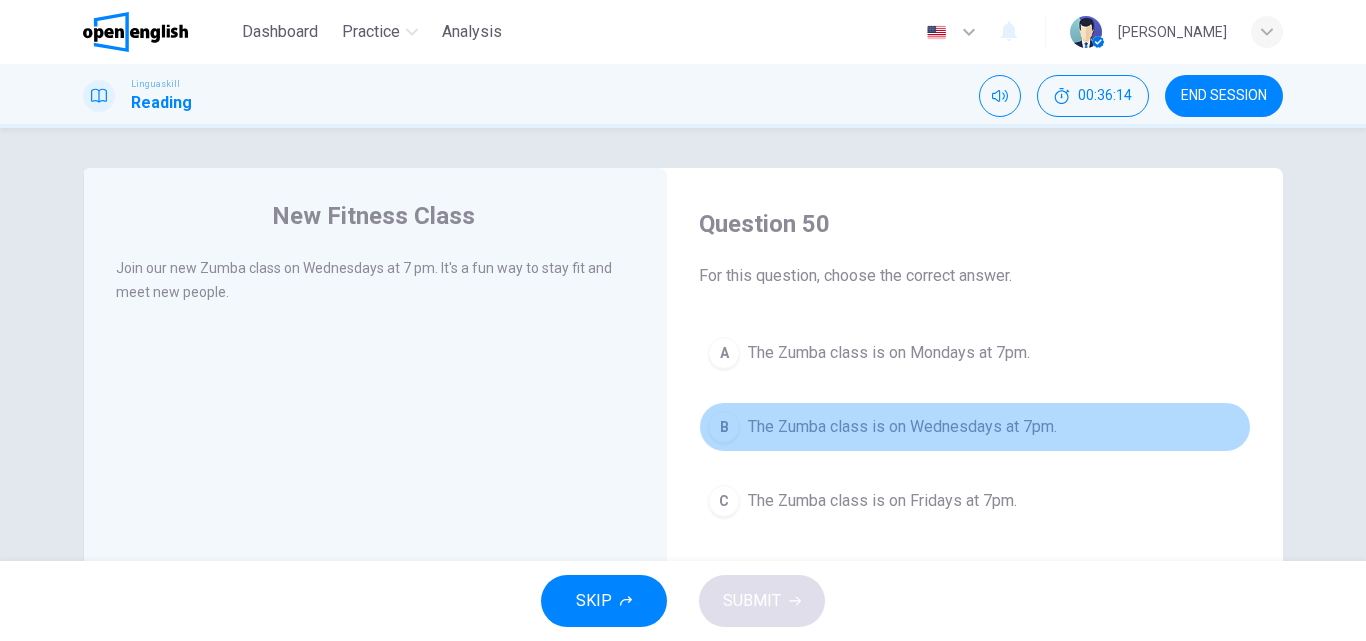 click on "The Zumba class is on Wednesdays at 7pm." at bounding box center (902, 427) 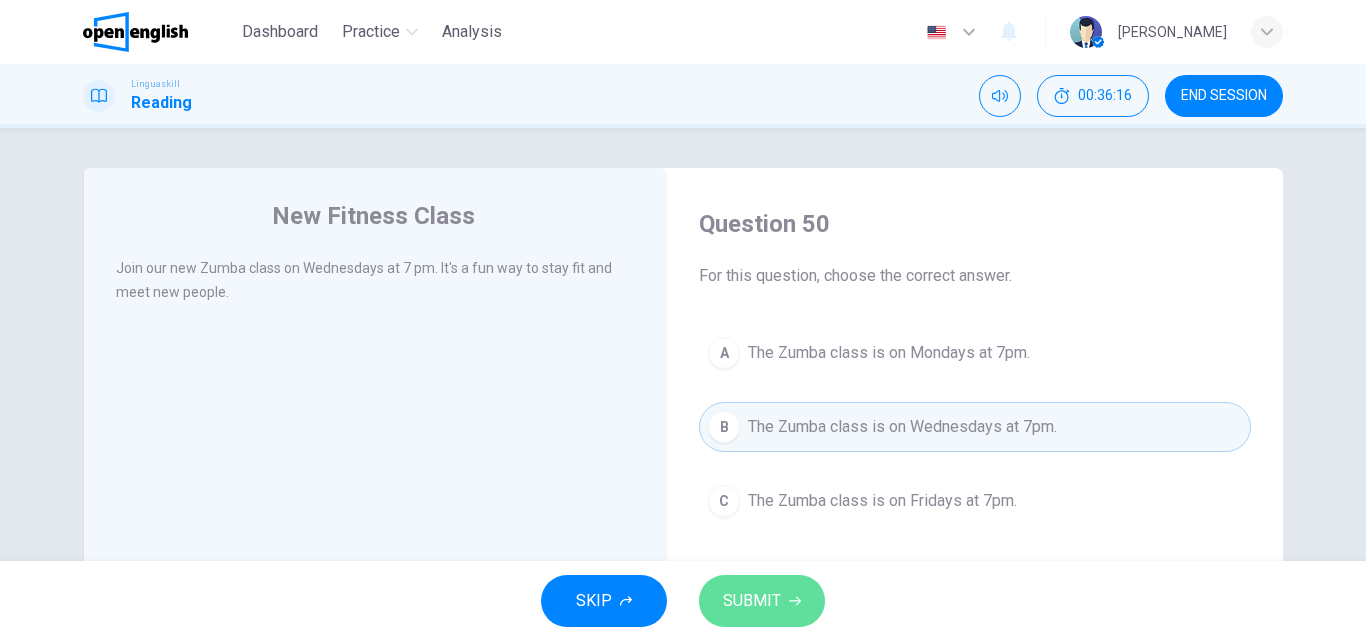 click on "SUBMIT" at bounding box center [752, 601] 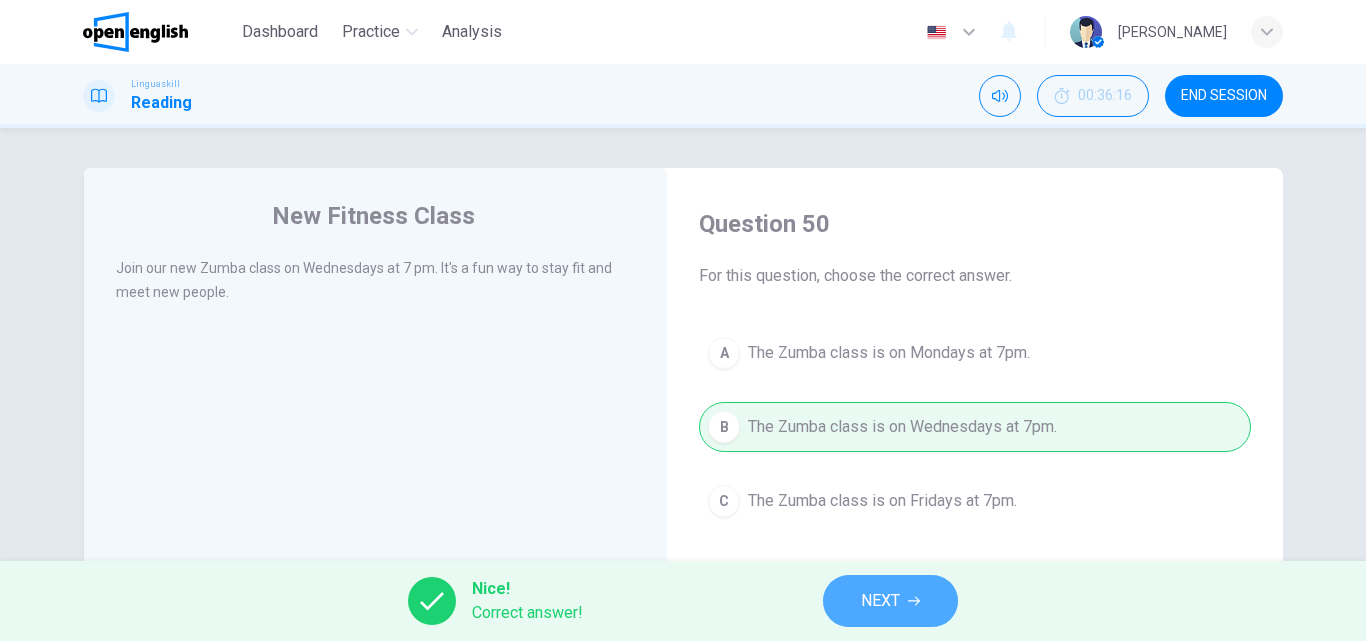click on "NEXT" at bounding box center (880, 601) 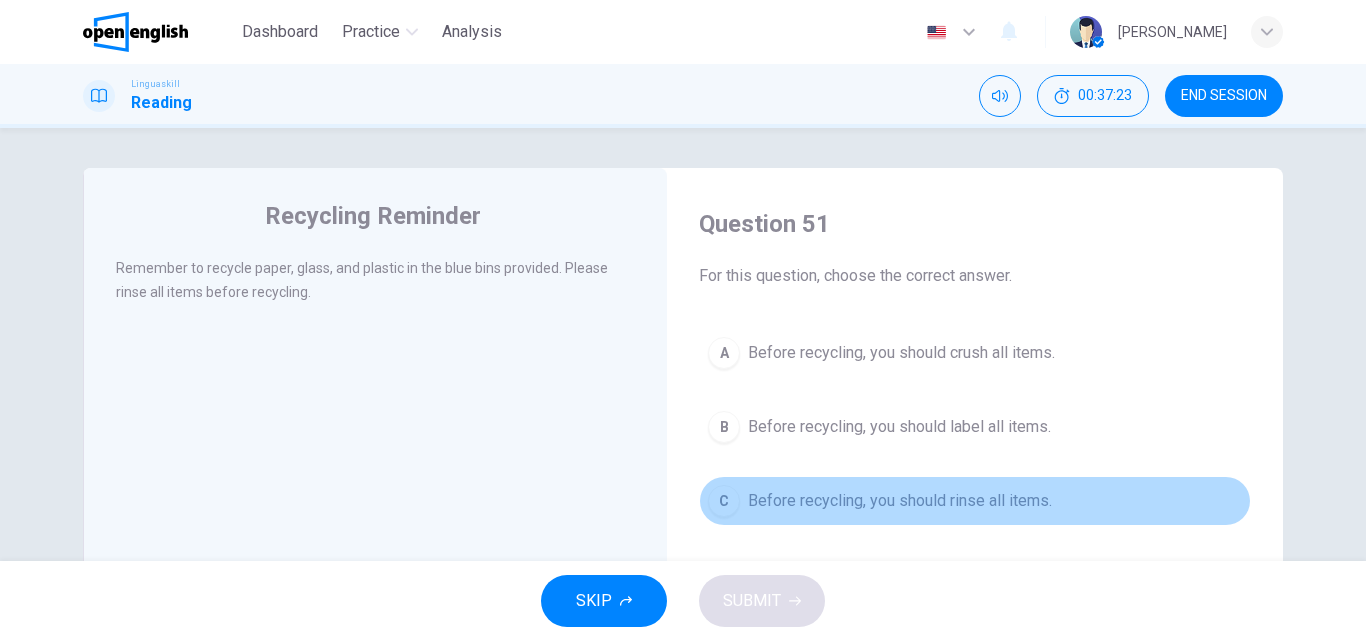 click on "Before recycling, you should rinse all items." at bounding box center [900, 501] 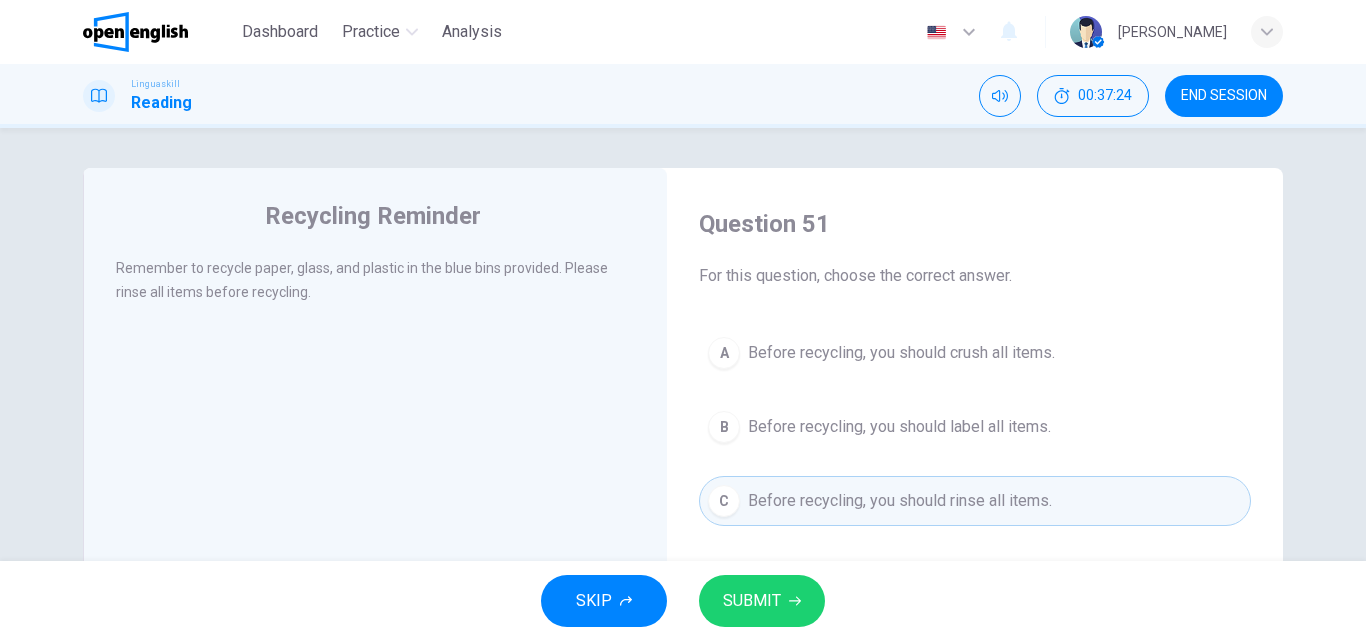 click on "SUBMIT" at bounding box center [762, 601] 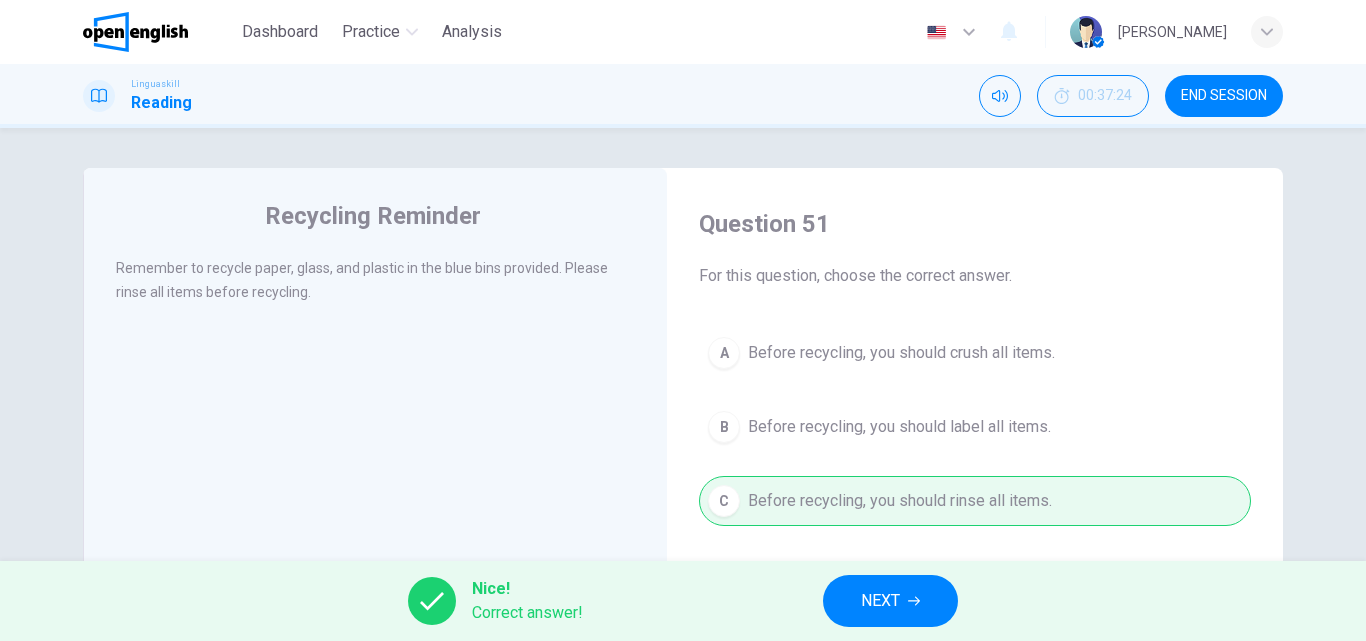 click on "NEXT" at bounding box center (890, 601) 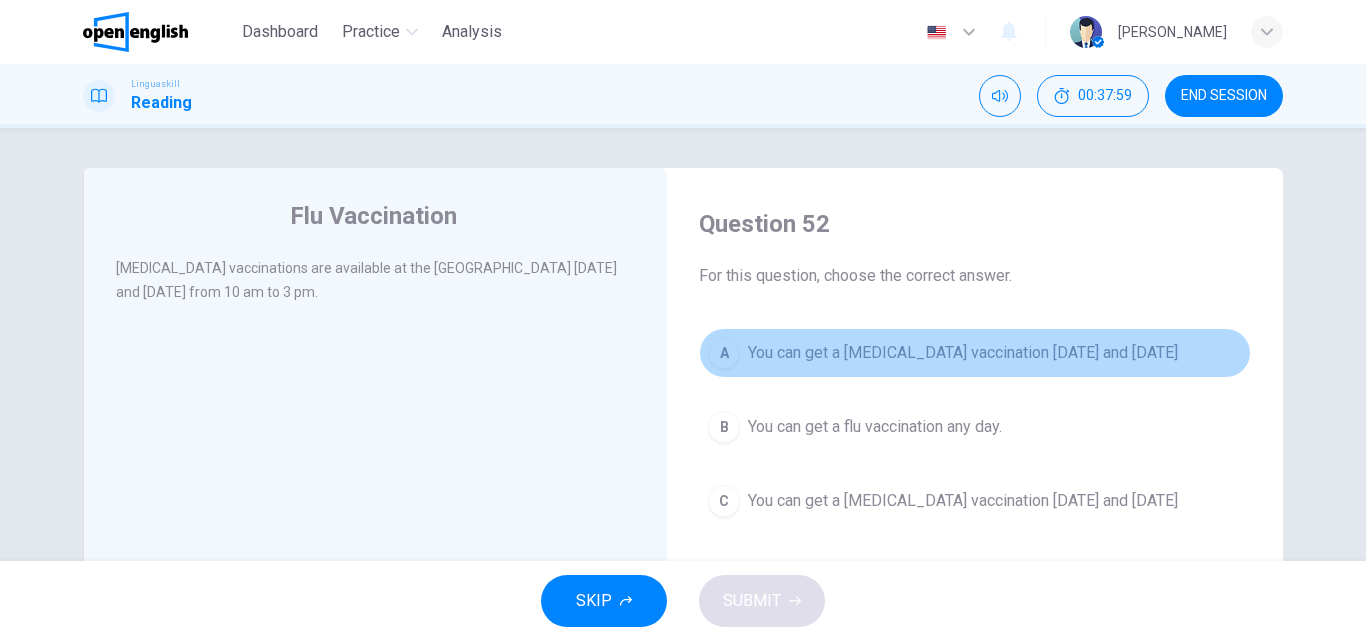 click on "You can get a [MEDICAL_DATA] vaccination [DATE] and [DATE]" at bounding box center (963, 353) 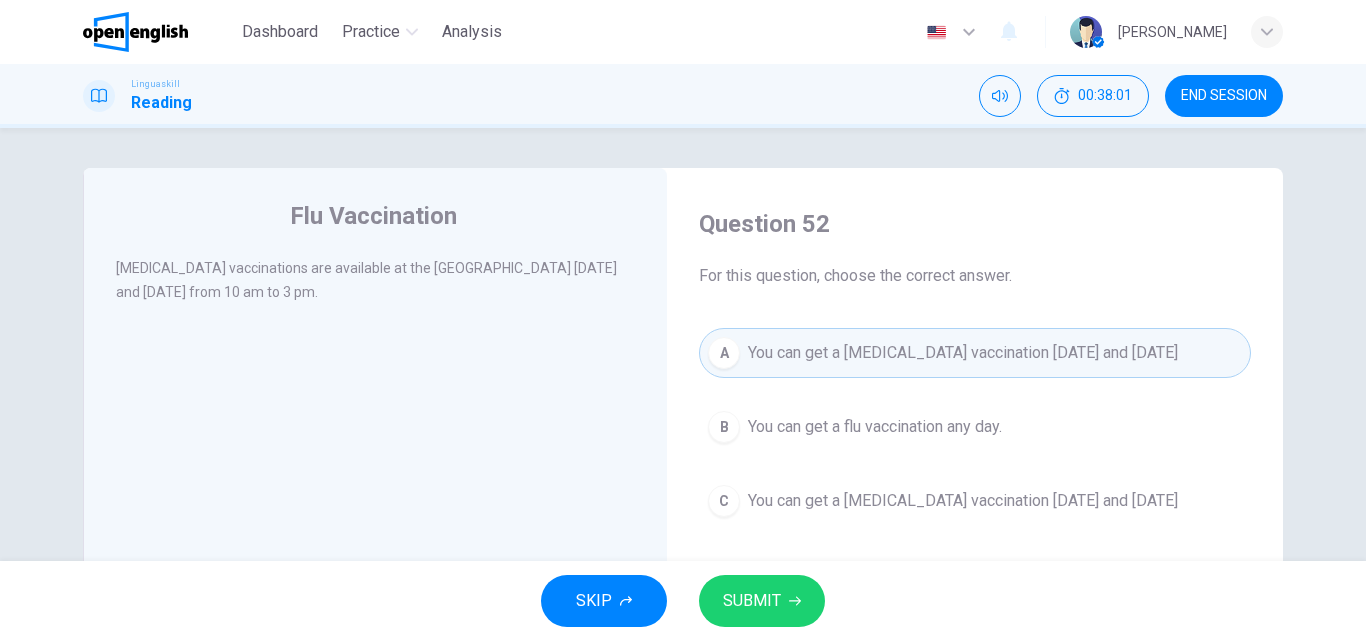 click 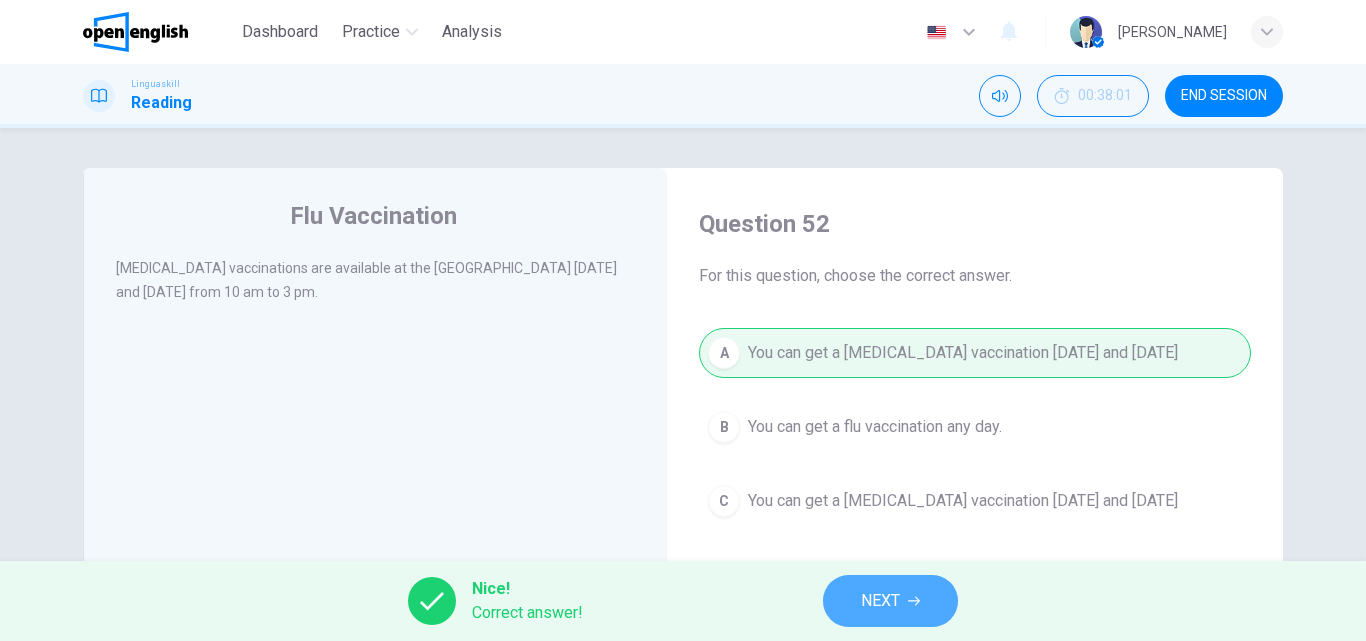 click on "NEXT" at bounding box center (880, 601) 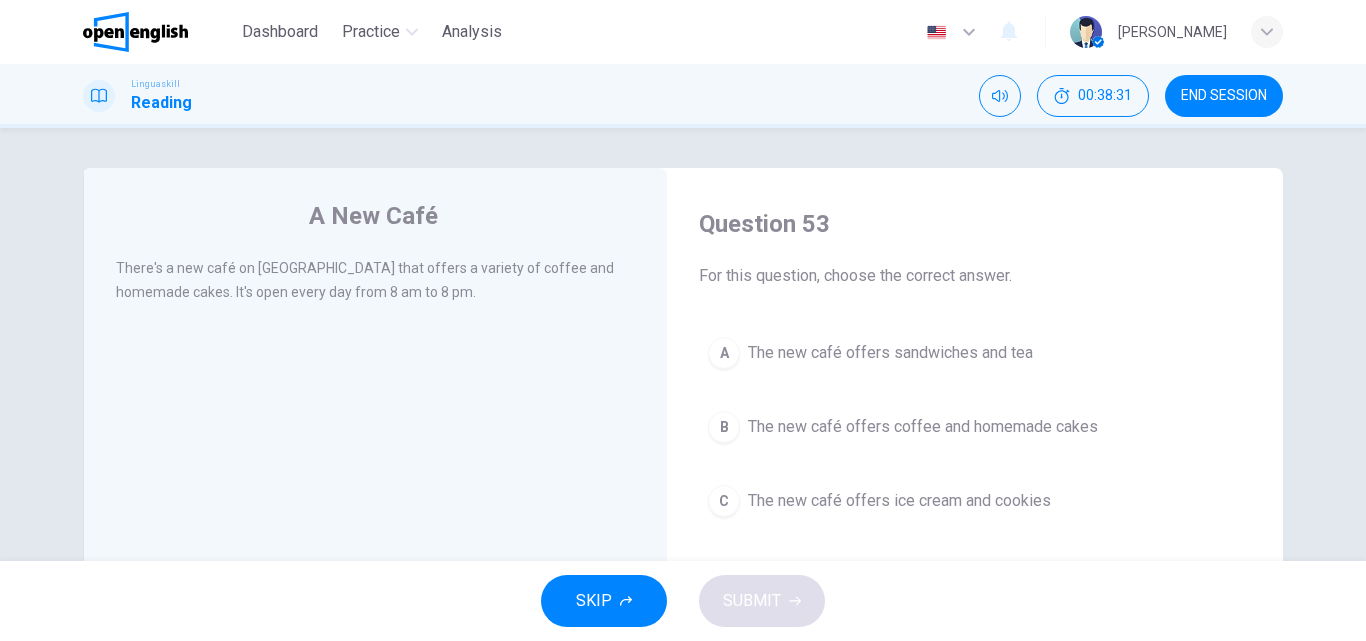 click on "The new café offers coffee and homemade cakes" at bounding box center [923, 427] 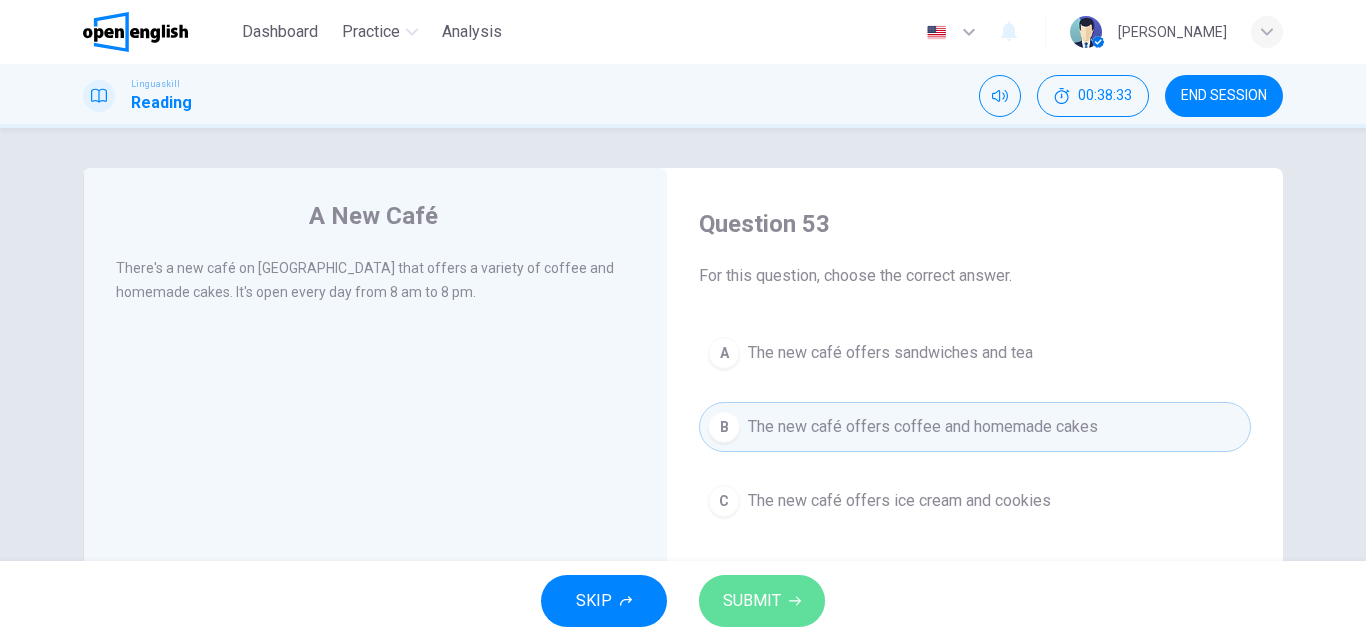 click 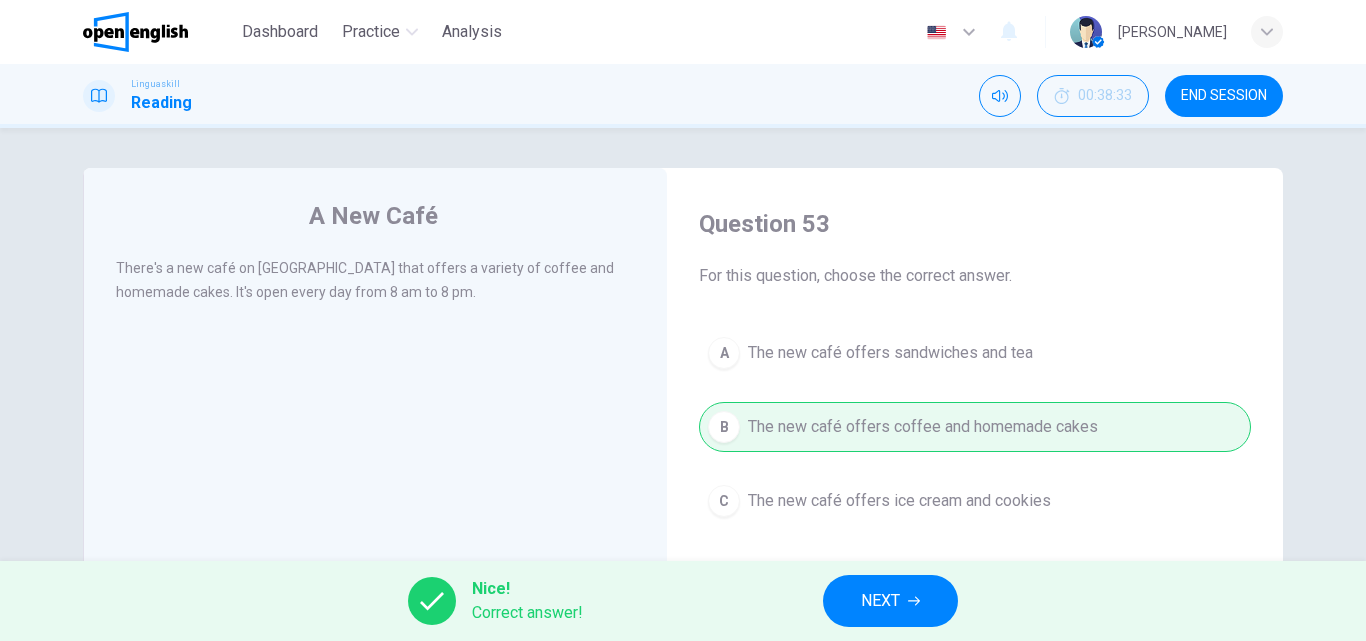 click on "NEXT" at bounding box center [880, 601] 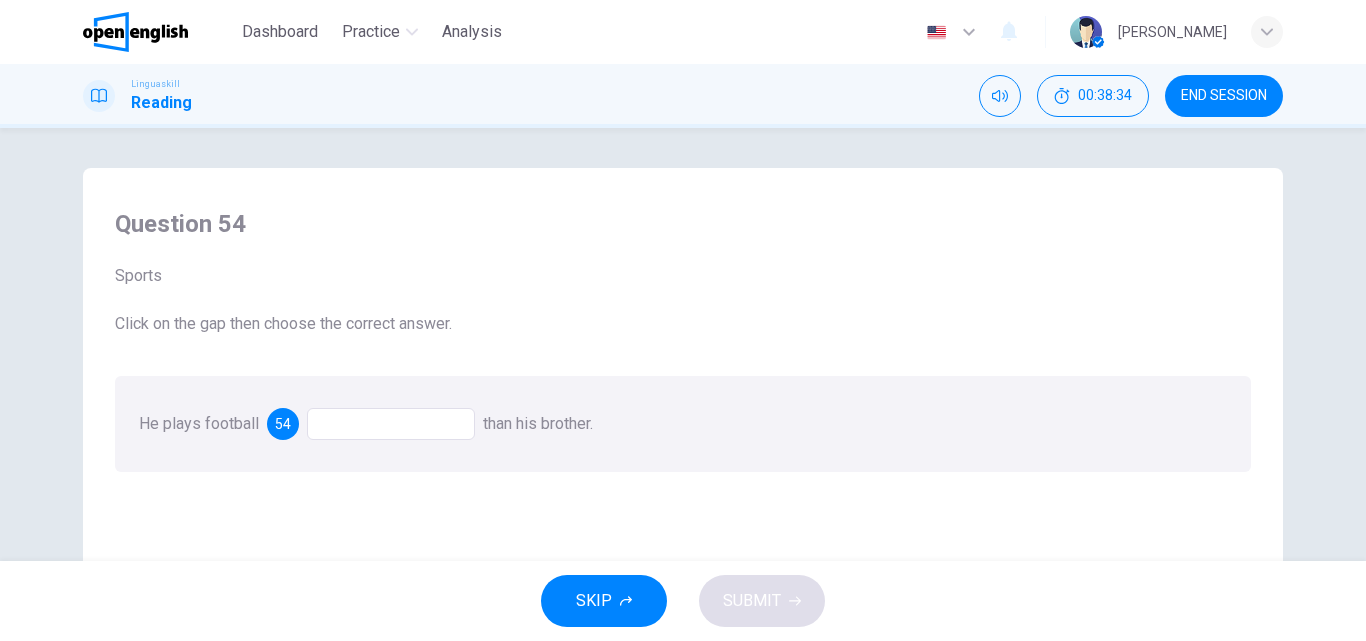 click at bounding box center [391, 424] 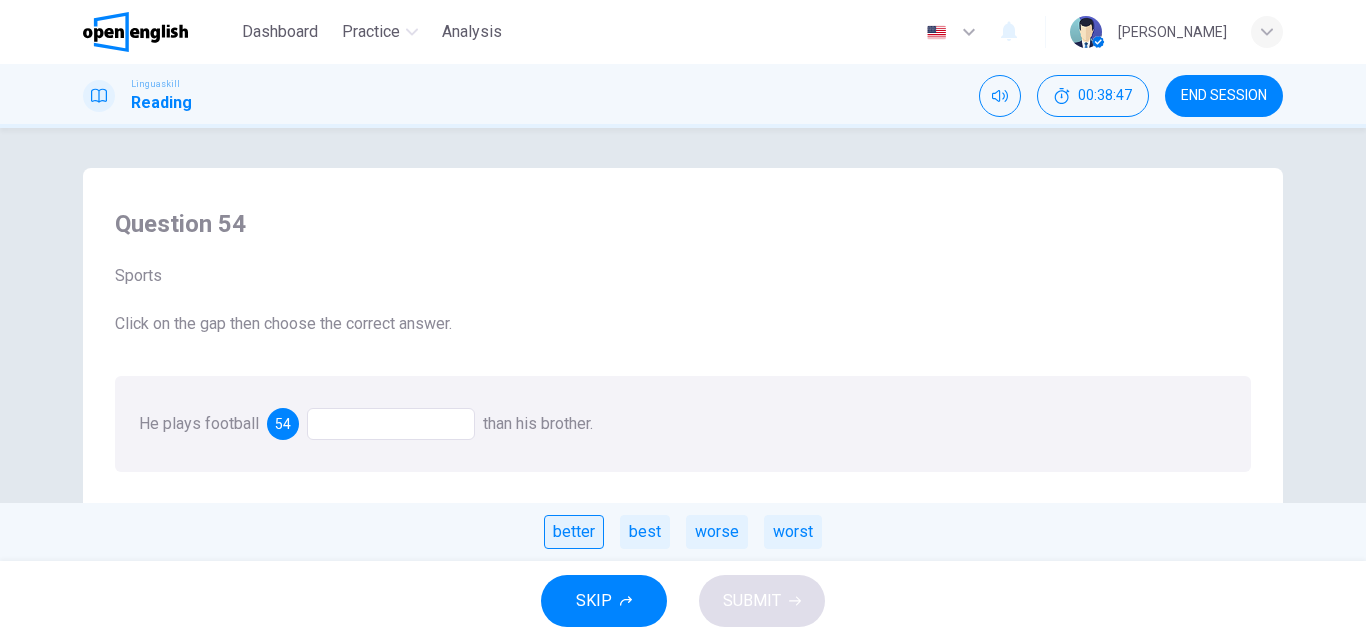 click on "better" at bounding box center [574, 532] 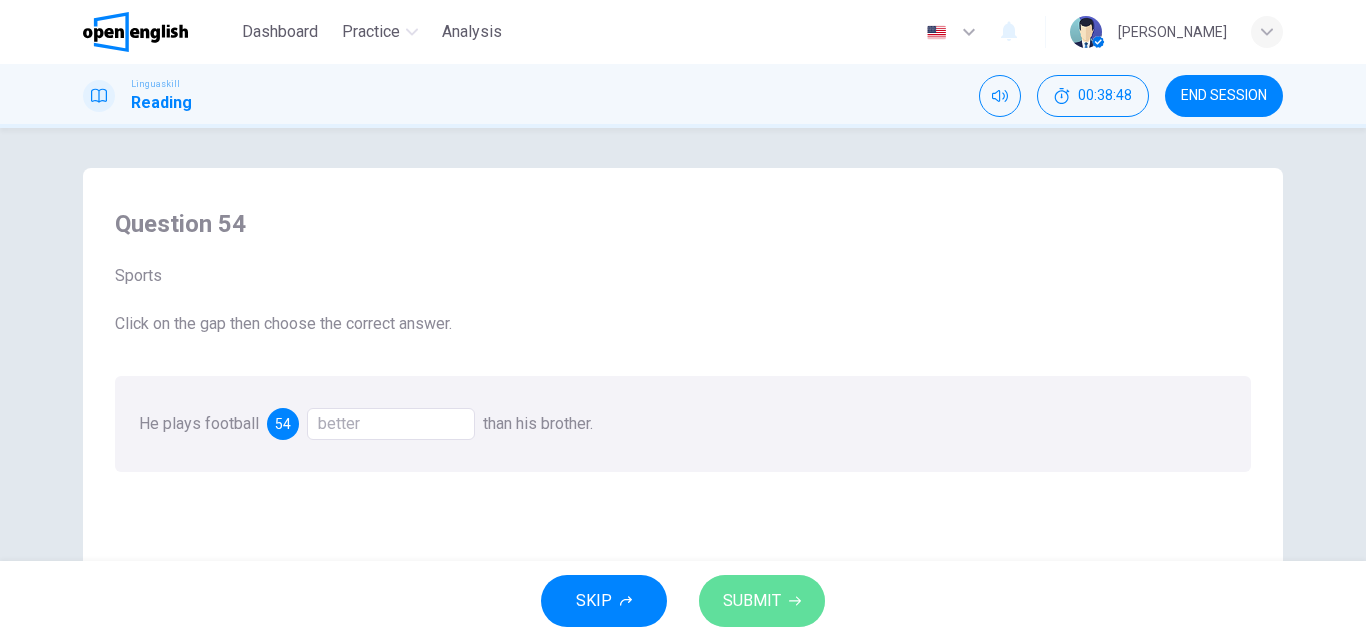 click on "SUBMIT" at bounding box center [752, 601] 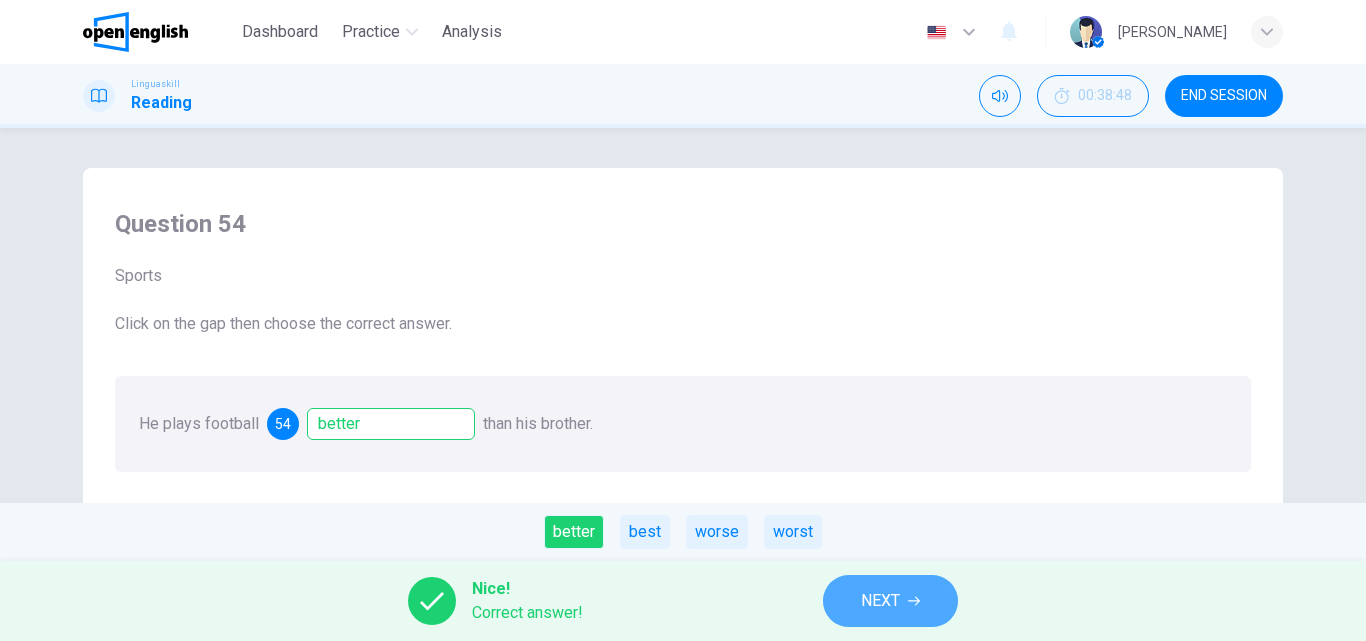 click on "NEXT" at bounding box center [890, 601] 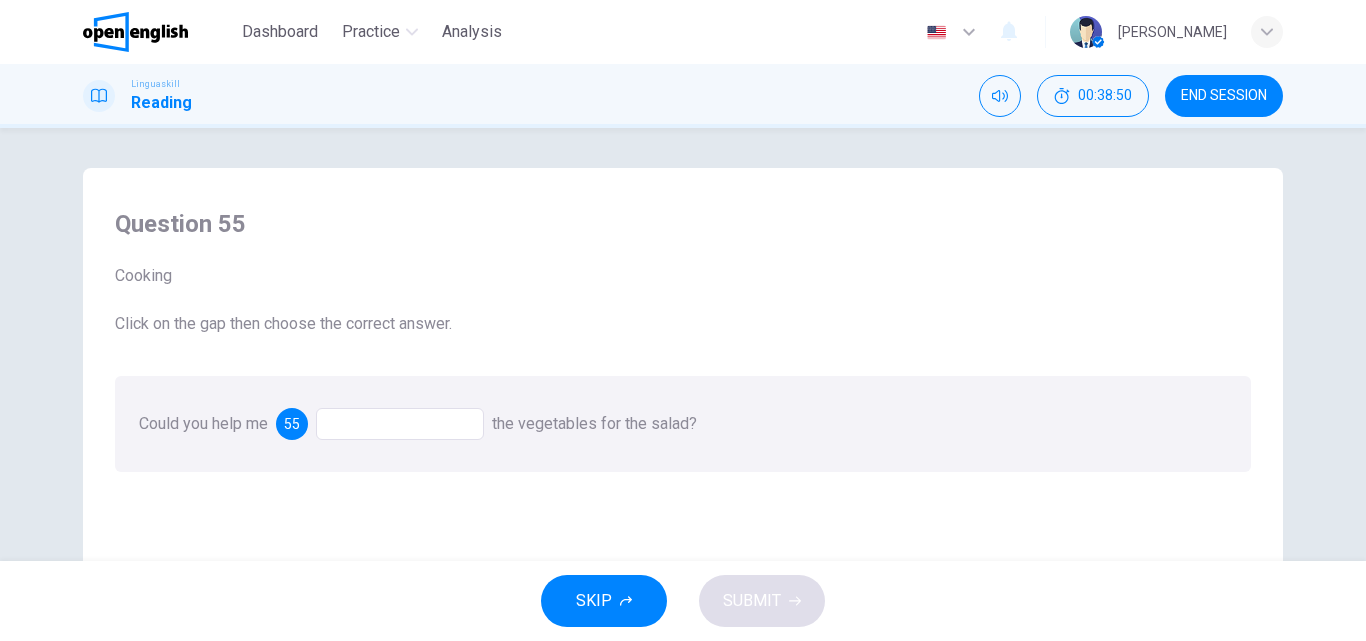 click at bounding box center [400, 424] 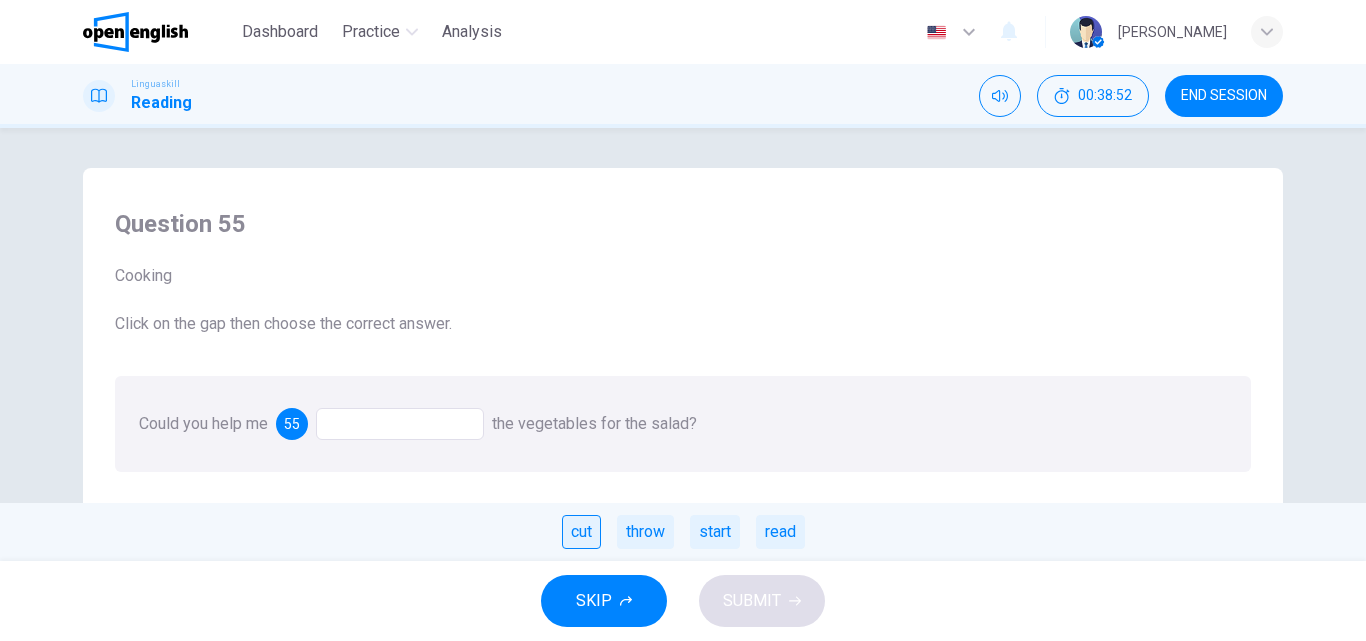 click on "cut" at bounding box center (581, 532) 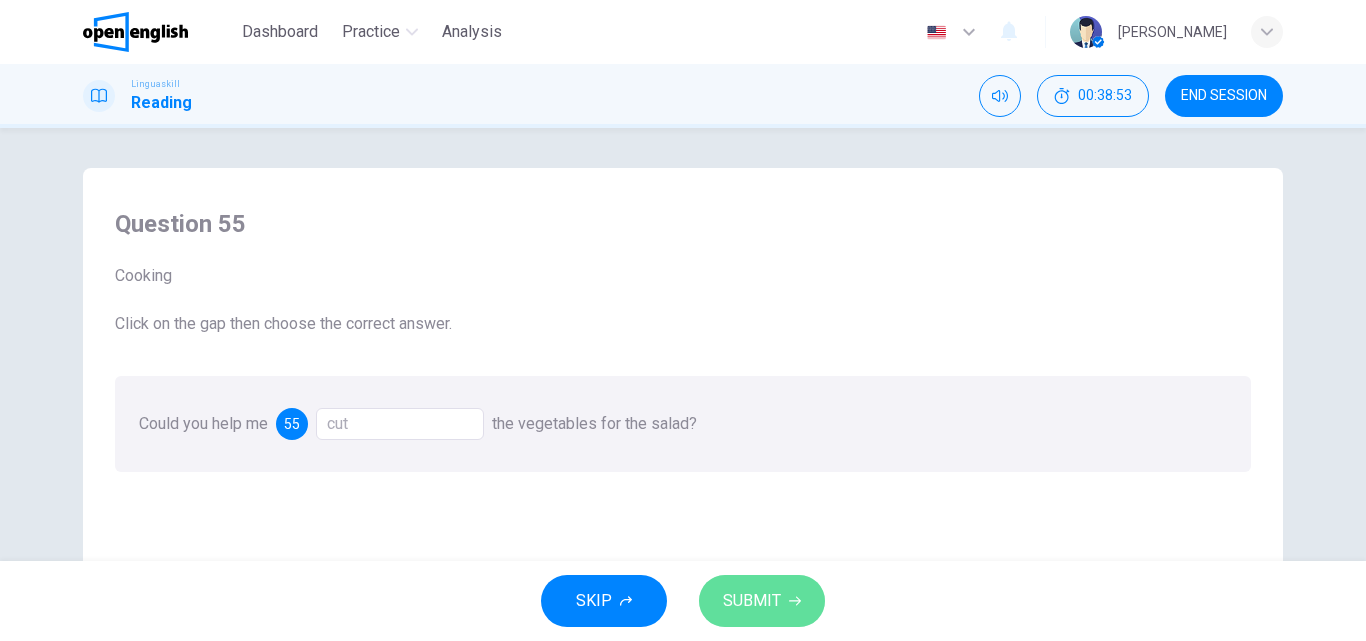 click on "SUBMIT" at bounding box center (752, 601) 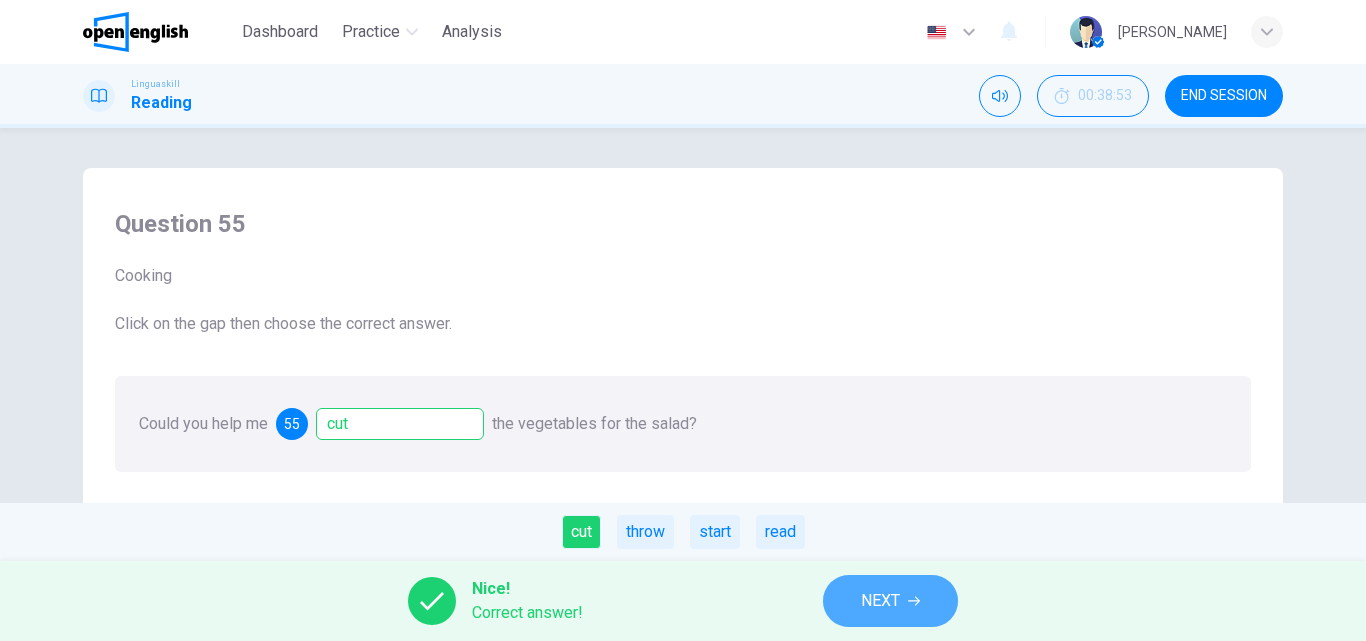 click on "NEXT" at bounding box center [880, 601] 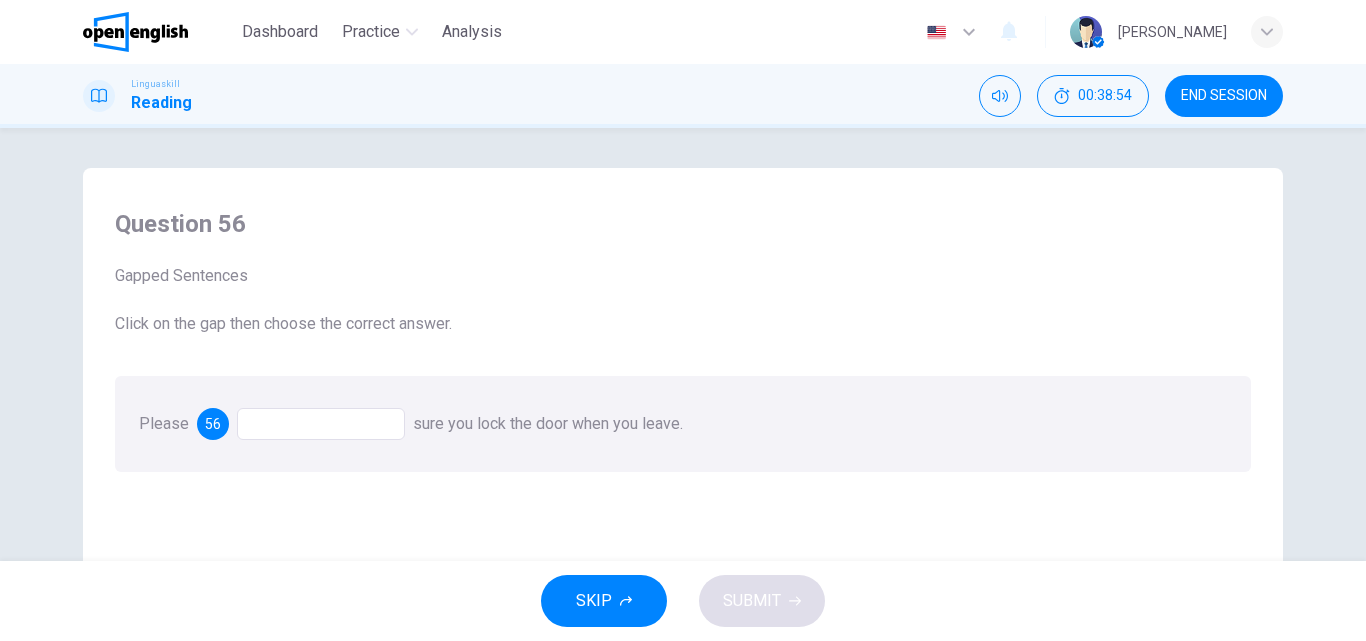 click at bounding box center (321, 424) 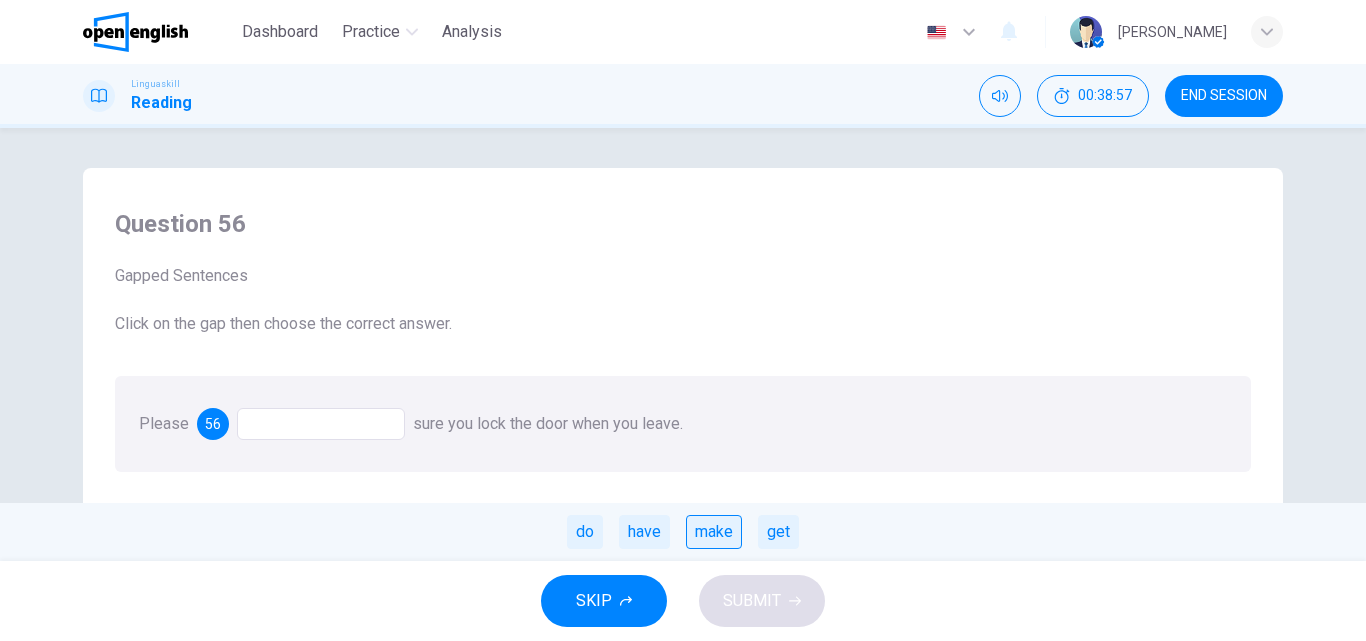 click on "make" at bounding box center (714, 532) 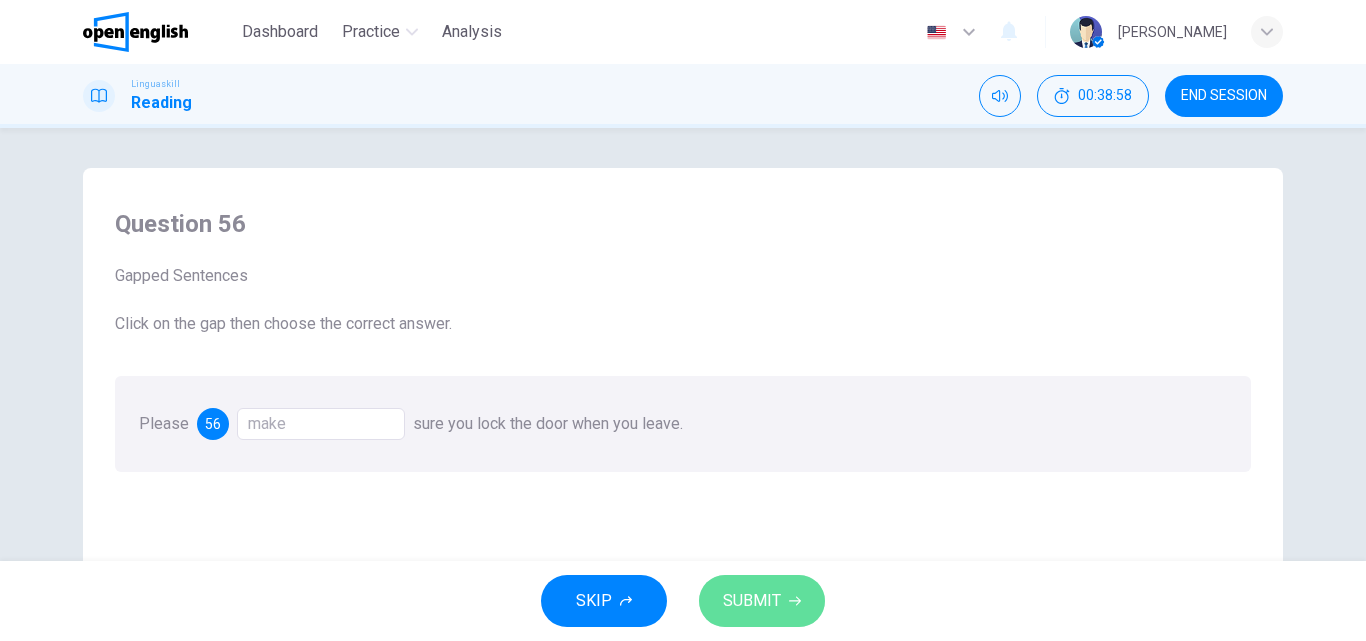 click on "SUBMIT" at bounding box center (762, 601) 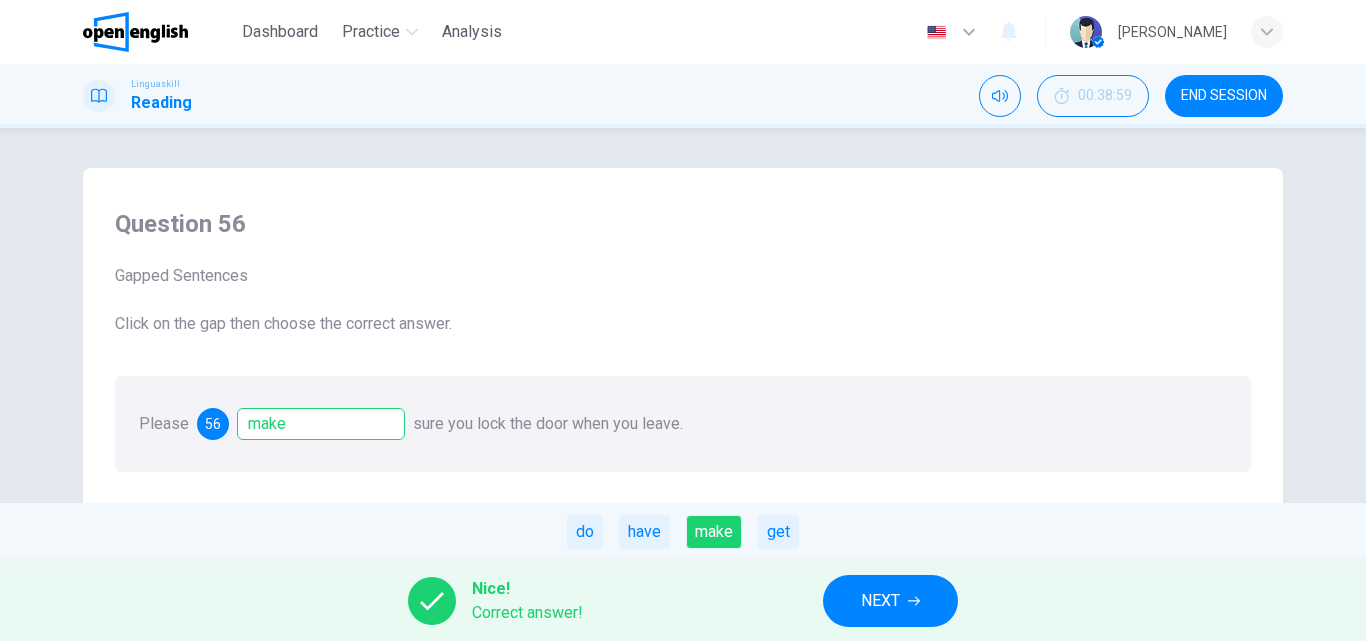 click on "NEXT" at bounding box center [890, 601] 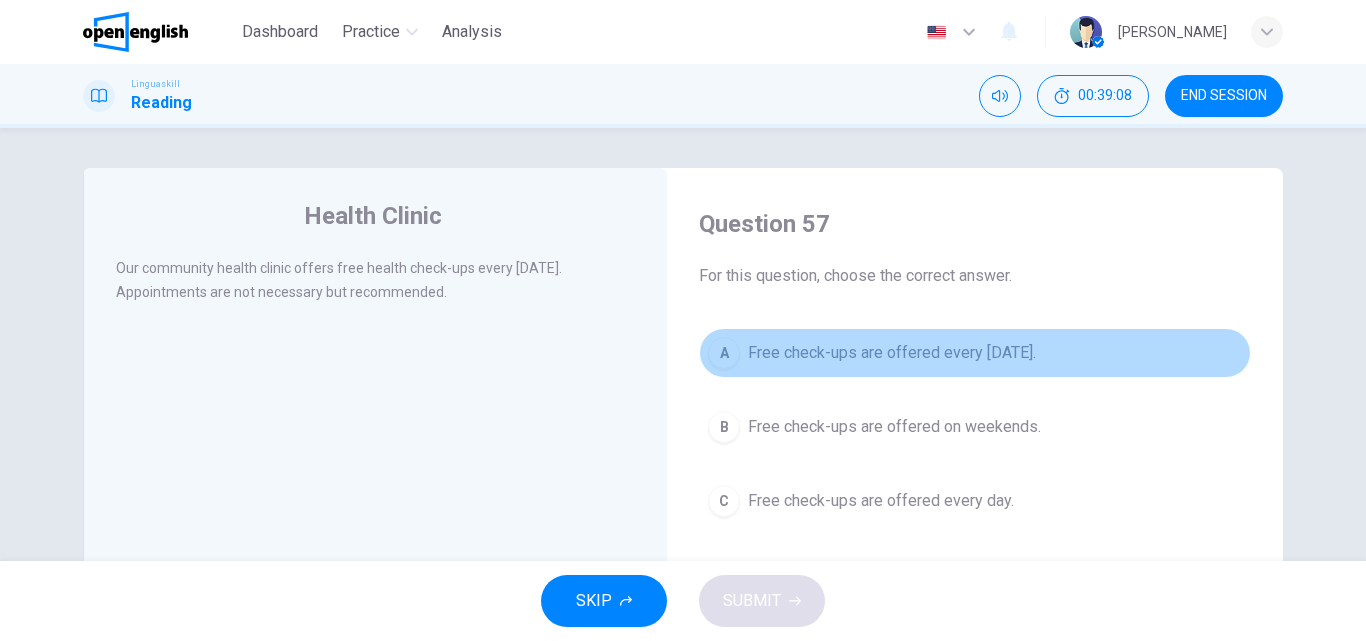 click on "A Free check-ups are offered every [DATE]." at bounding box center (975, 353) 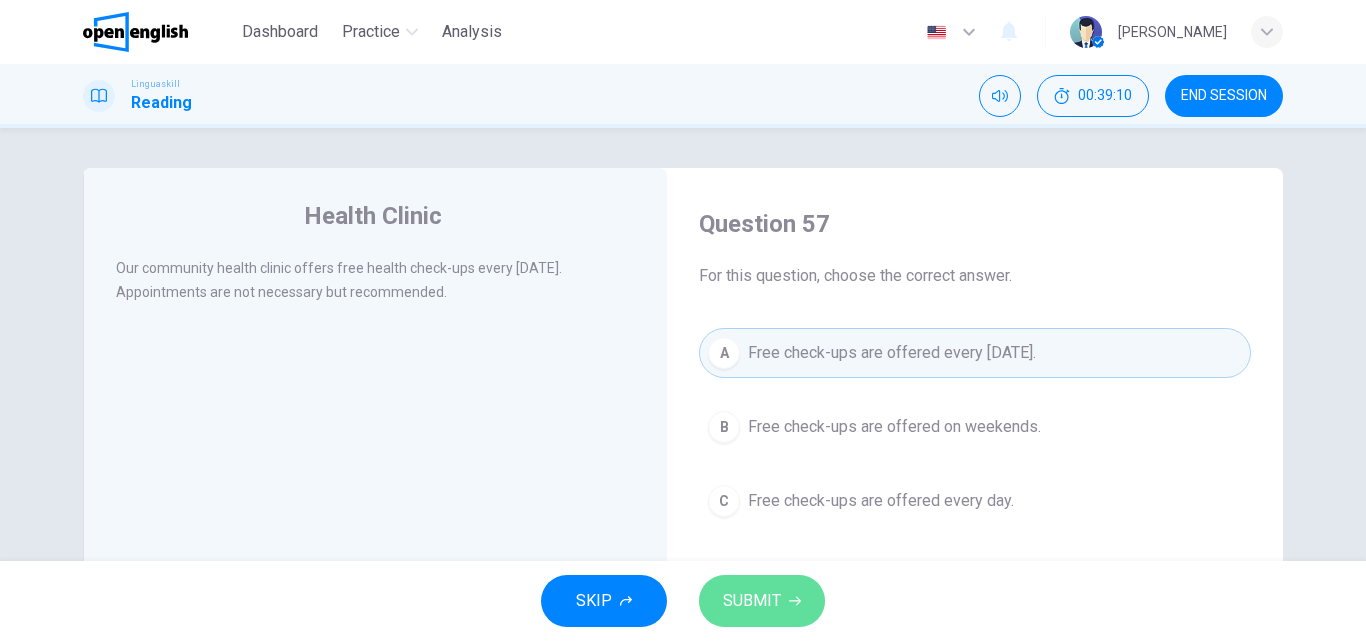 click on "SUBMIT" at bounding box center [762, 601] 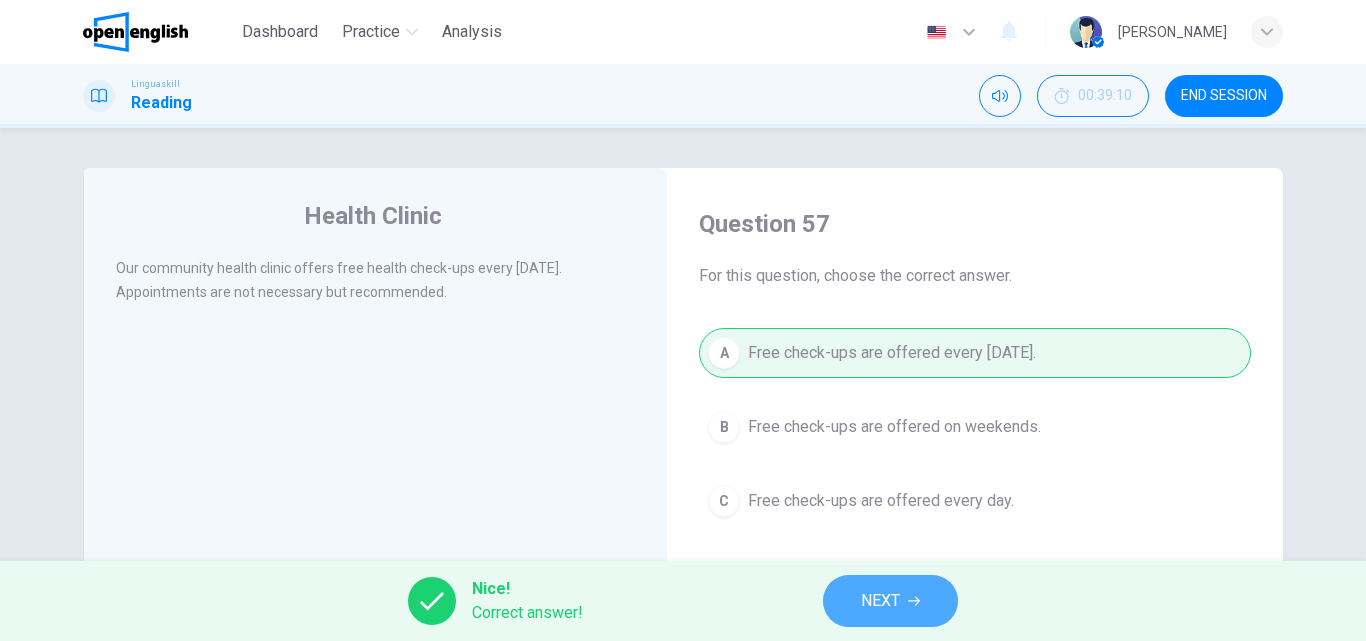 click on "NEXT" at bounding box center (880, 601) 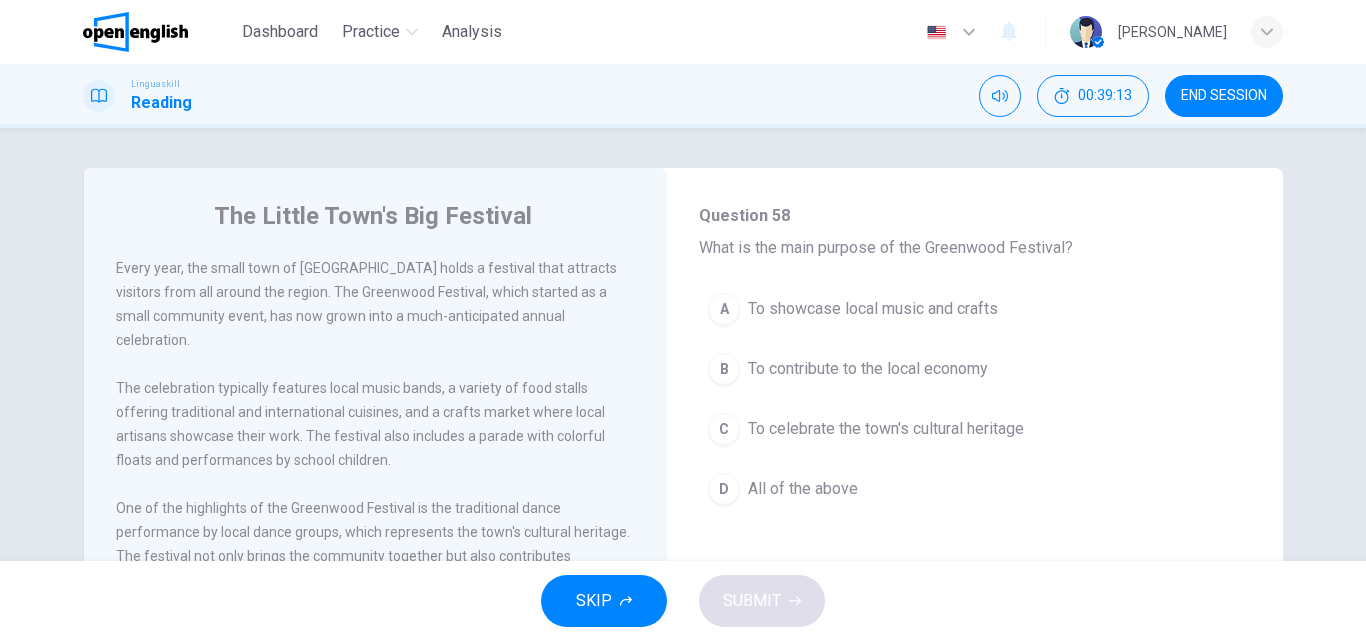 scroll, scrollTop: 130, scrollLeft: 0, axis: vertical 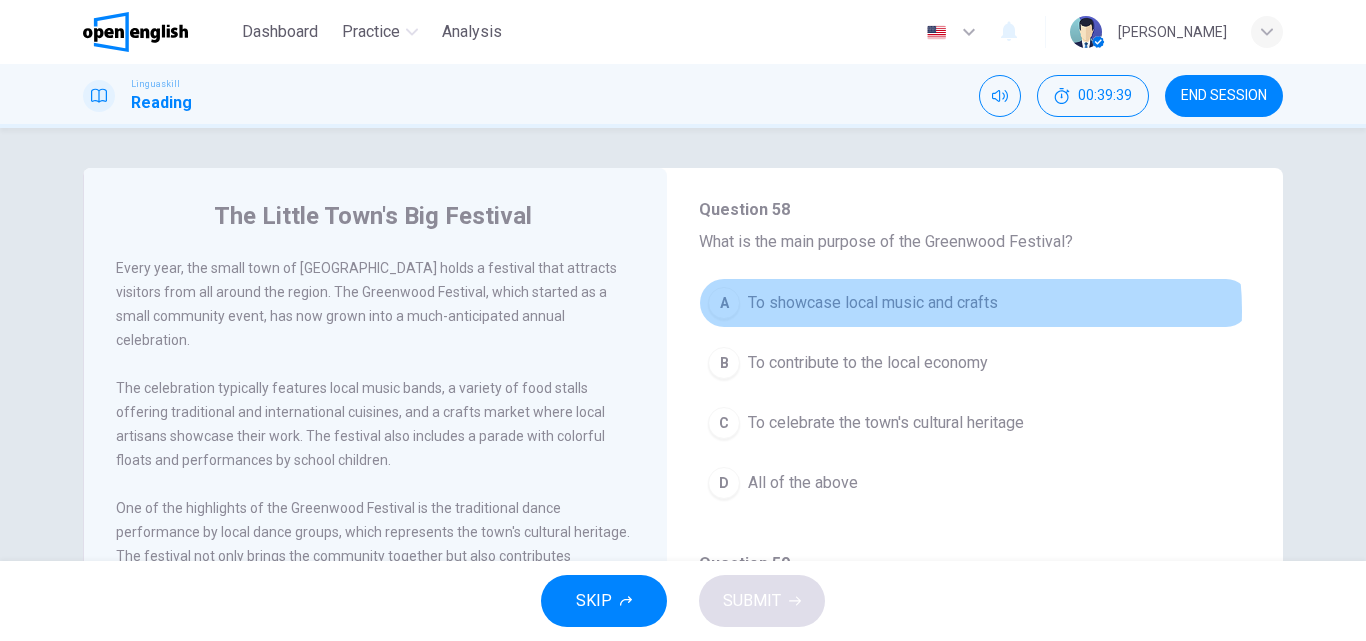click on "To showcase local music and crafts" at bounding box center [873, 303] 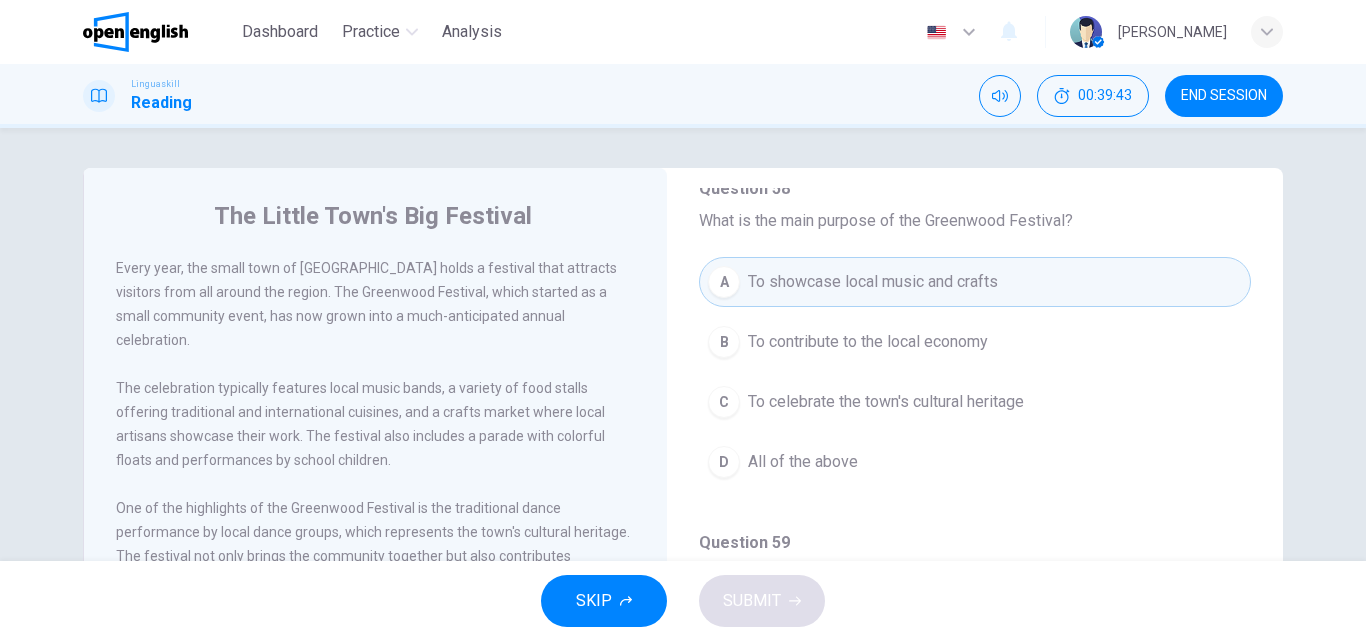 scroll, scrollTop: 153, scrollLeft: 0, axis: vertical 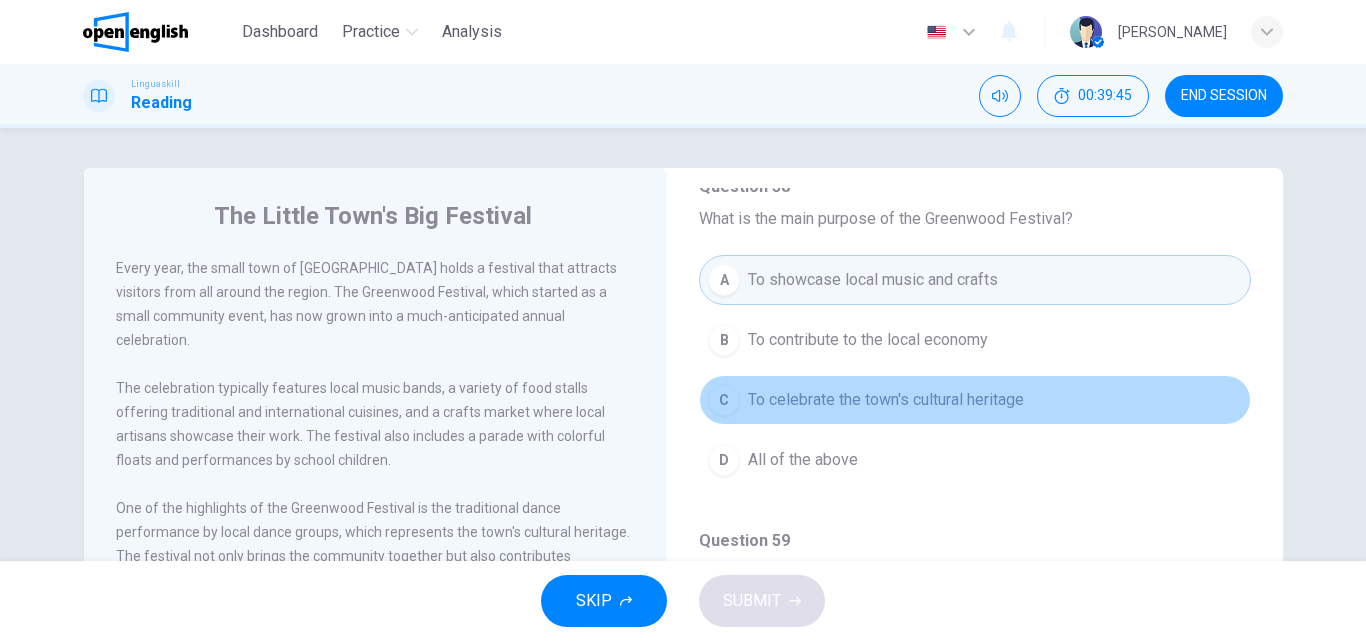 click on "C To celebrate the town's cultural heritage" at bounding box center [975, 400] 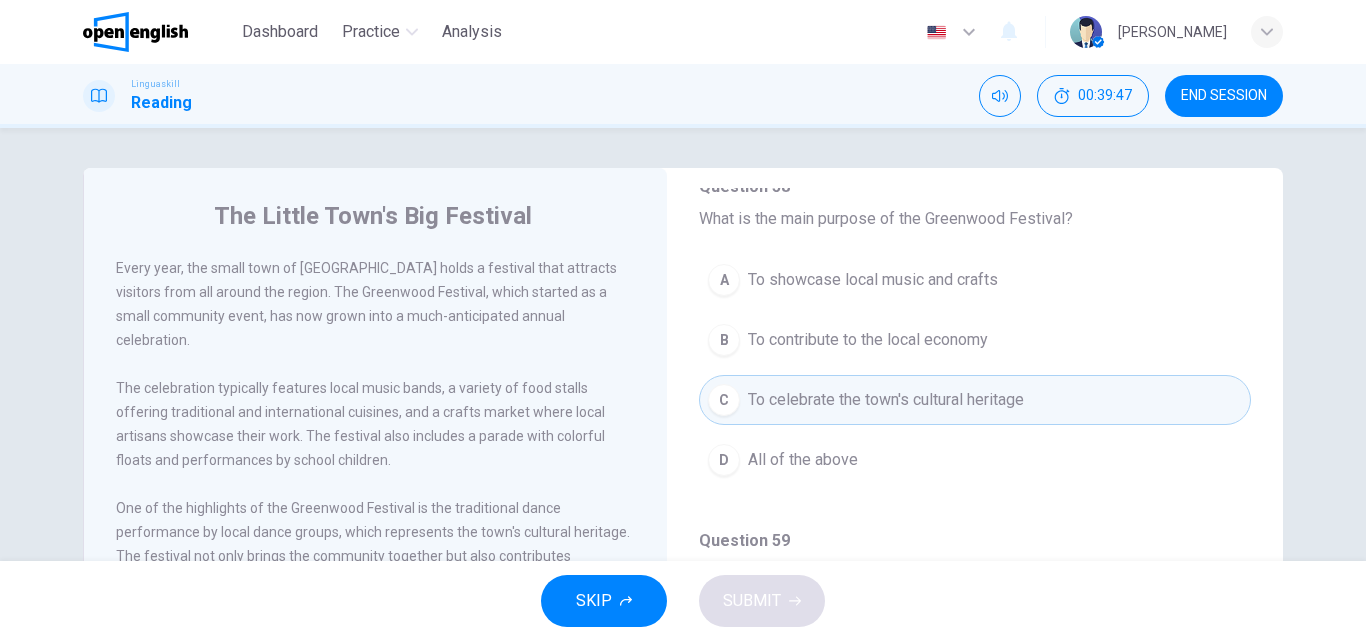 click on "A To showcase local music and crafts B To contribute to the local economy C To celebrate the town's cultural heritage
D All of the above" at bounding box center (975, 380) 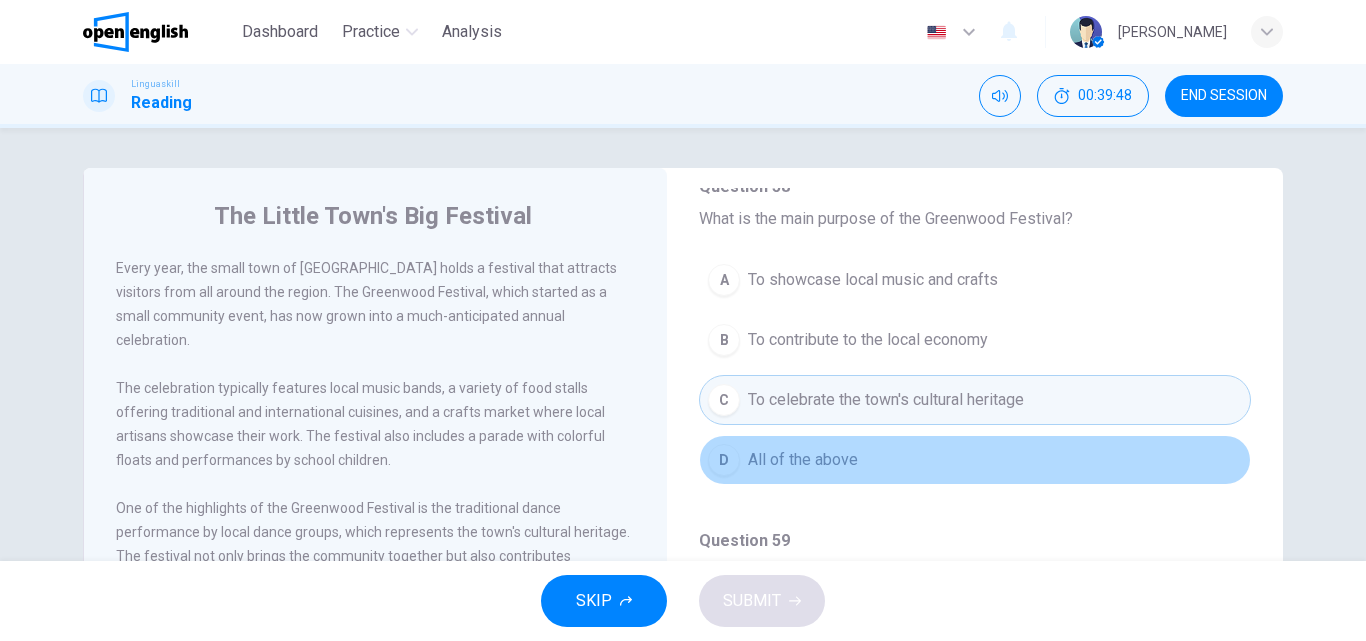 click on "D All of the above" at bounding box center [975, 460] 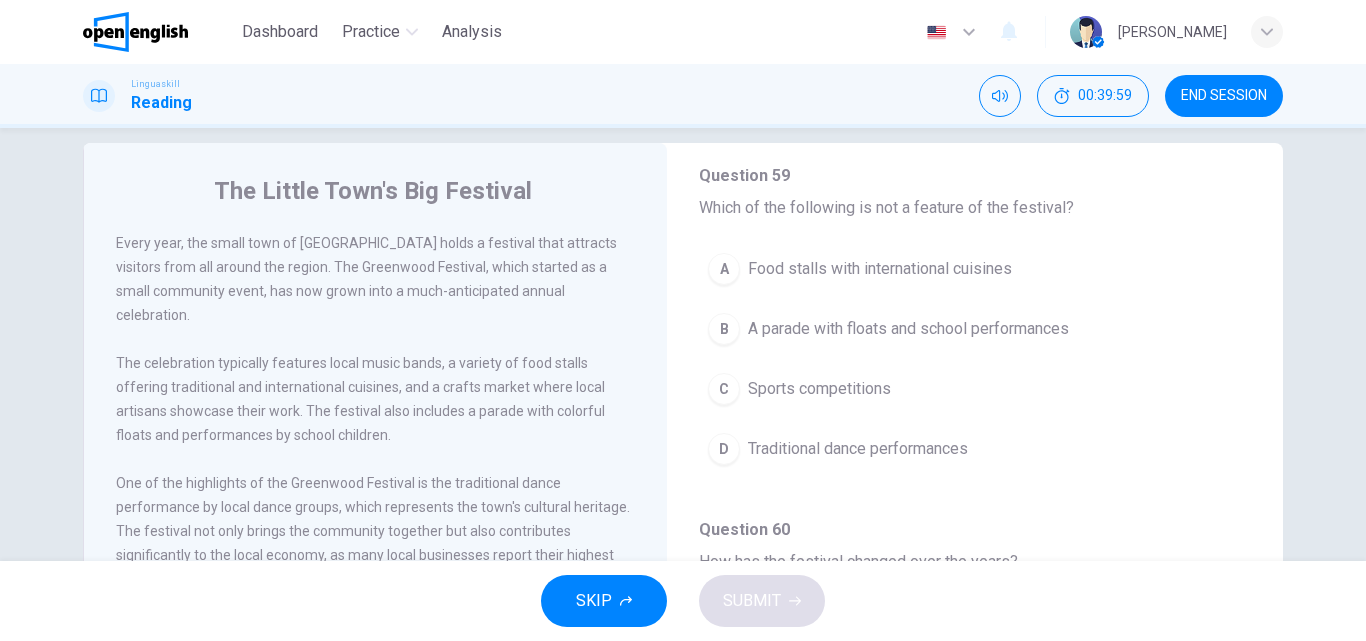 scroll, scrollTop: 26, scrollLeft: 0, axis: vertical 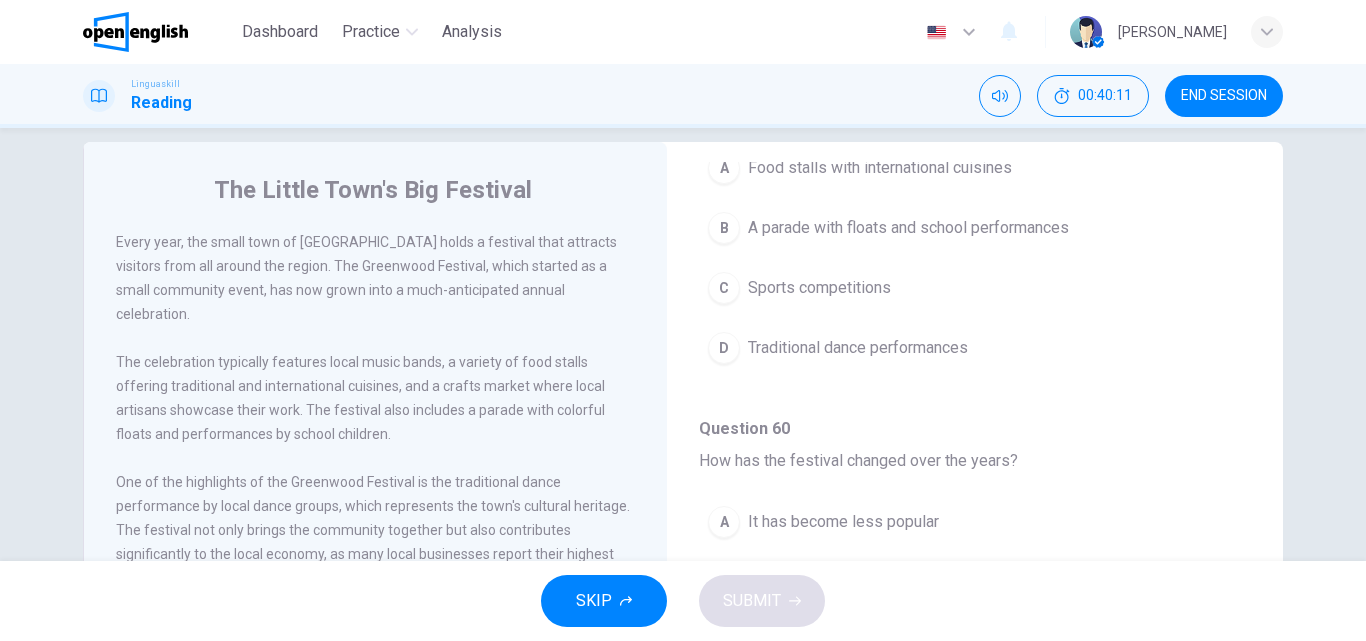 click on "The Little Town's Big Festival Every year, the small town of [GEOGRAPHIC_DATA] holds a festival that attracts visitors from all around the region. The Greenwood Festival, which started as a small community event, has now grown into a much-anticipated annual celebration.  The celebration typically features local music bands, a variety of food stalls offering traditional and international cuisines, and a crafts market where local artisans showcase their work. The festival also includes a parade with colorful floats and performances by school children. One of the highlights of the Greenwood Festival is the traditional dance performance by local dance groups, which represents the town's cultural heritage. The festival not only brings the community together but also contributes significantly to the local economy, as many local businesses report their highest sales during this period. Question 58 - 62 For these questions, choose the correct answer. Question   58 What is the main purpose of the Greenwood Festival? A B C D" at bounding box center (683, 489) 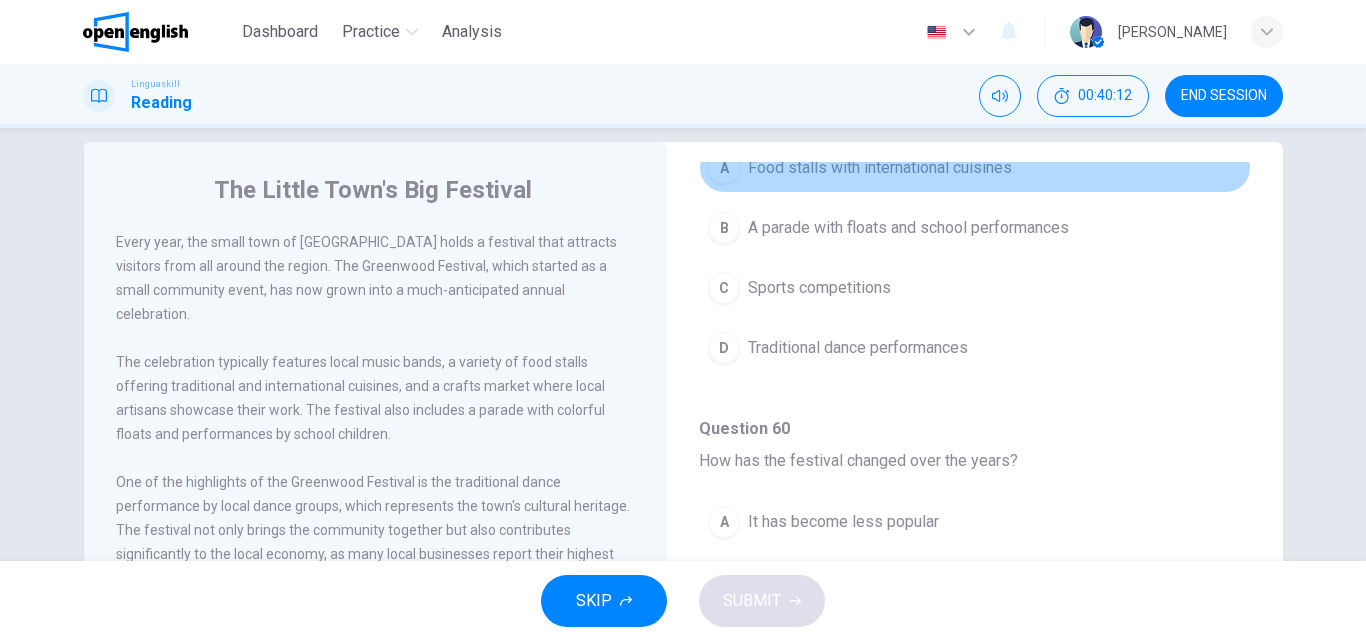 click on "Food stalls with international cuisines" at bounding box center (880, 168) 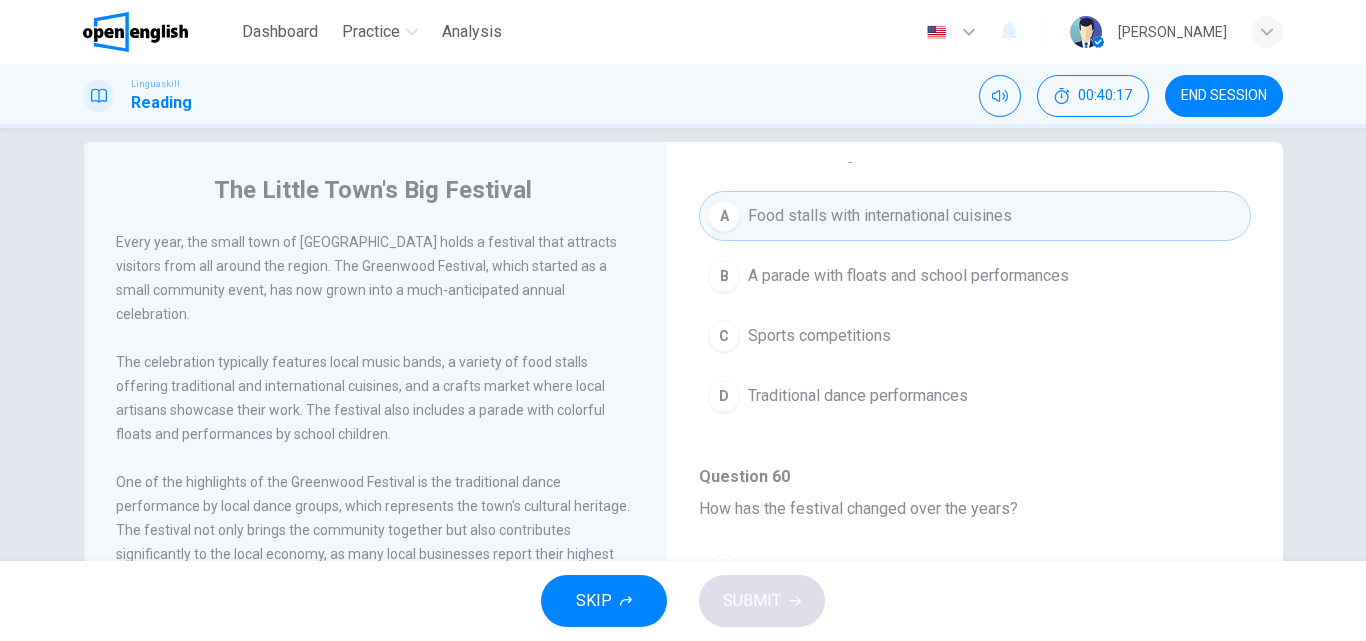 scroll, scrollTop: 540, scrollLeft: 0, axis: vertical 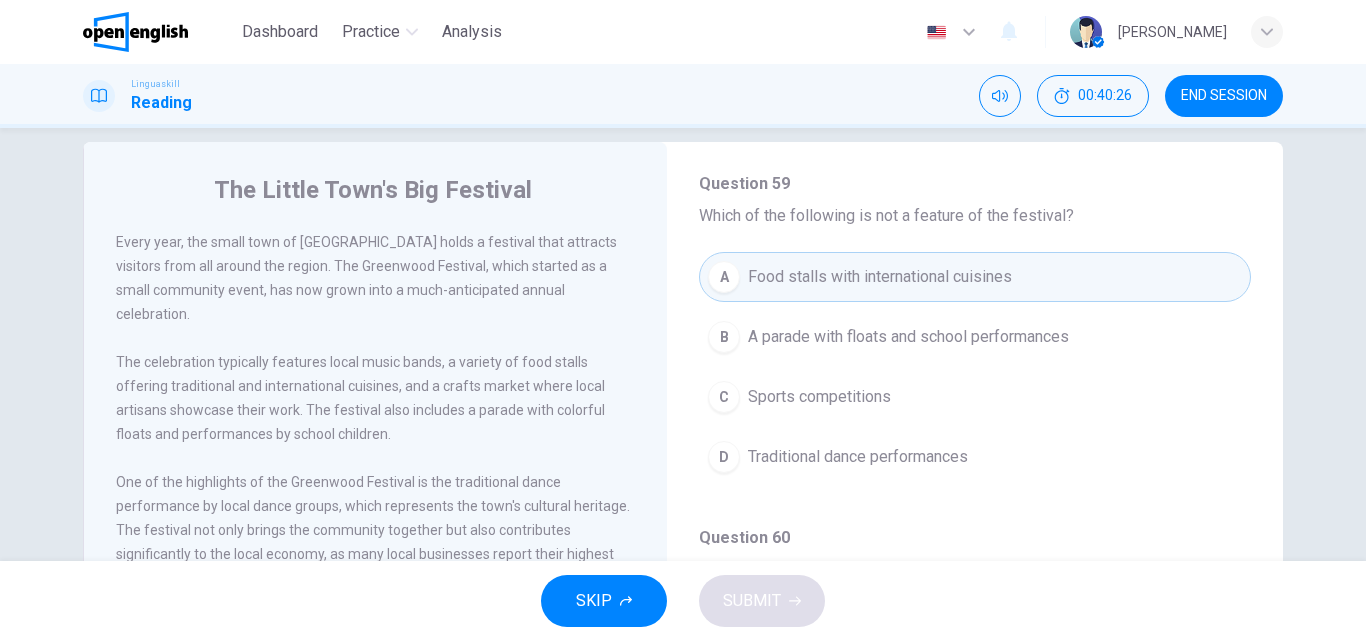 click on "C Sports competitions" at bounding box center (975, 397) 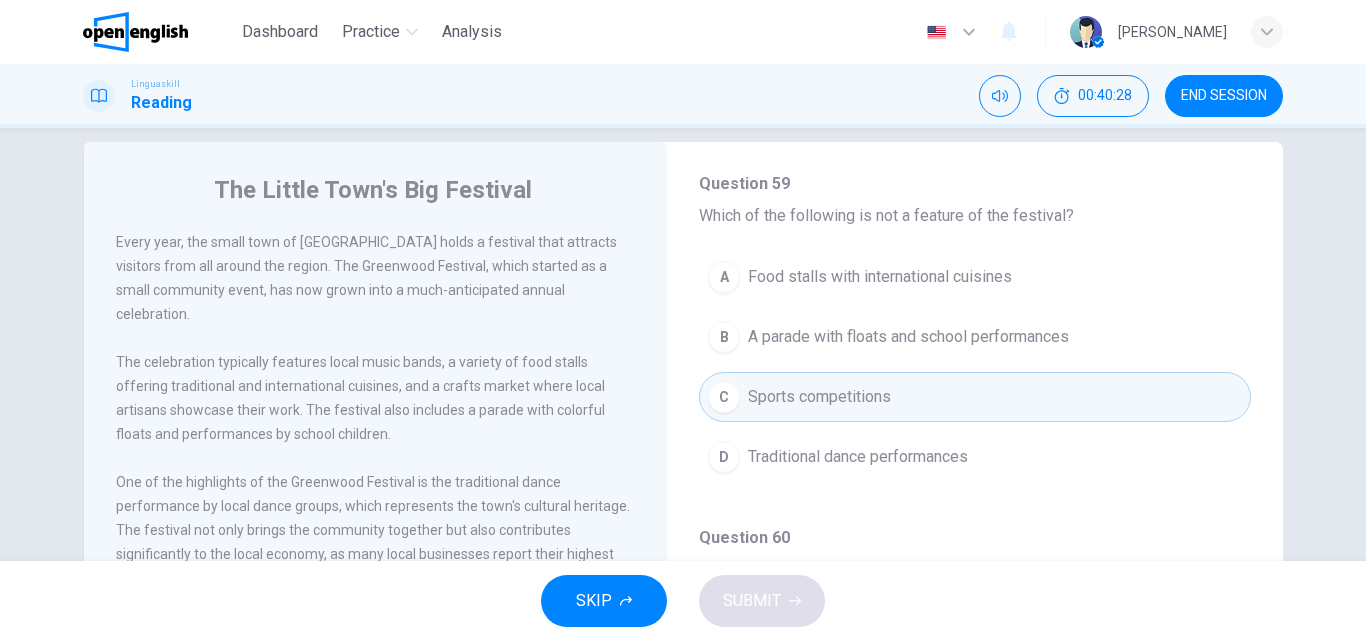 click on "The Little Town's Big Festival Every year, the small town of [GEOGRAPHIC_DATA] holds a festival that attracts visitors from all around the region. The Greenwood Festival, which started as a small community event, has now grown into a much-anticipated annual celebration.  The celebration typically features local music bands, a variety of food stalls offering traditional and international cuisines, and a crafts market where local artisans showcase their work. The festival also includes a parade with colorful floats and performances by school children. One of the highlights of the Greenwood Festival is the traditional dance performance by local dance groups, which represents the town's cultural heritage. The festival not only brings the community together but also contributes significantly to the local economy, as many local businesses report their highest sales during this period. Question 58 - 62 For these questions, choose the correct answer. Question   58 What is the main purpose of the Greenwood Festival? A B C D" at bounding box center [683, 489] 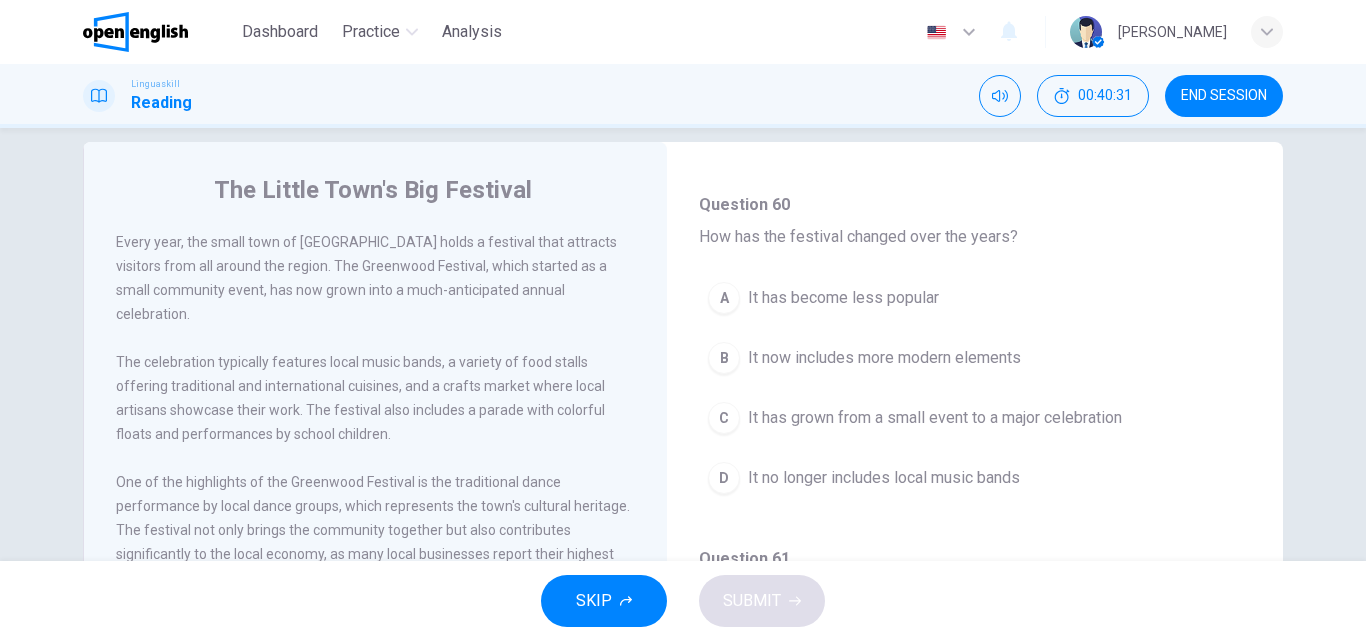 scroll, scrollTop: 811, scrollLeft: 0, axis: vertical 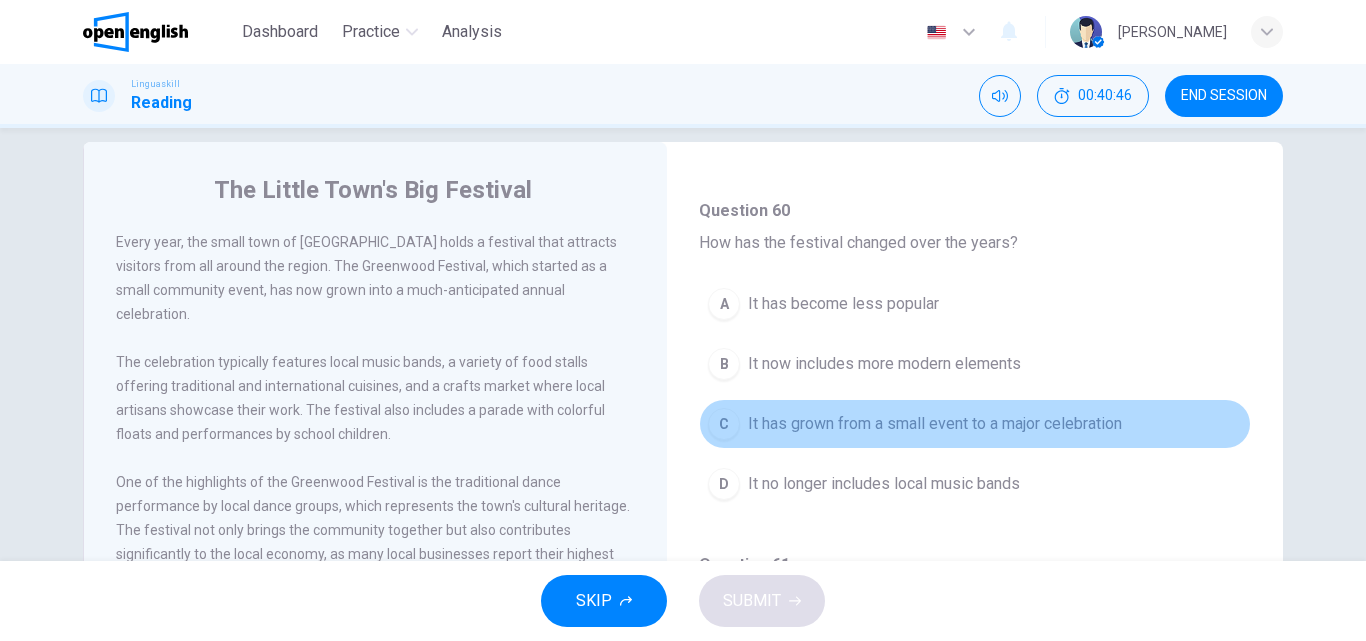 click on "C It has grown from a small event to a major celebration" at bounding box center [975, 424] 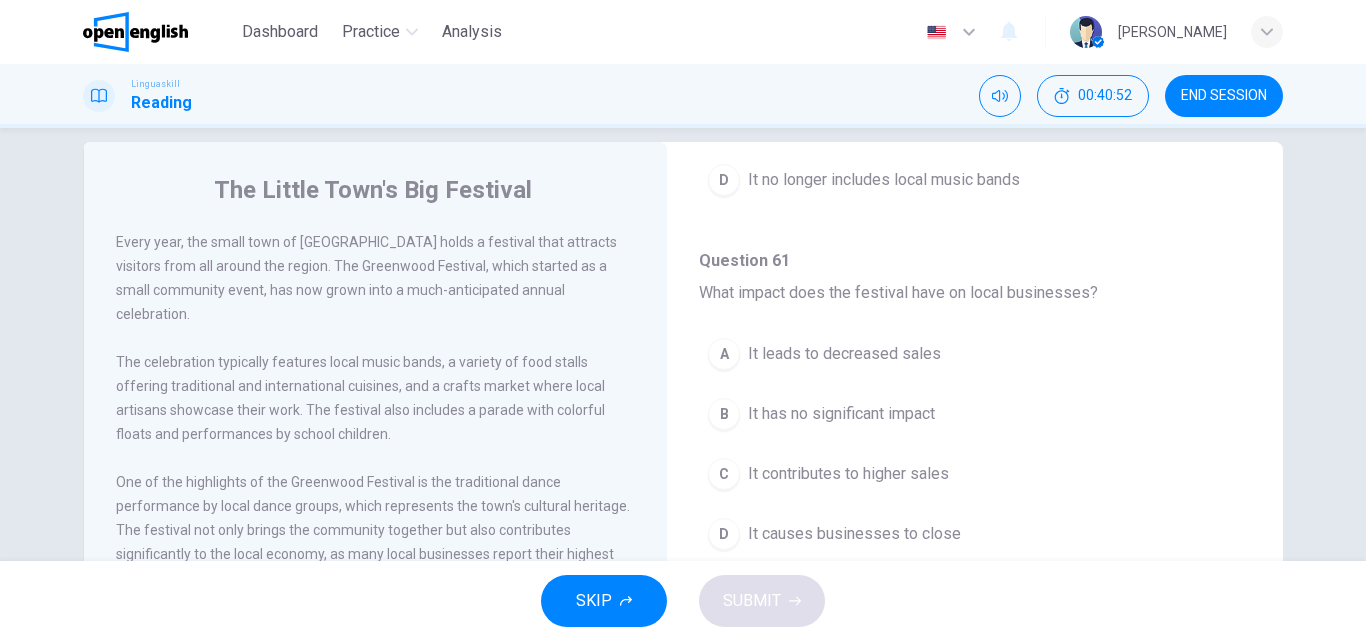 scroll, scrollTop: 1127, scrollLeft: 0, axis: vertical 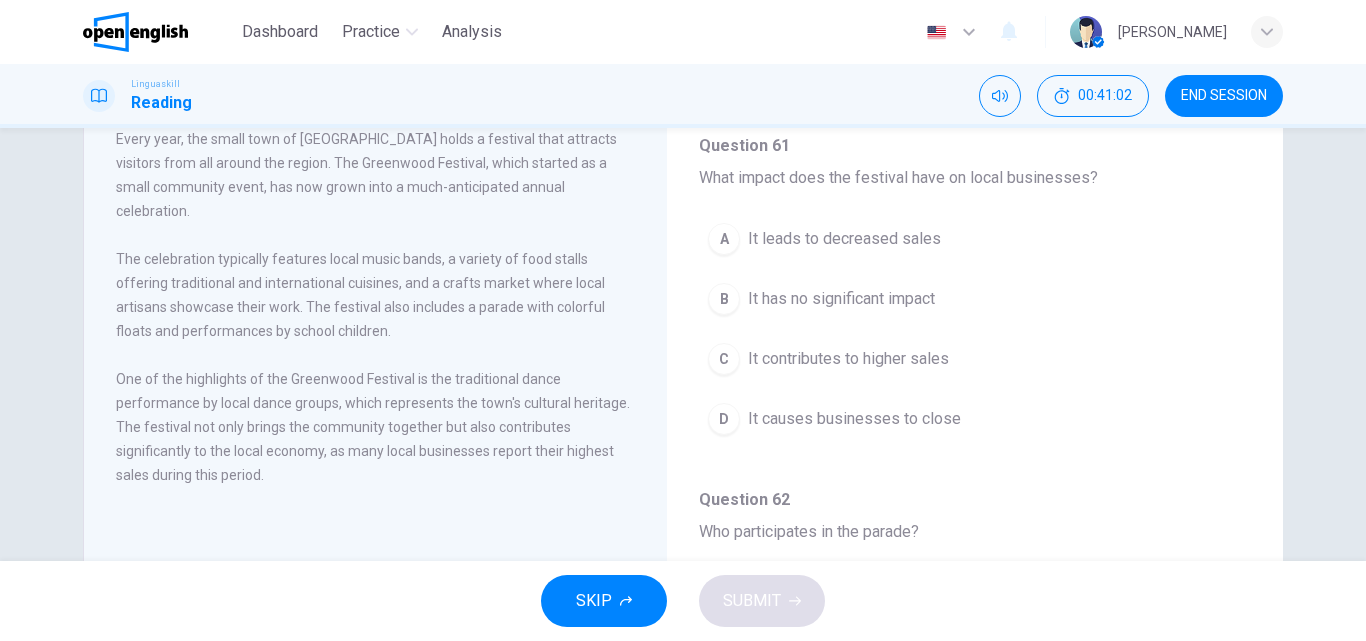 click on "It contributes to higher sales" at bounding box center [848, 359] 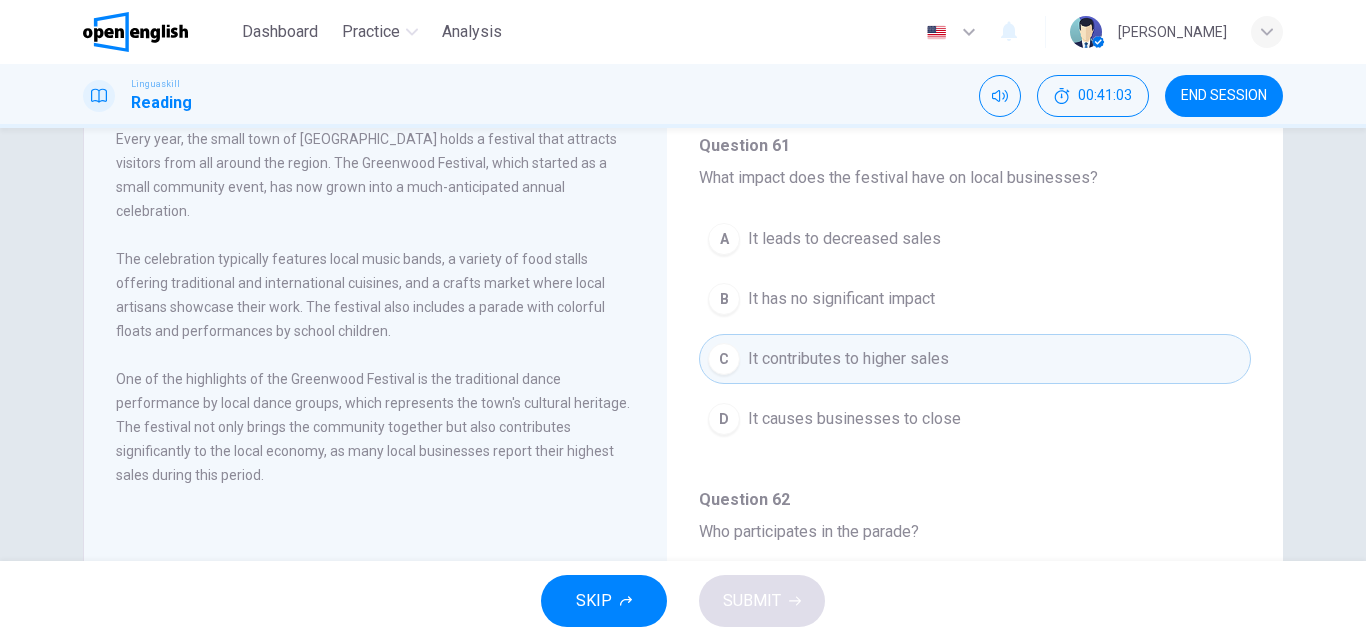 scroll, scrollTop: 342, scrollLeft: 0, axis: vertical 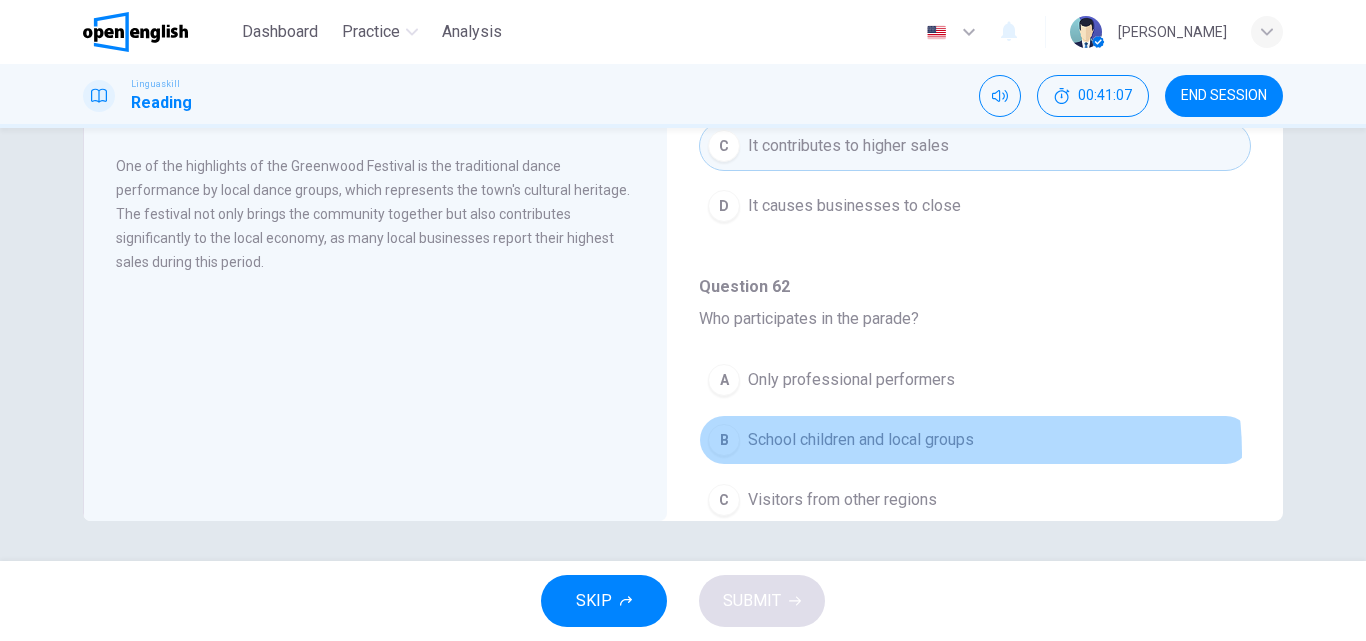 click on "B School children and local groups" at bounding box center (975, 440) 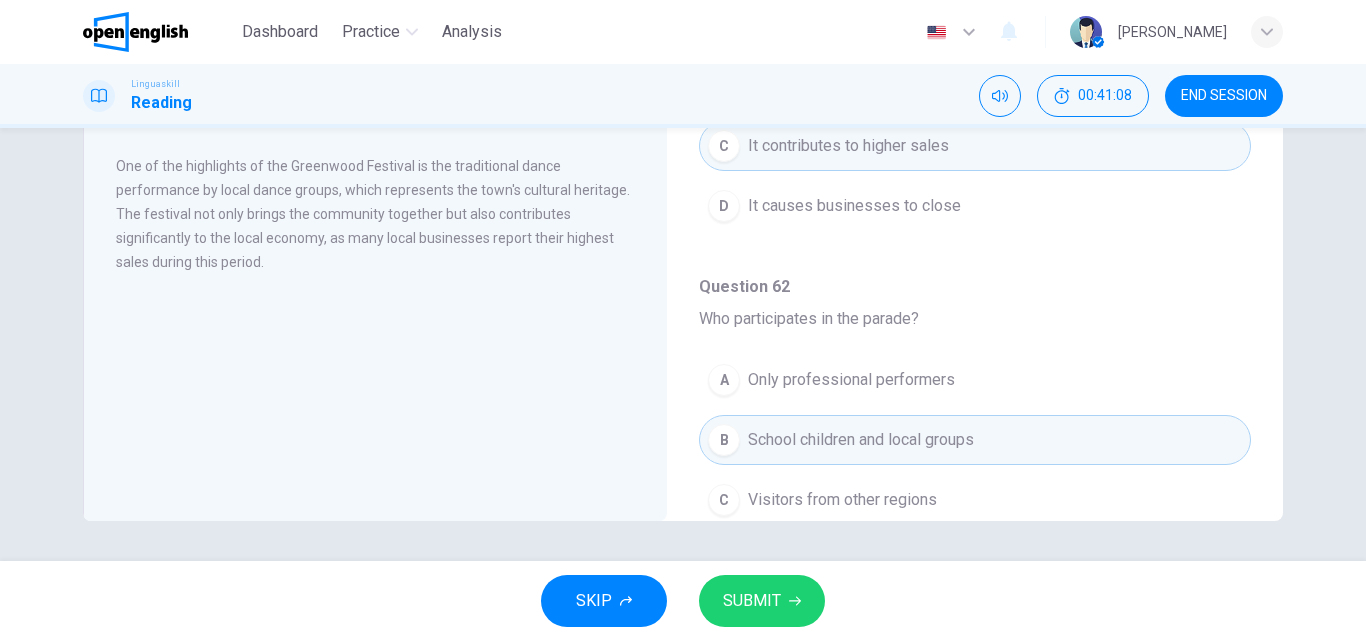 click on "SUBMIT" at bounding box center [752, 601] 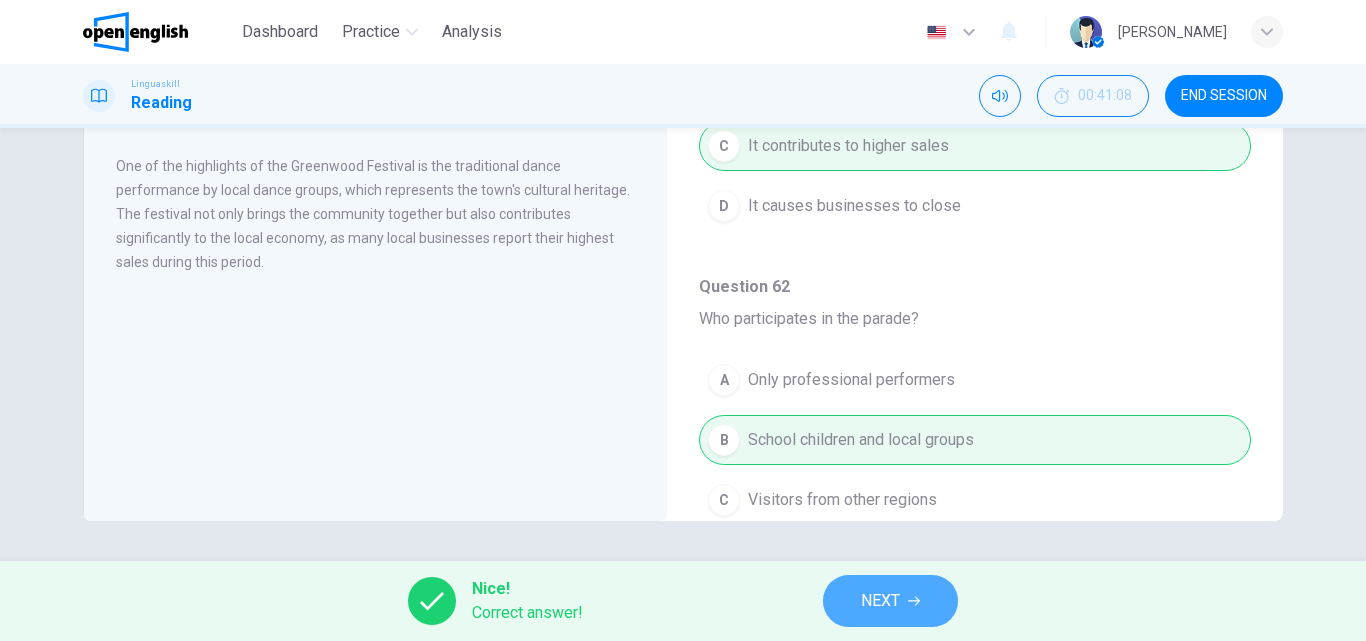 click on "NEXT" at bounding box center [890, 601] 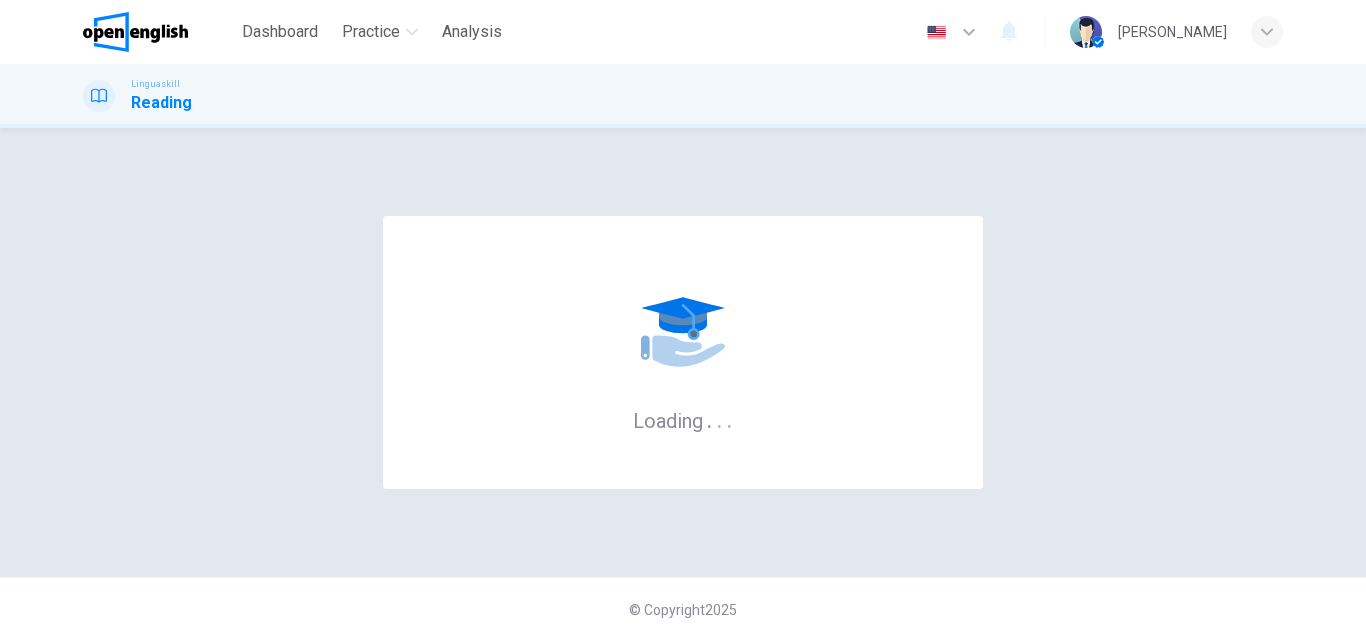 scroll, scrollTop: 0, scrollLeft: 0, axis: both 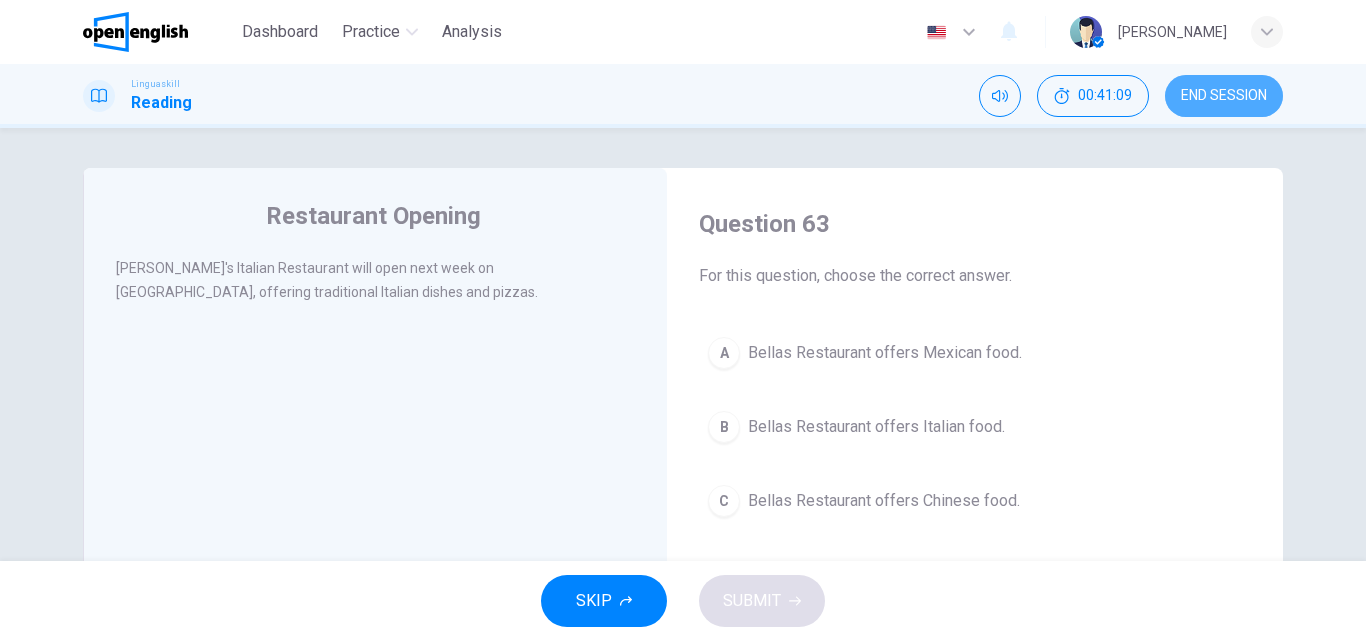 click on "END SESSION" at bounding box center (1224, 96) 